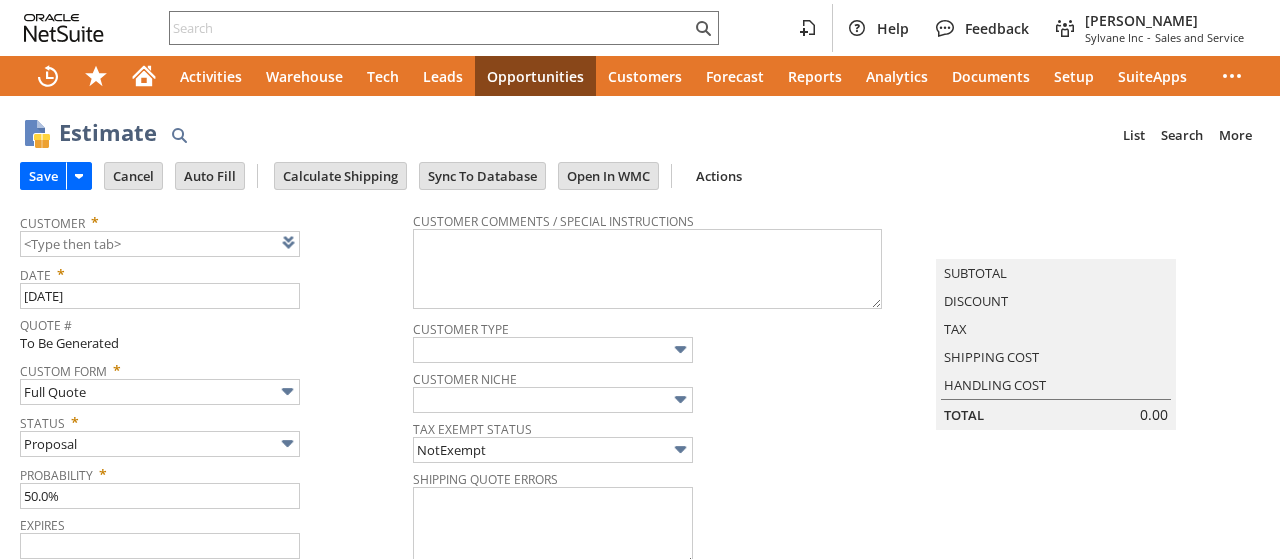 scroll, scrollTop: 0, scrollLeft: 0, axis: both 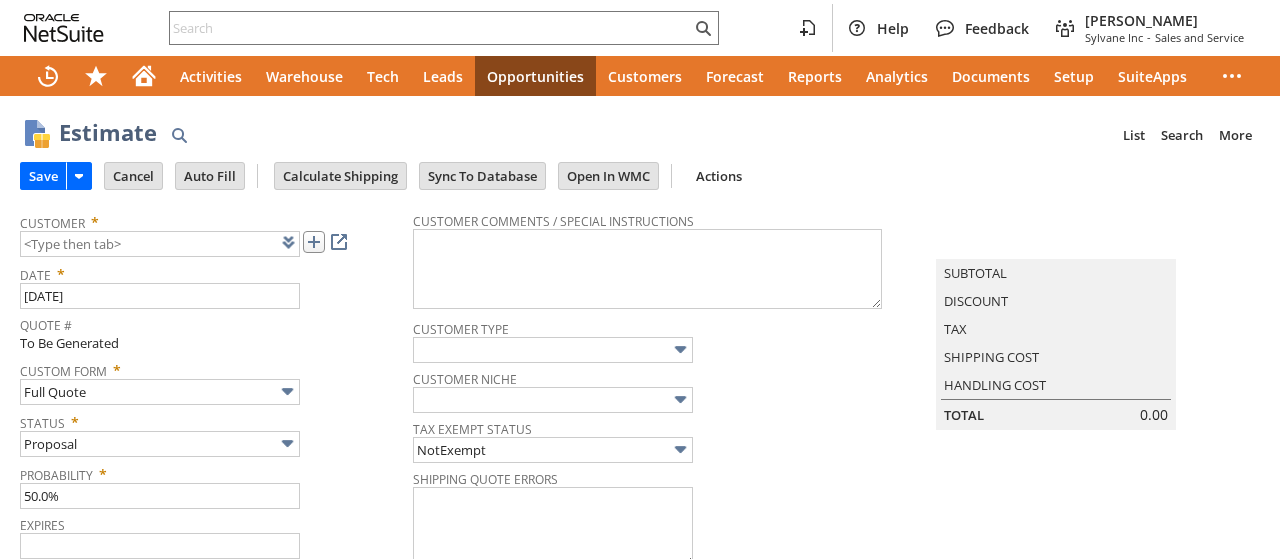 drag, startPoint x: 0, startPoint y: 0, endPoint x: 314, endPoint y: 247, distance: 399.50595 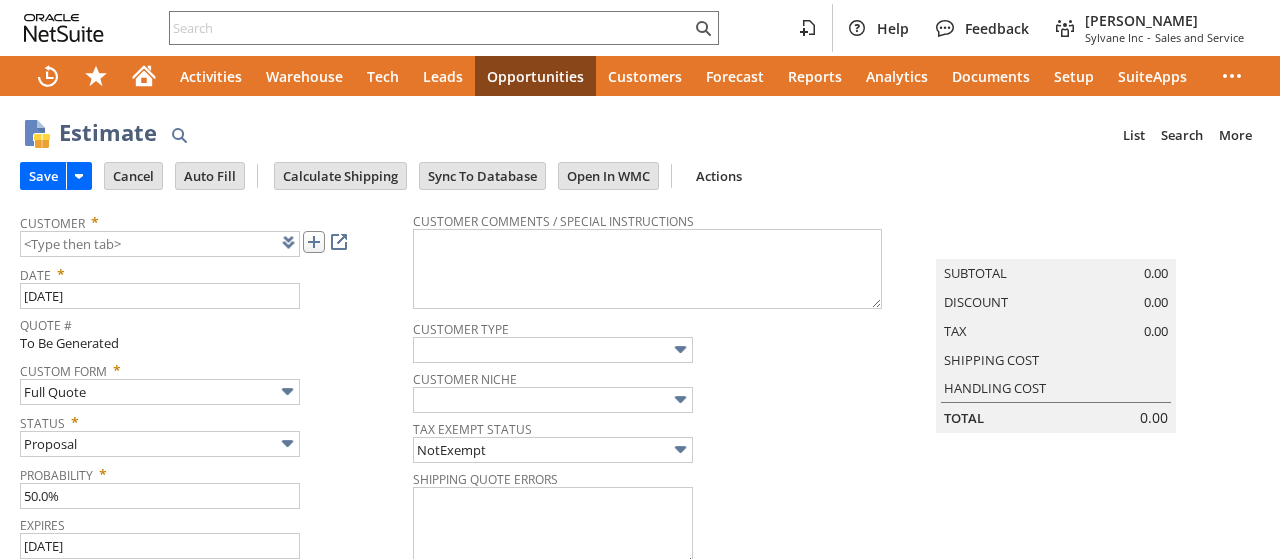 type on "[DATE]" 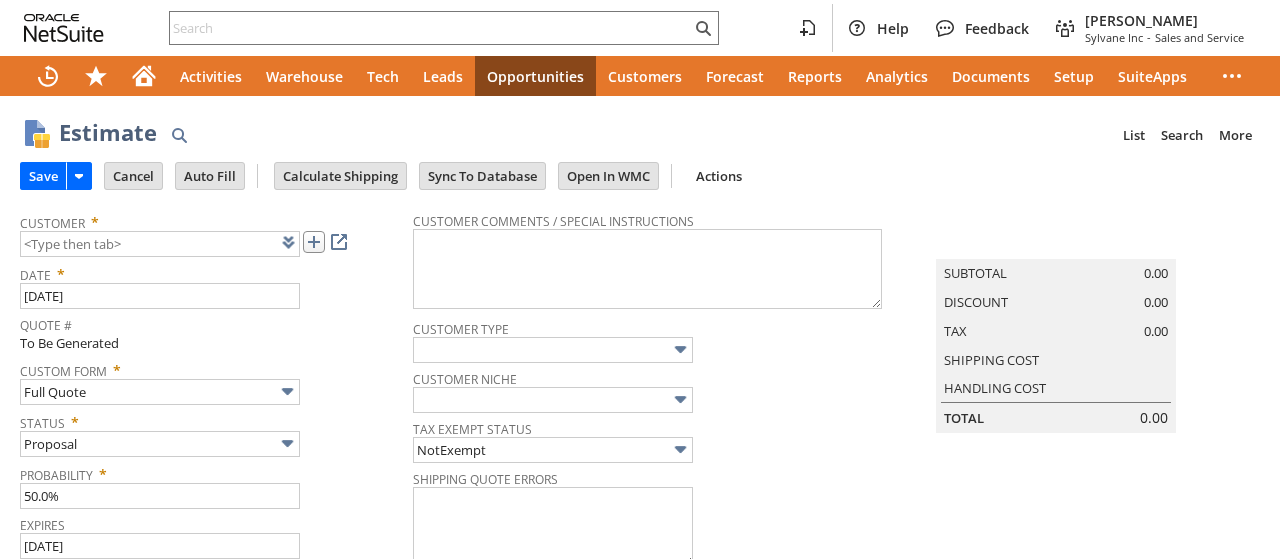 type on "[DATE]" 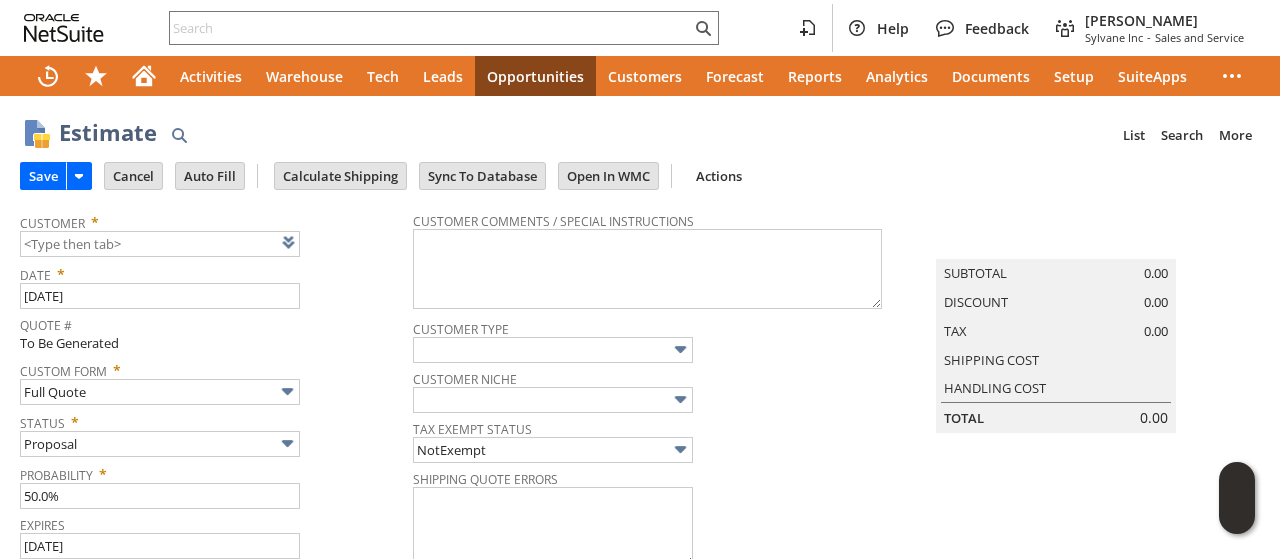 click on "Custom Form
*
Full Quote" at bounding box center [211, 380] 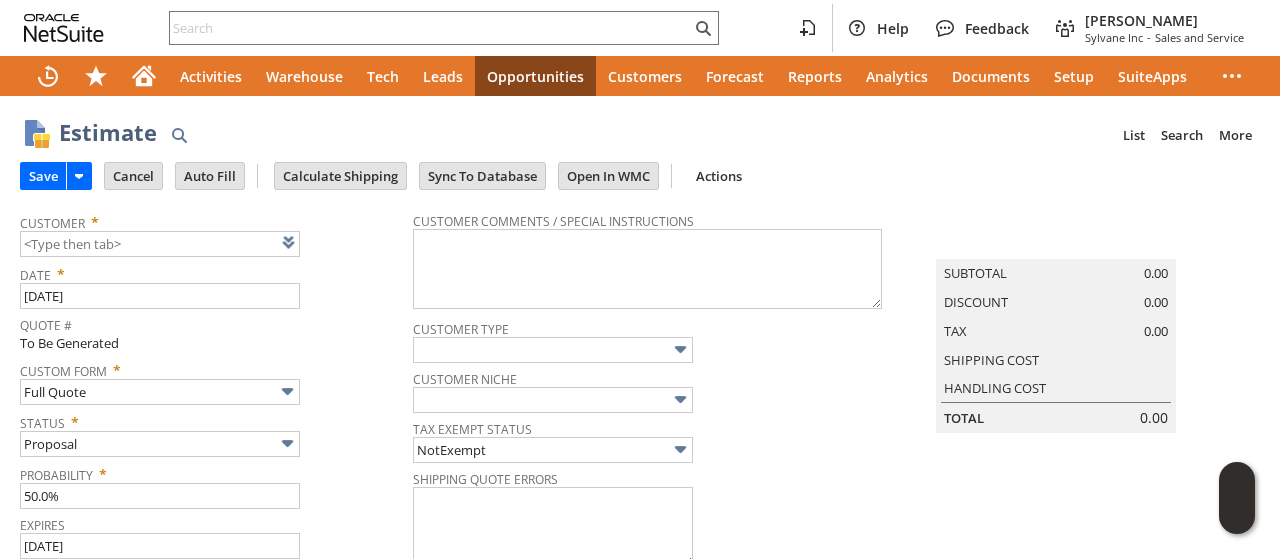 type on "CU1226432 NAS NORTH ISLAND, FRC SOUTHWEST" 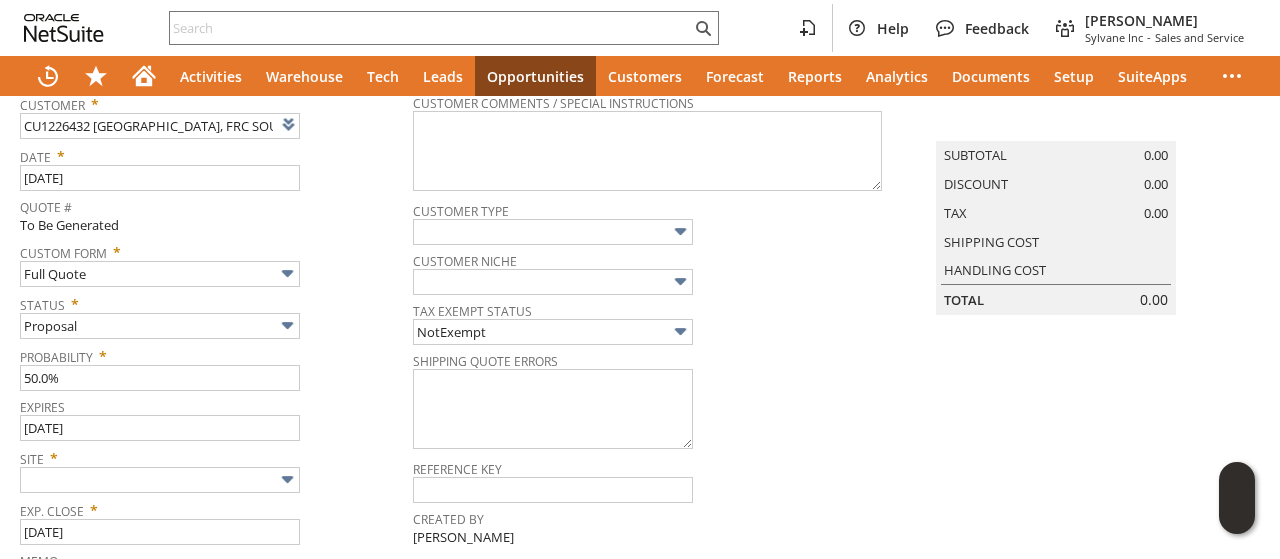 scroll, scrollTop: 300, scrollLeft: 0, axis: vertical 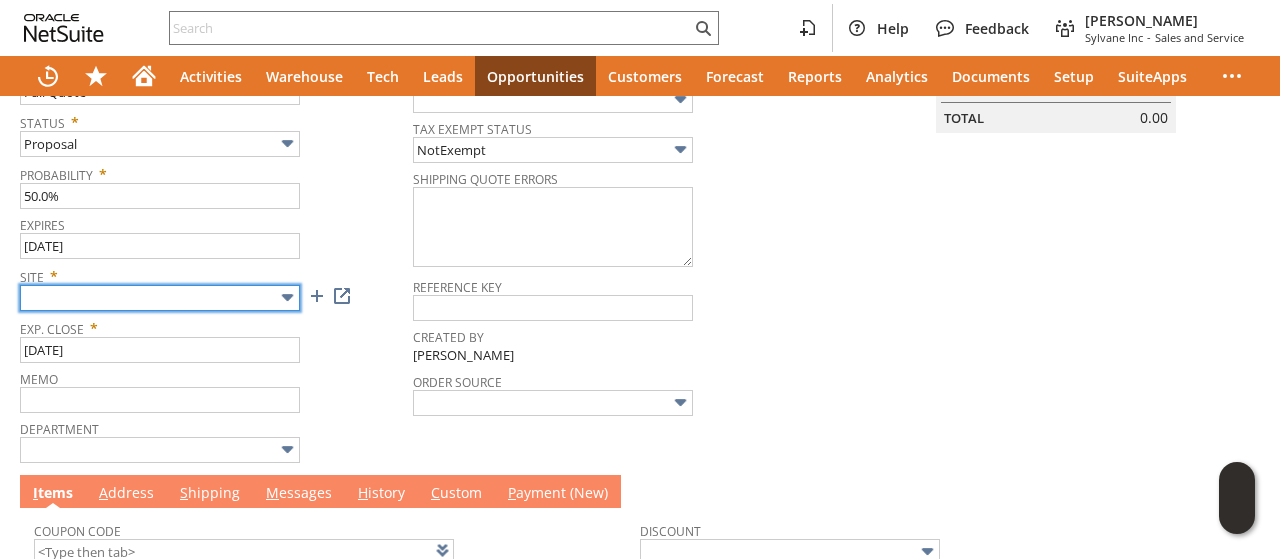 click at bounding box center [160, 298] 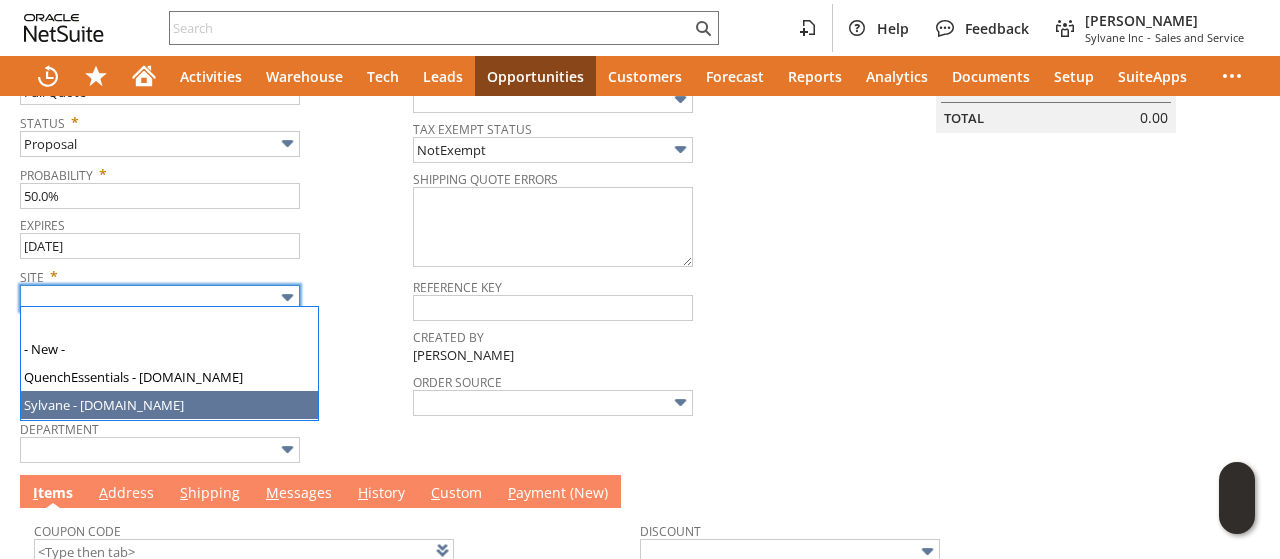 type on "Sylvane - [DOMAIN_NAME]" 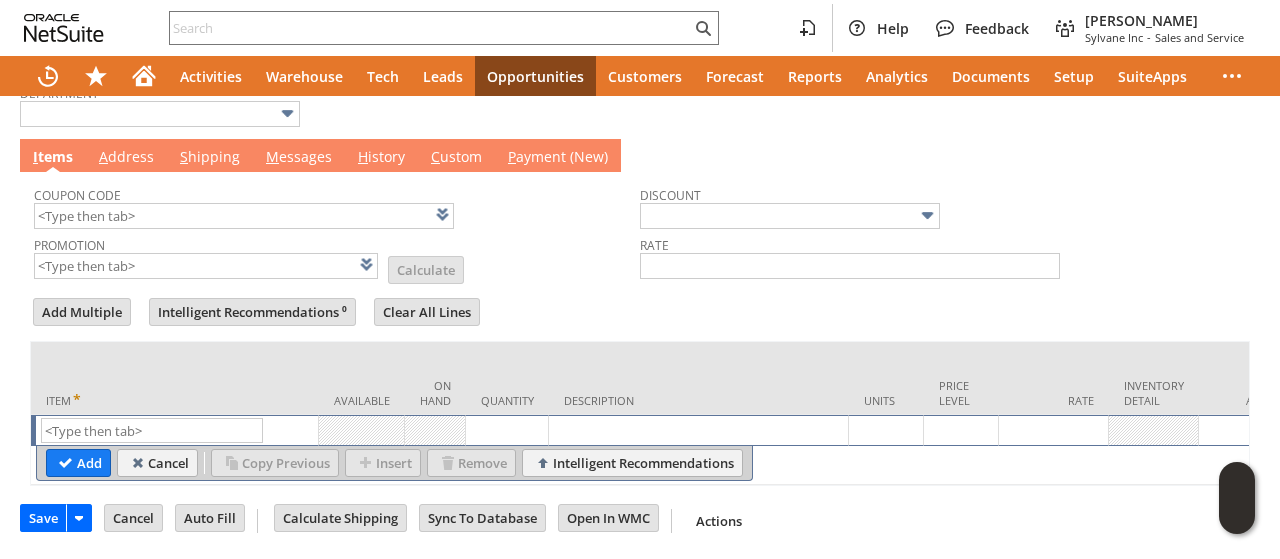click on "A ddress" at bounding box center (126, 158) 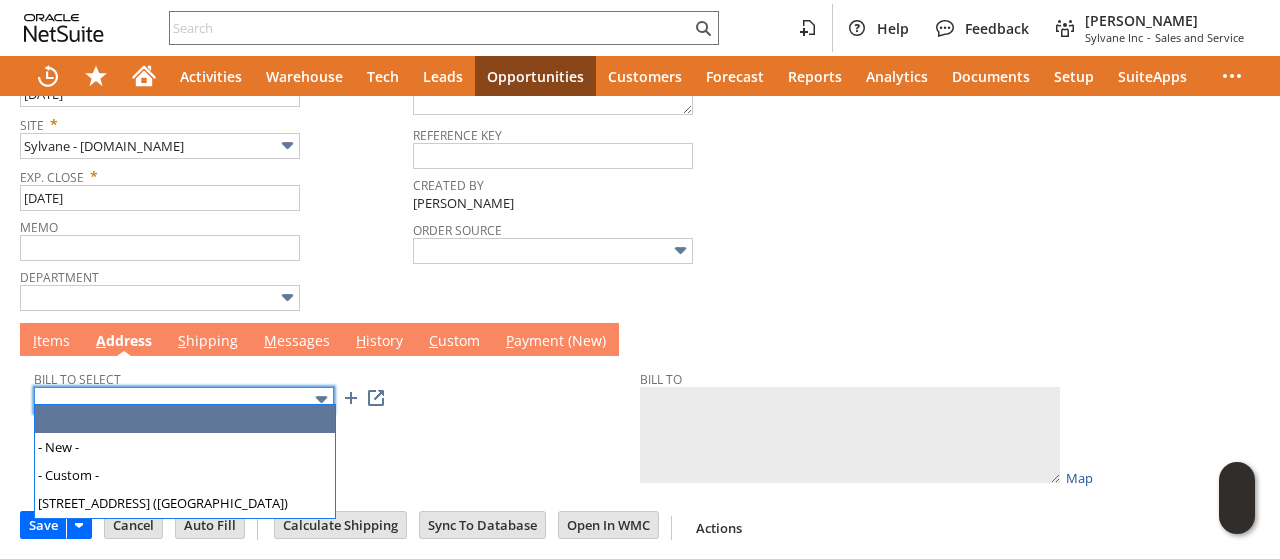 click at bounding box center (184, 400) 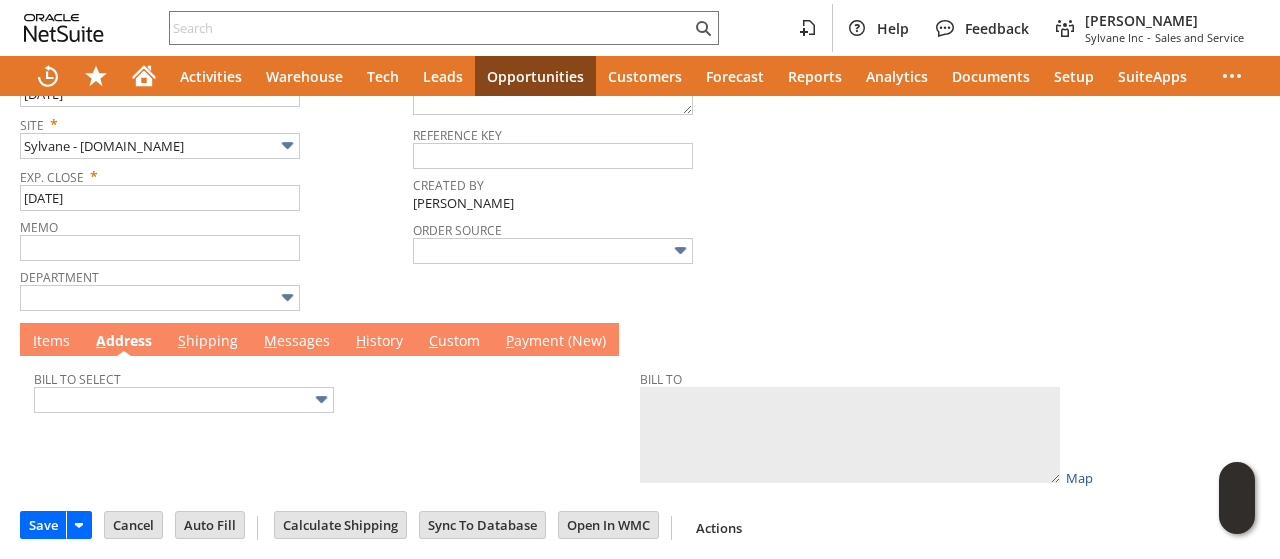 click on "Summary
Subtotal
0.00
Discount
0.00
Tax
0.00
Shipping Cost
Handling Cost
Total
0.00" at bounding box center (1076, 31) 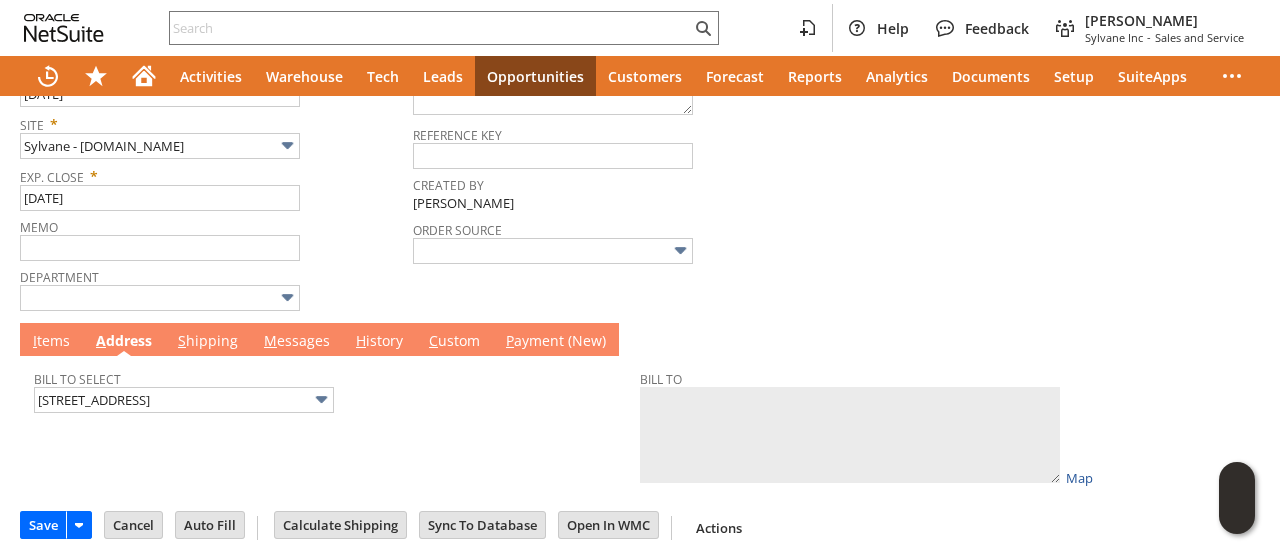 type on "FRC SOUTHWEST
PO Box 357058 Bldg. 94
San Diego CA 92135
United States" 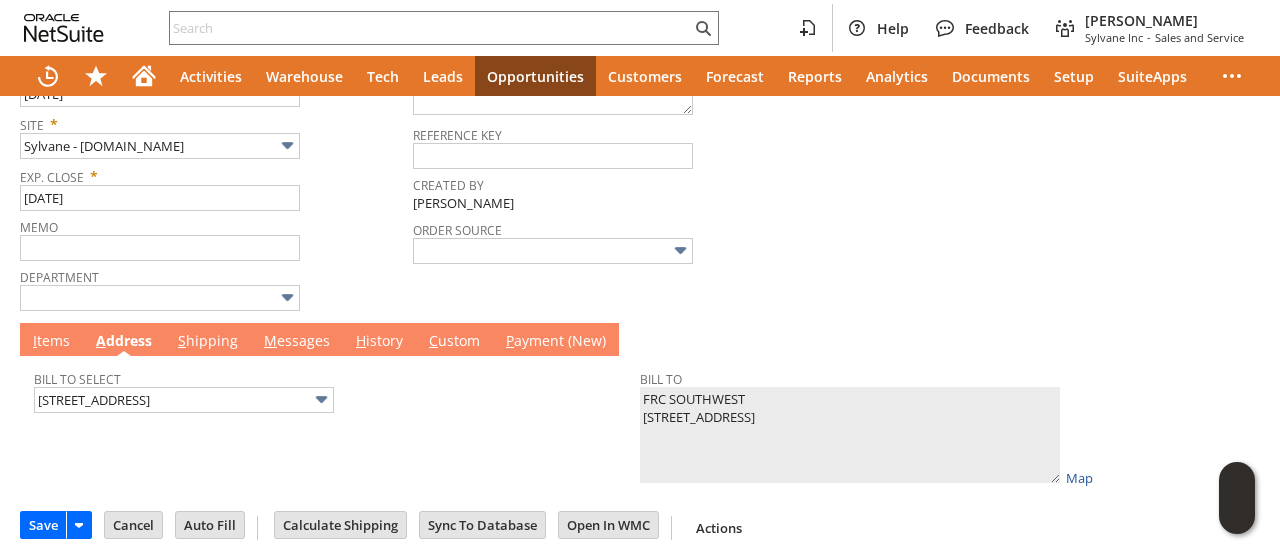 click on "I tems" at bounding box center [51, 342] 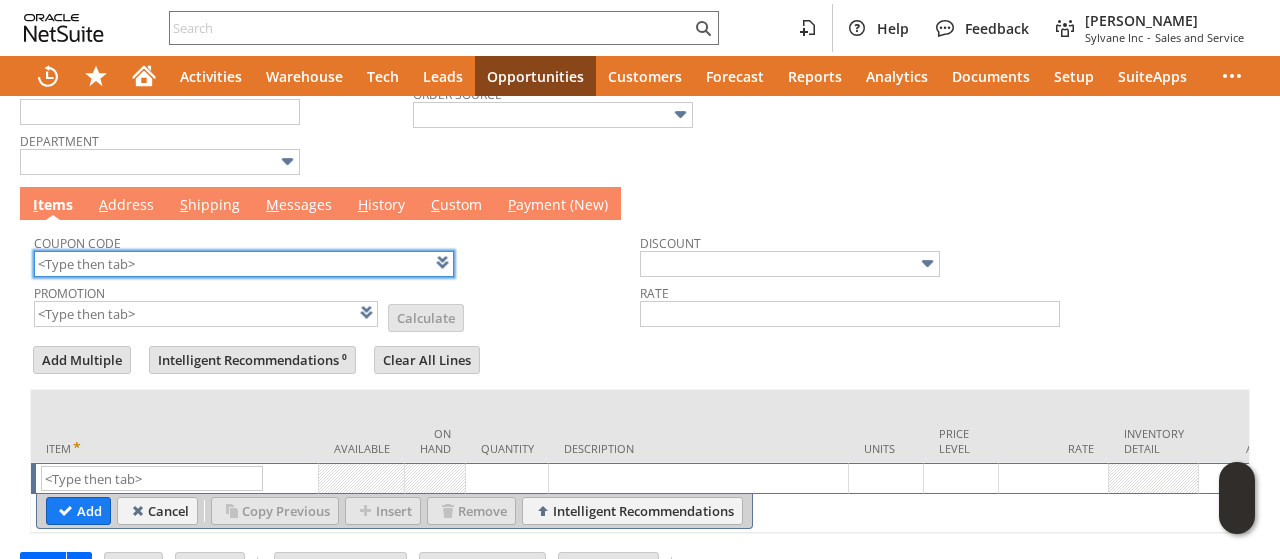 scroll, scrollTop: 641, scrollLeft: 0, axis: vertical 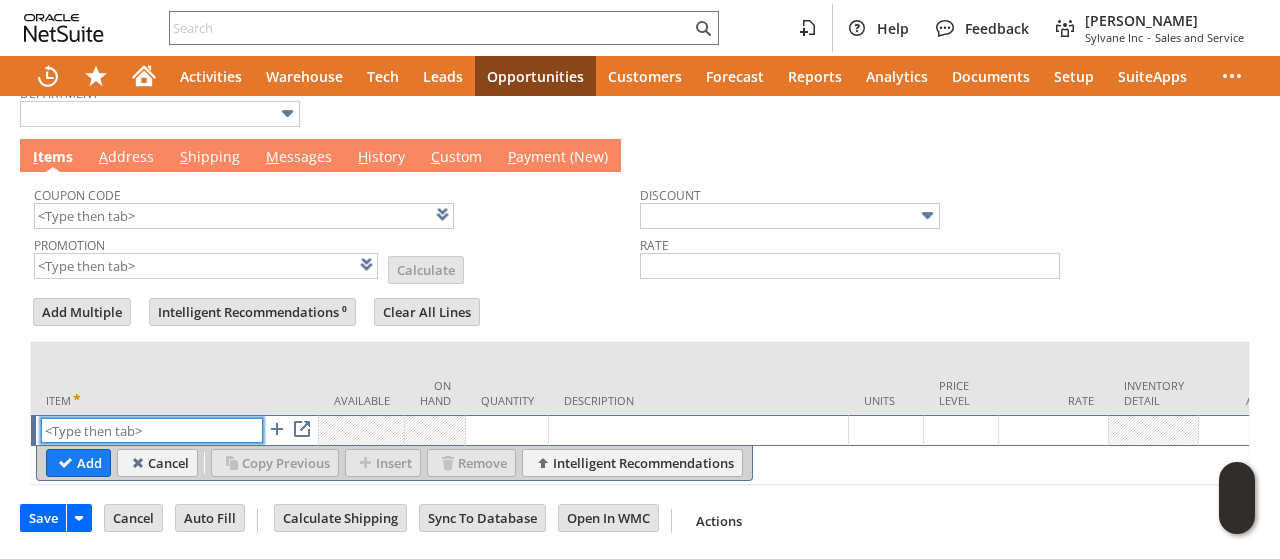paste on "fr11175" 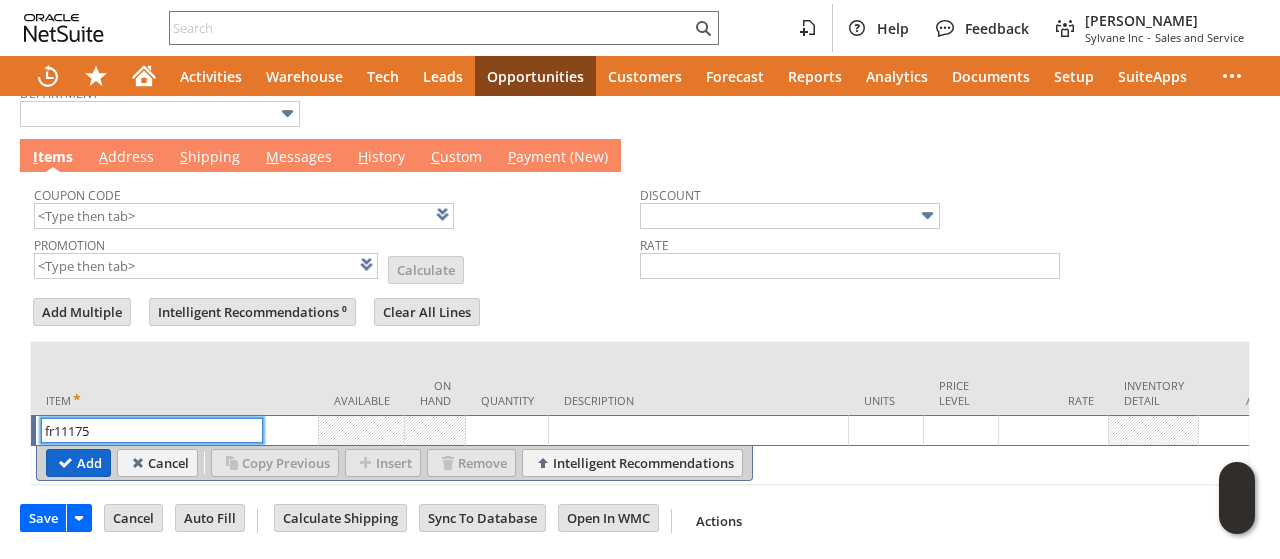 type on "fr11175" 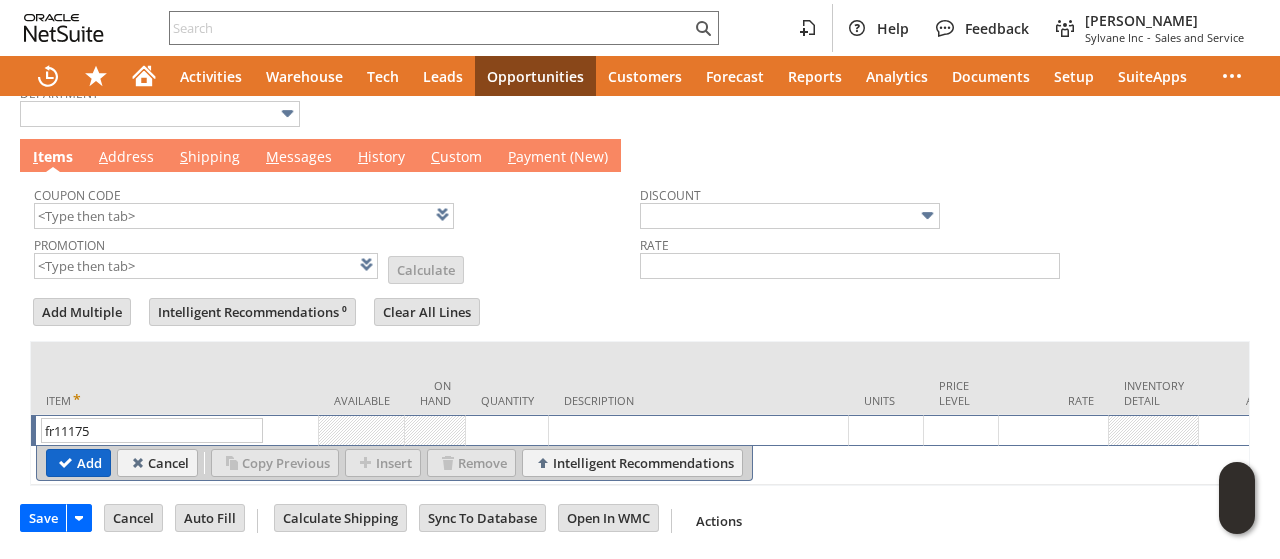click on "Add" at bounding box center [78, 463] 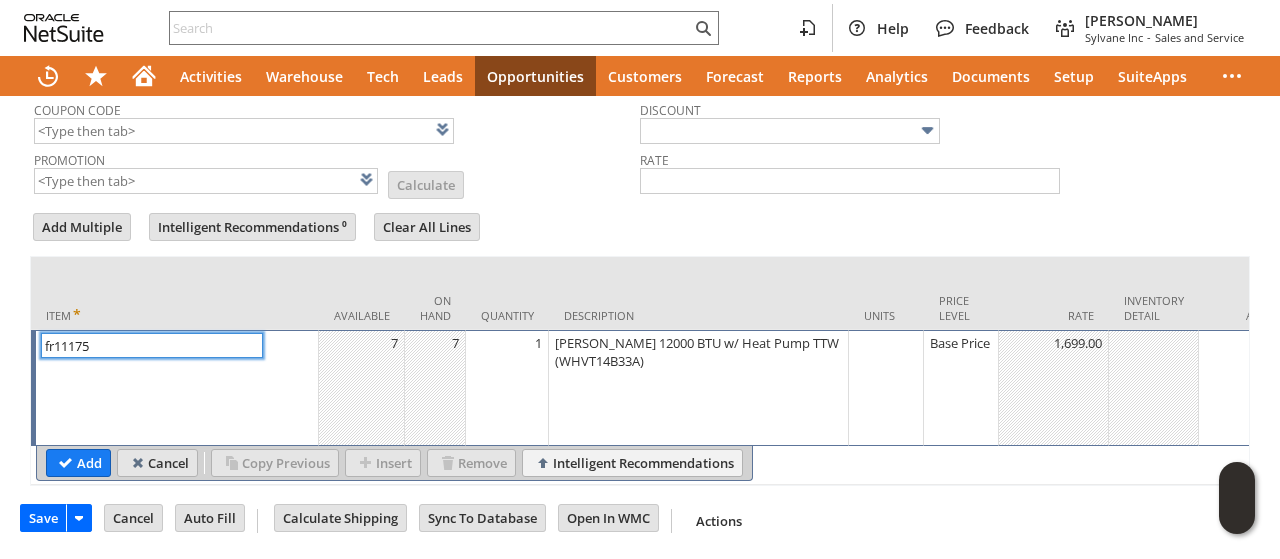 scroll, scrollTop: 744, scrollLeft: 0, axis: vertical 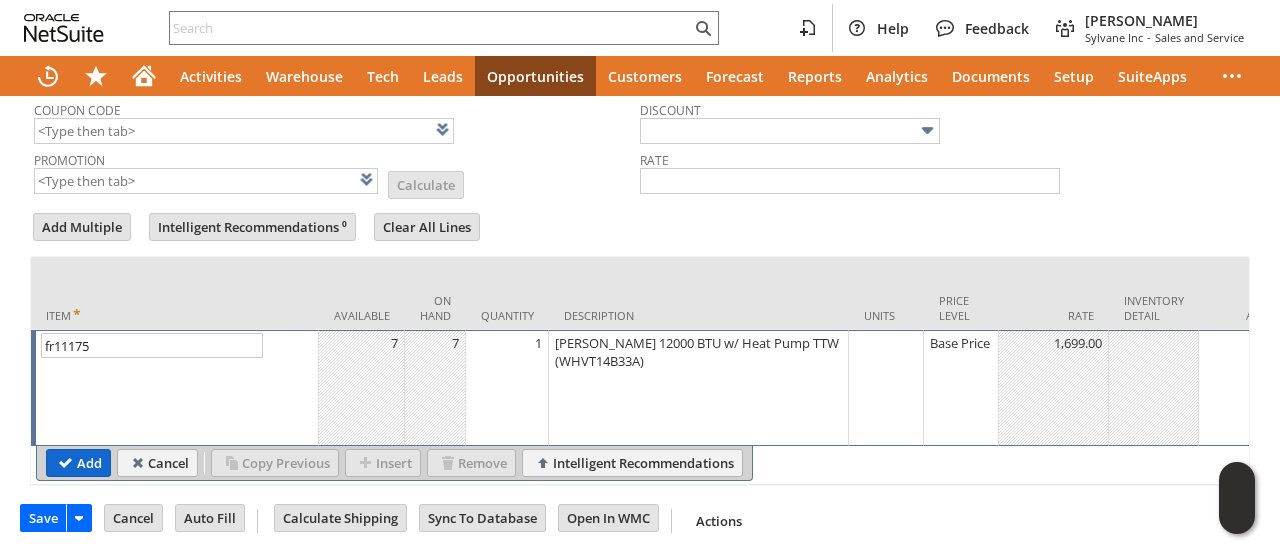 click on "Add" at bounding box center (78, 463) 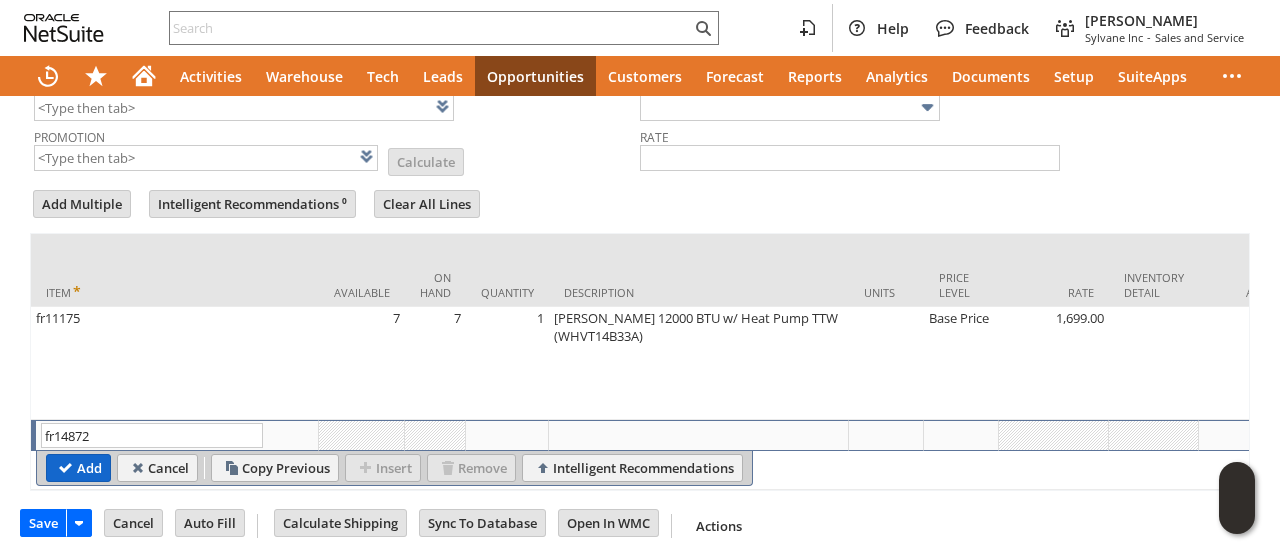 type on "fr14872" 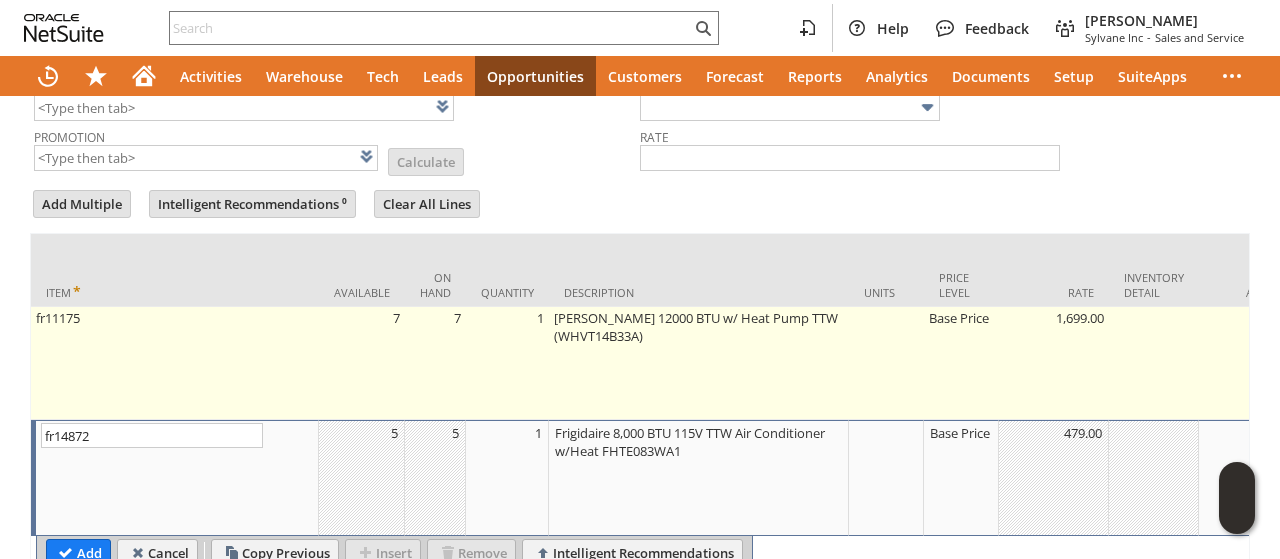 click on "Base Price" at bounding box center (961, 363) 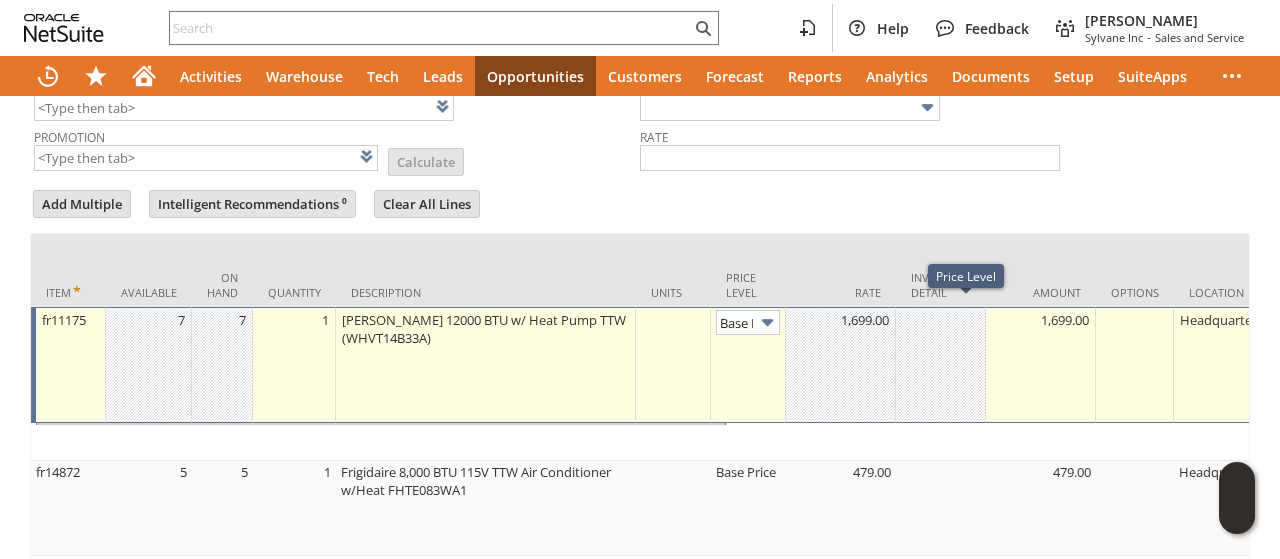 click at bounding box center (941, 365) 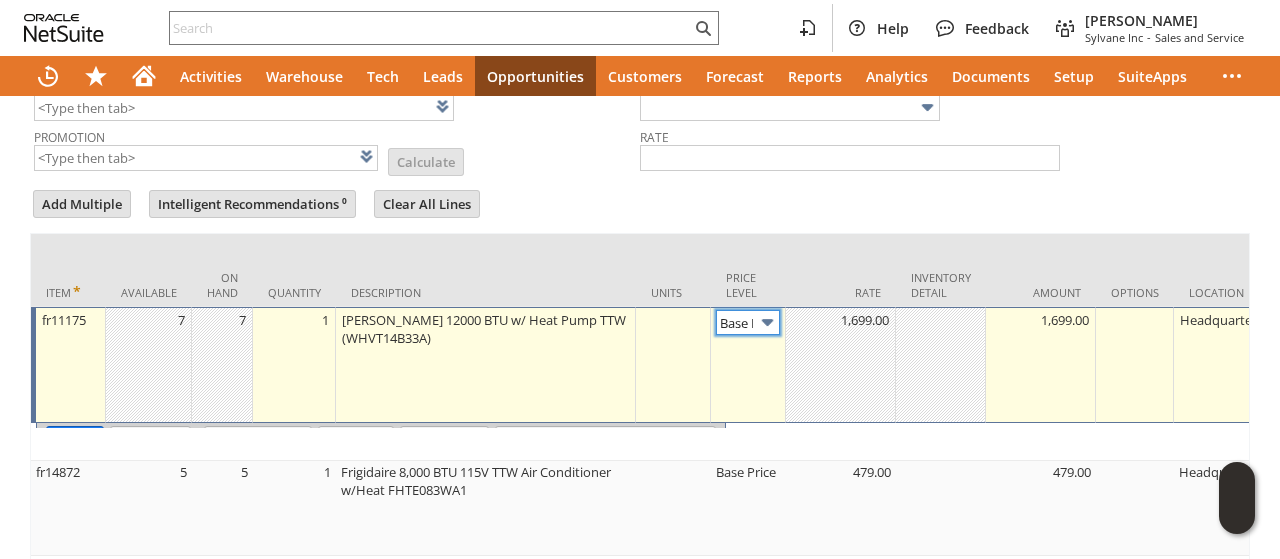 scroll, scrollTop: 0, scrollLeft: 28, axis: horizontal 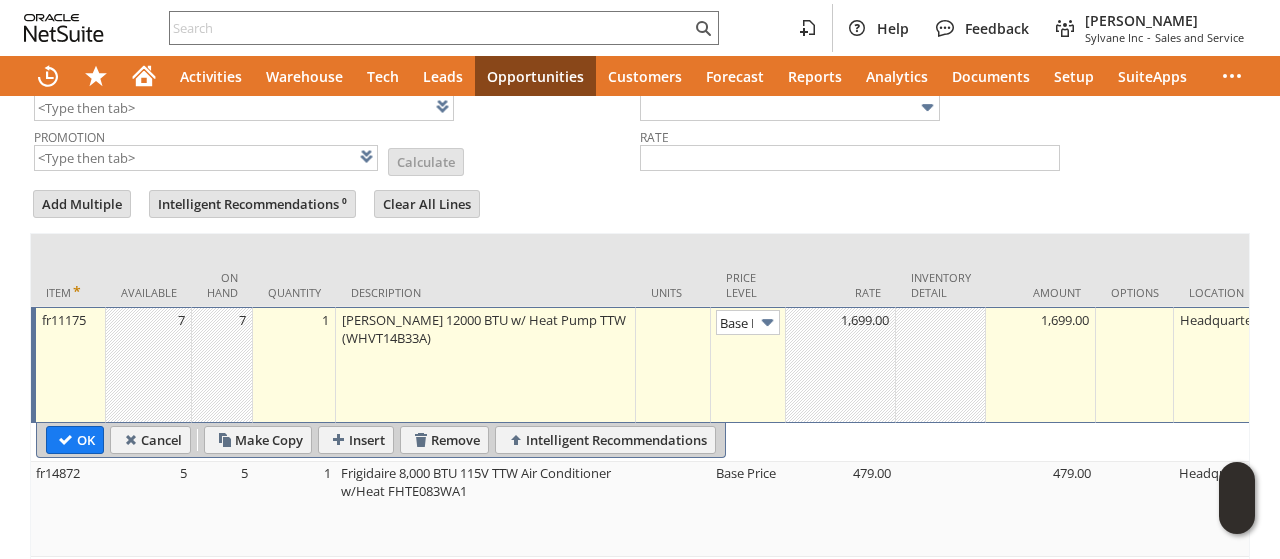click on "Base Price" at bounding box center [748, 365] 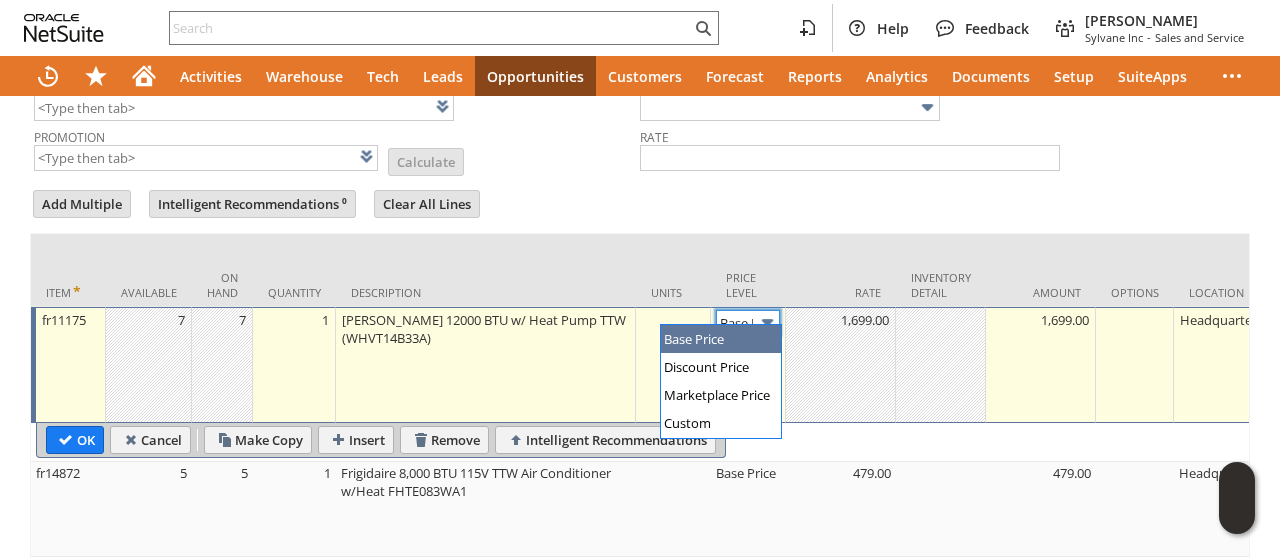 click on "Base Price" at bounding box center (748, 322) 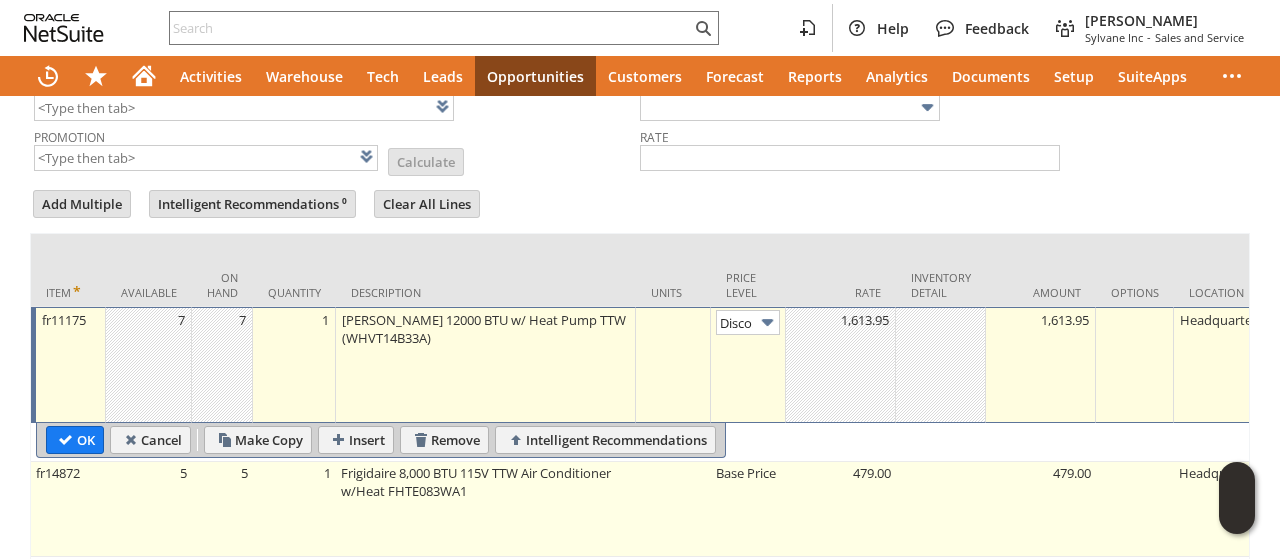 click on "Base Price" at bounding box center [748, 509] 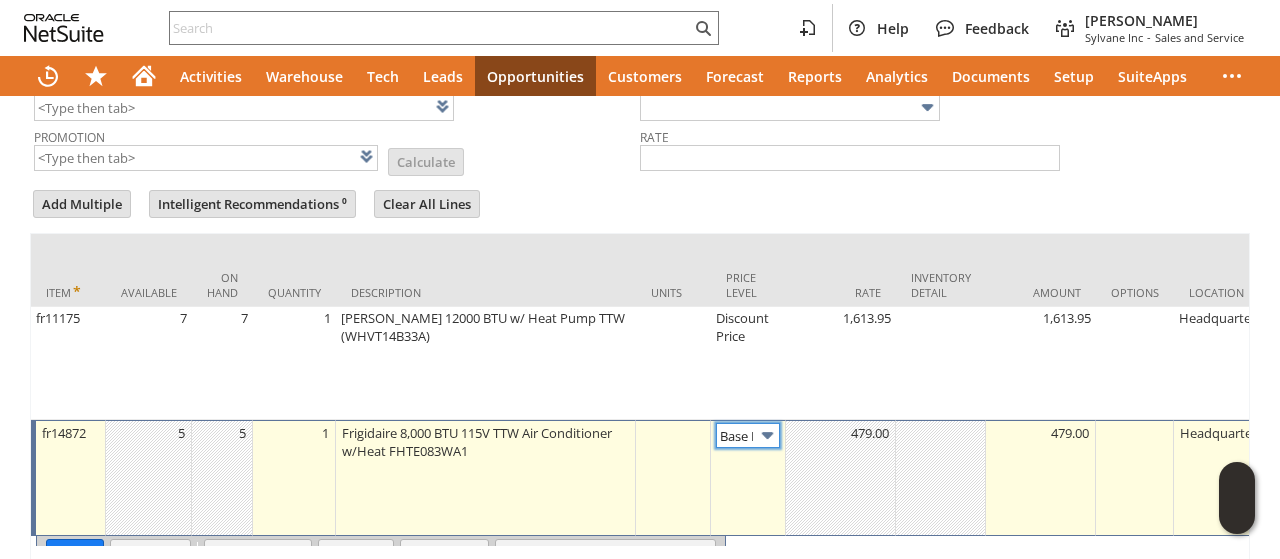 scroll, scrollTop: 0, scrollLeft: 28, axis: horizontal 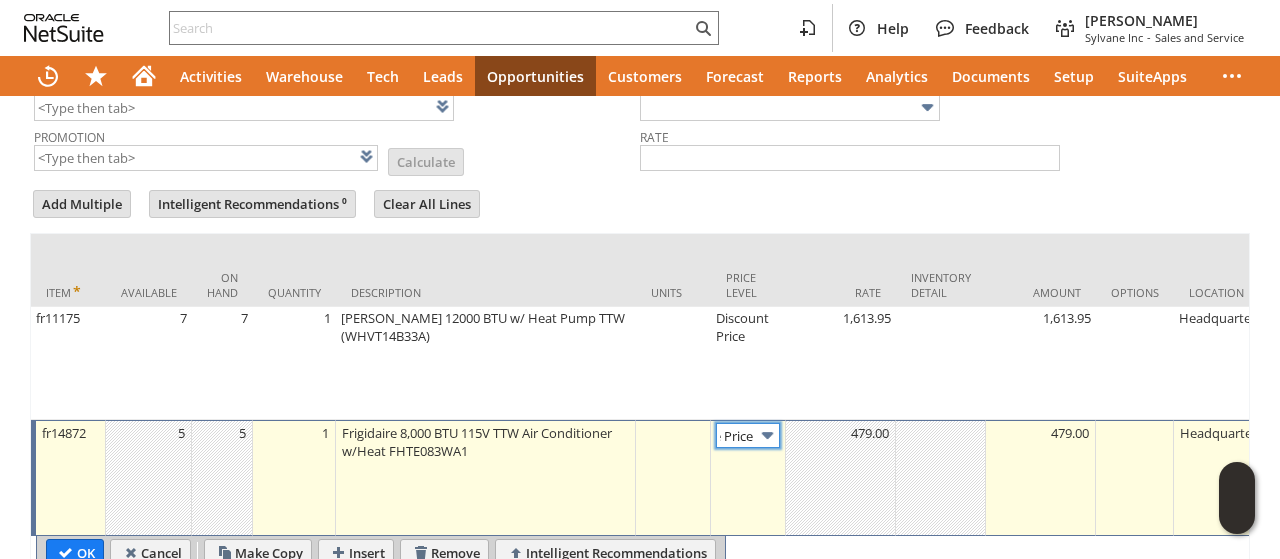 click on "Base Price" at bounding box center [748, 435] 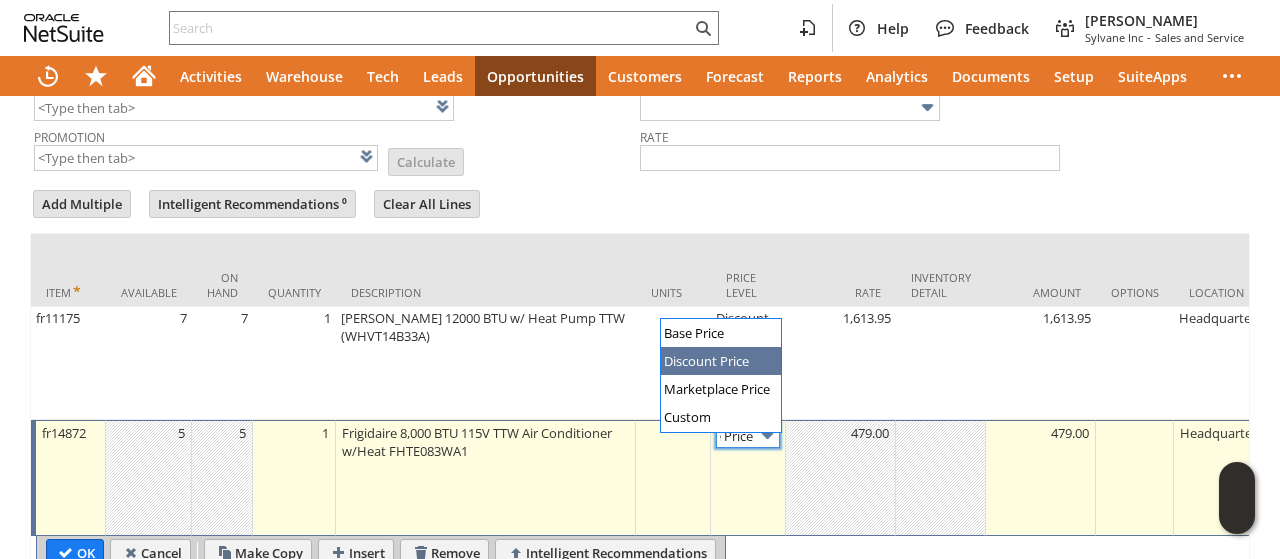 type on "Disco...rice" 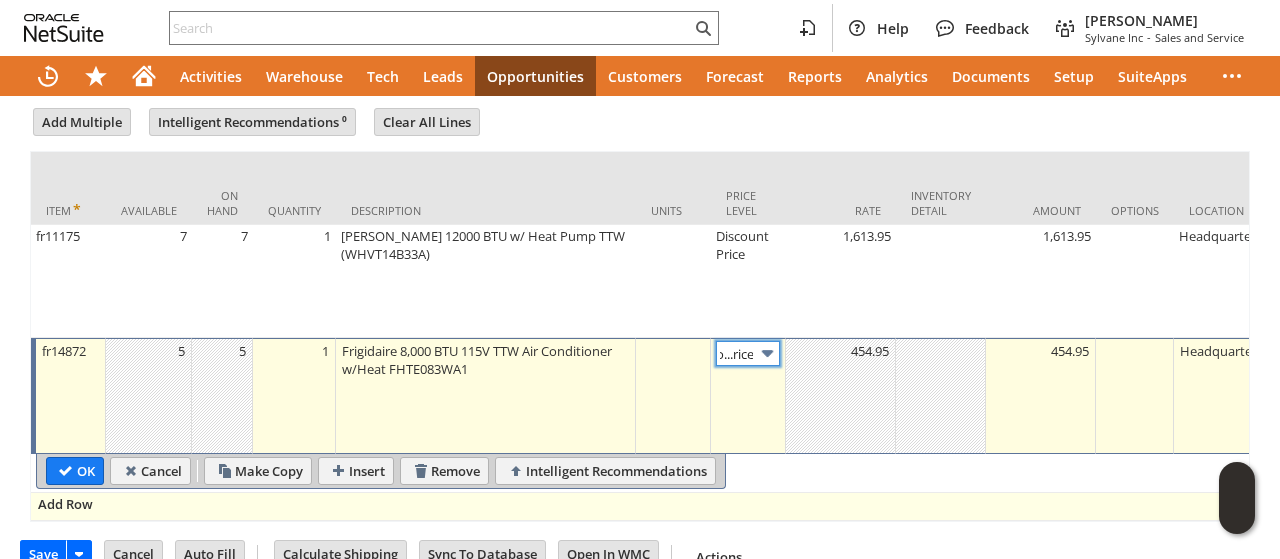 scroll, scrollTop: 885, scrollLeft: 0, axis: vertical 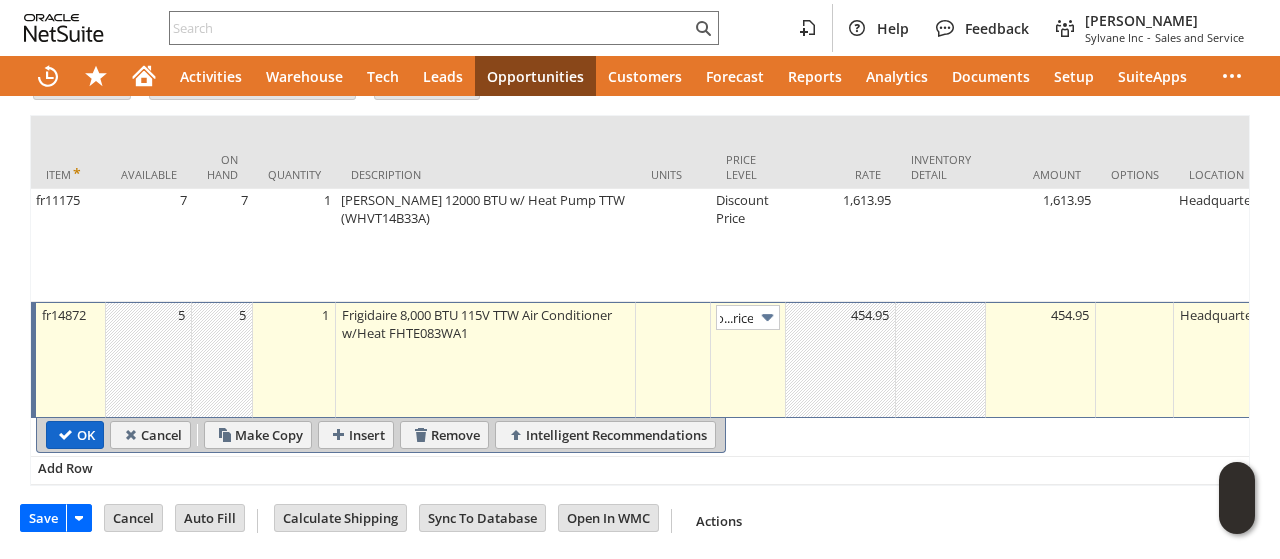 click on "OK" at bounding box center (75, 435) 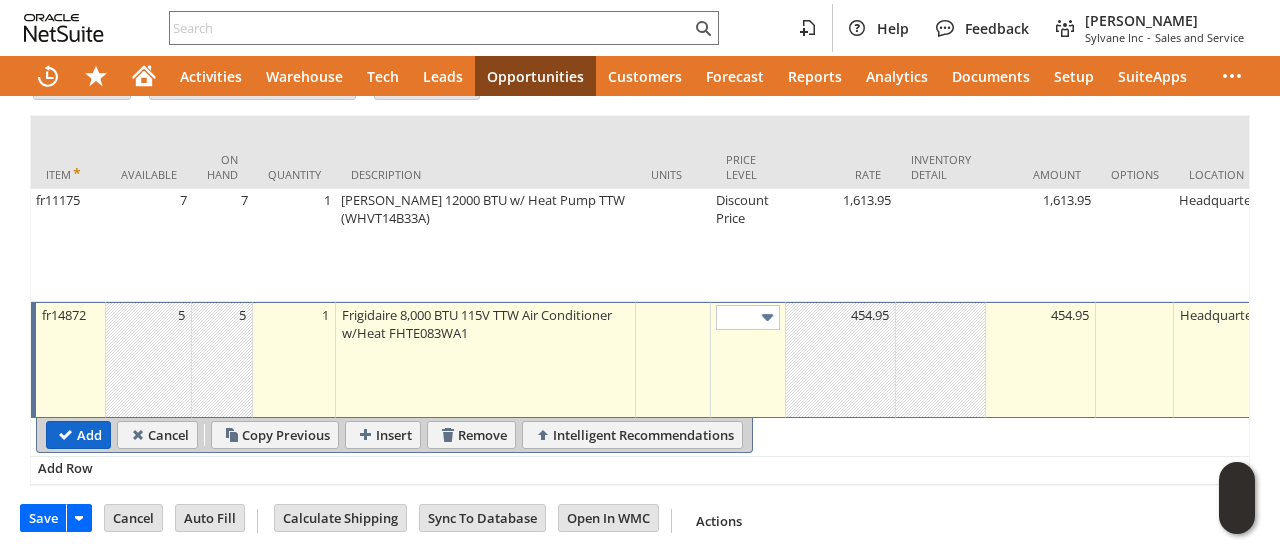 scroll, scrollTop: 0, scrollLeft: 0, axis: both 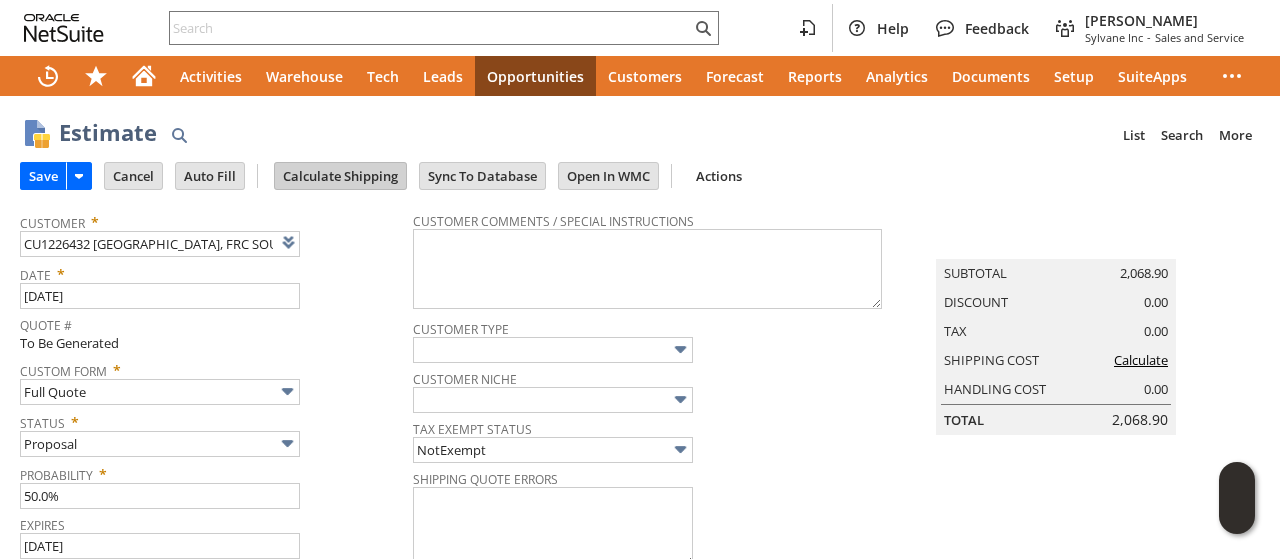 click on "Calculate Shipping" at bounding box center (340, 176) 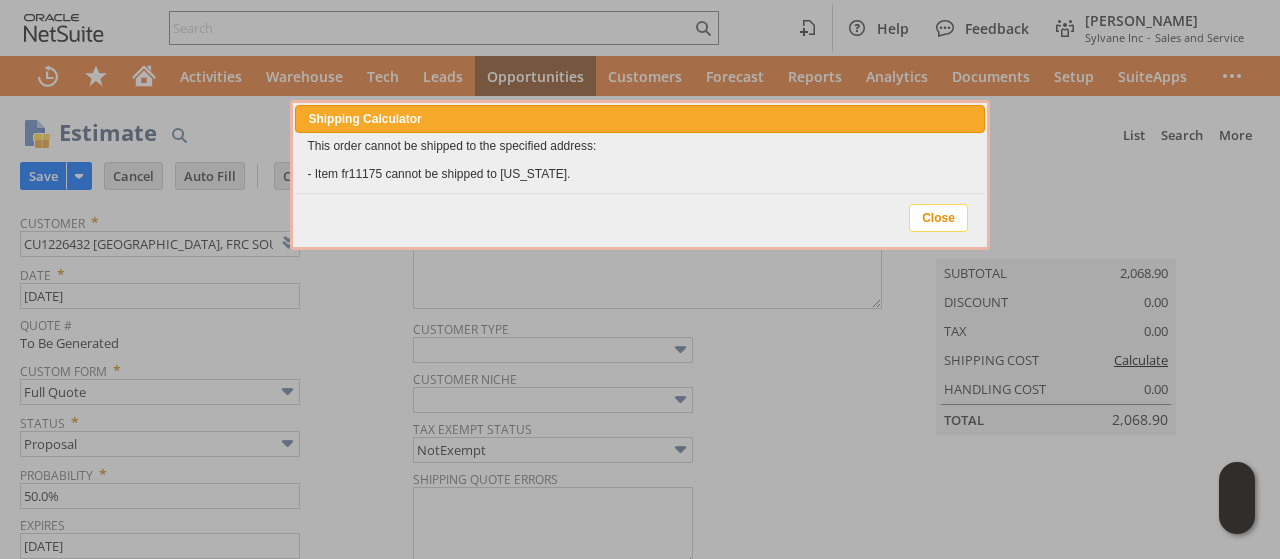 click on "Close" at bounding box center (938, 218) 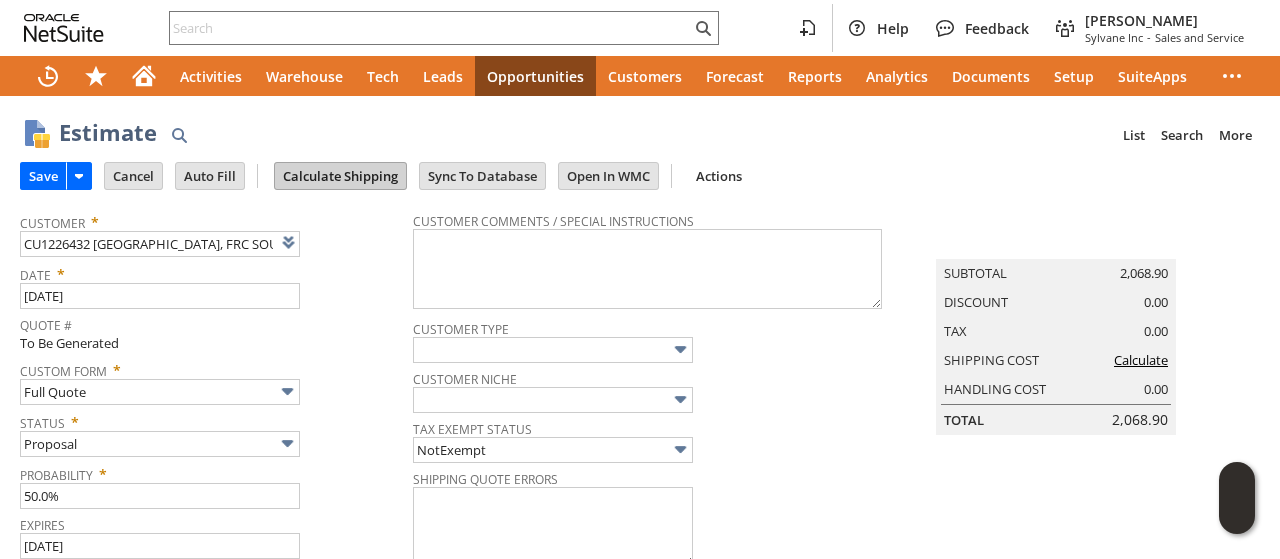 click on "Calculate Shipping" at bounding box center [340, 176] 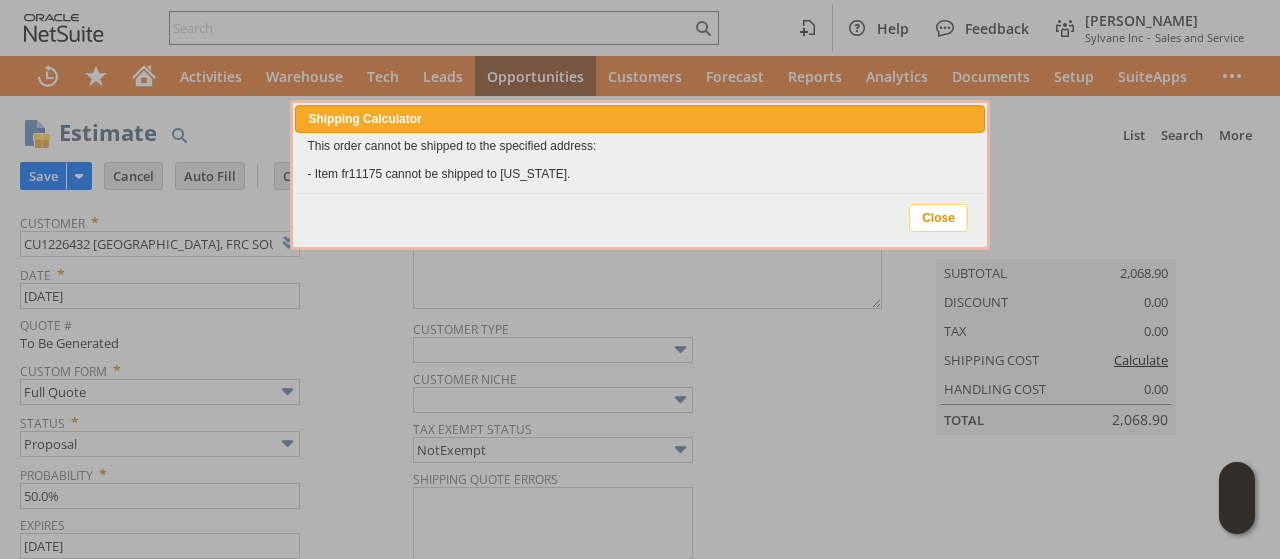 click on "Close" at bounding box center (938, 218) 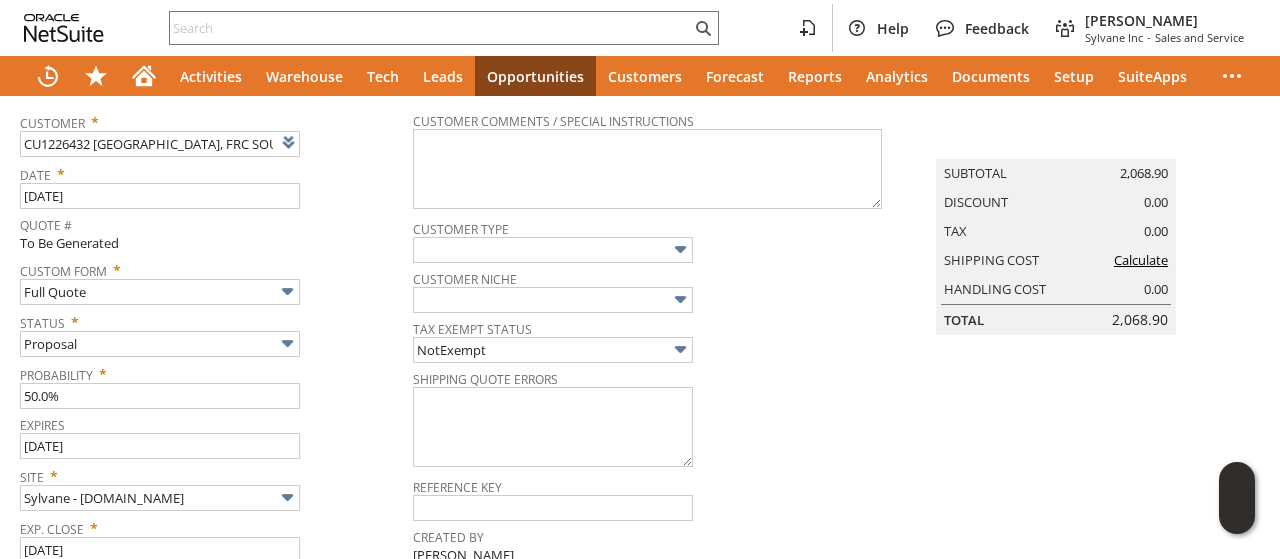 scroll, scrollTop: 0, scrollLeft: 0, axis: both 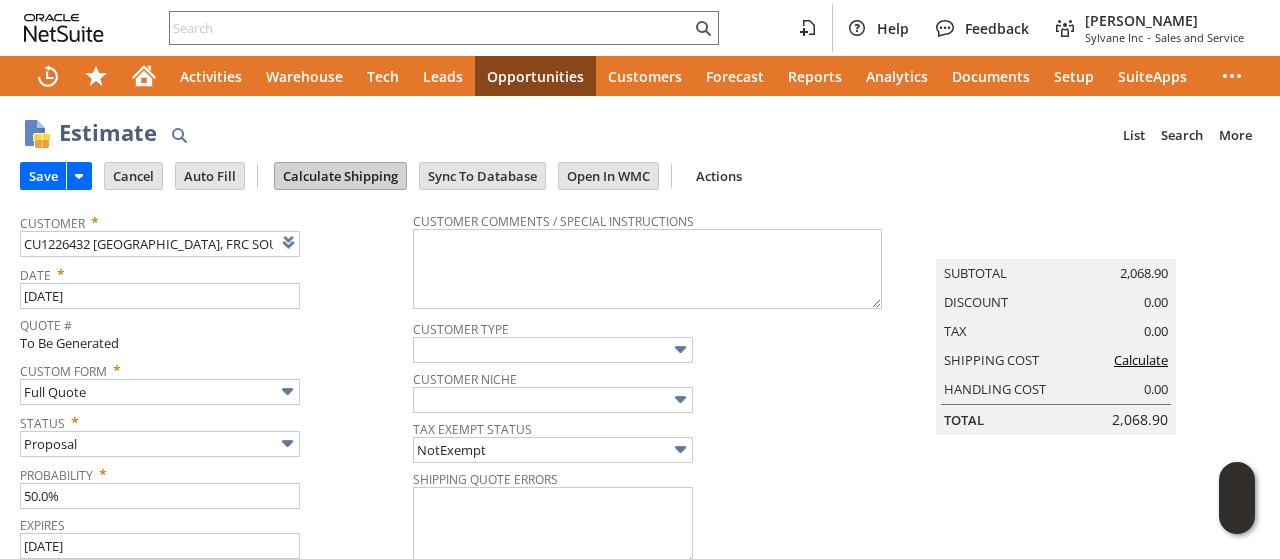 click on "Calculate Shipping" at bounding box center [340, 176] 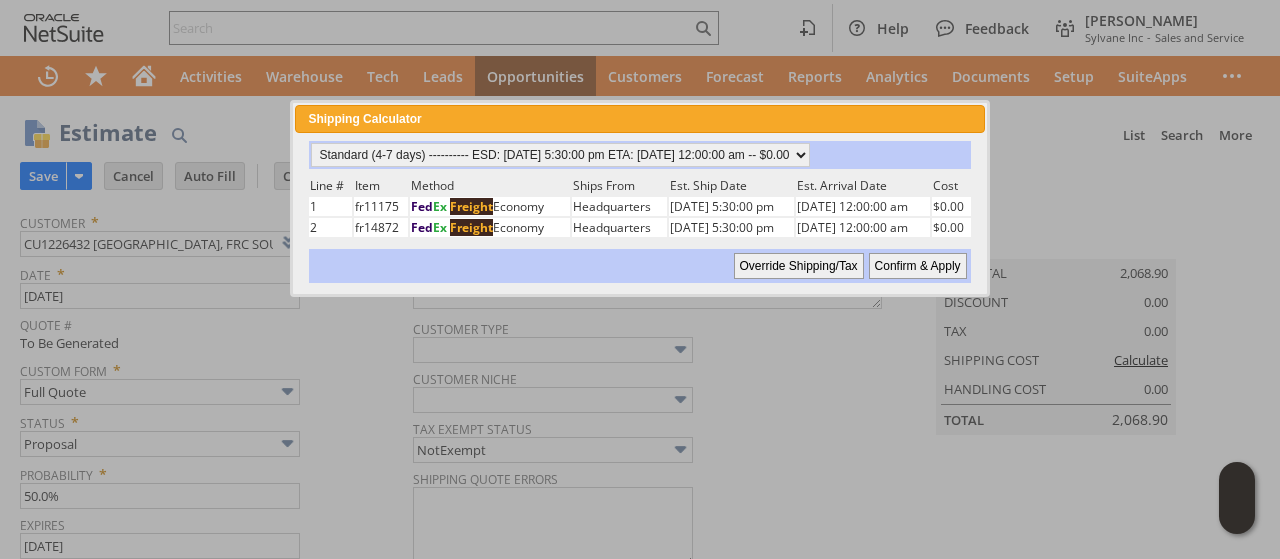 click on "Confirm & Apply" at bounding box center (918, 266) 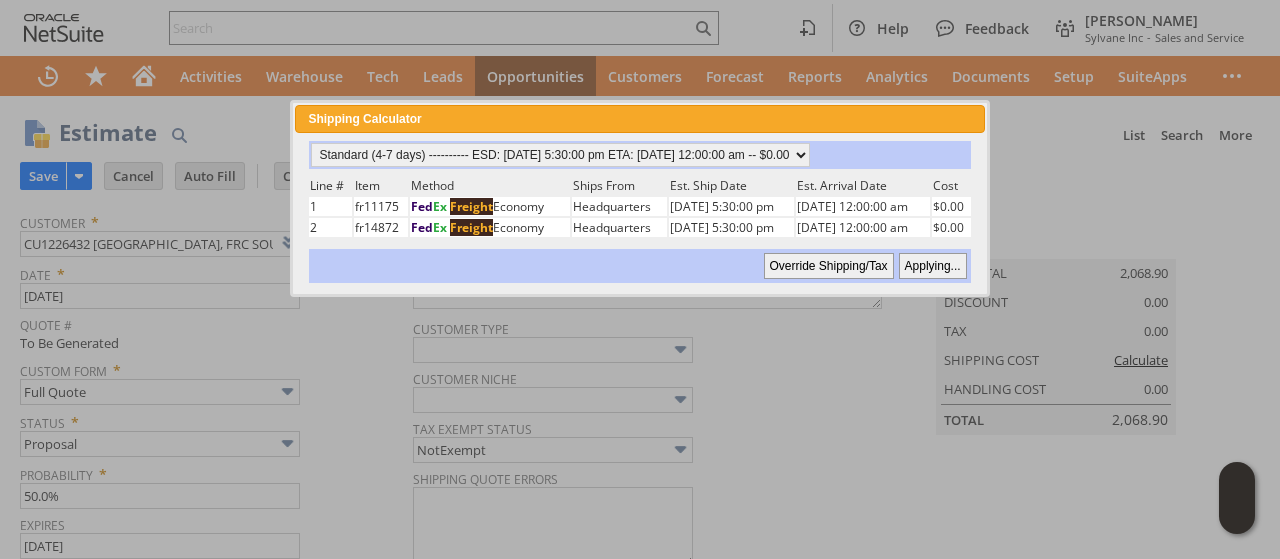 click on "Summary
Subtotal
2,068.90
Discount
0.00
Tax
0.00
Shipping Cost
Calculate
Handling Cost
0.00
Total
2,068.90" at bounding box center (1076, 318) 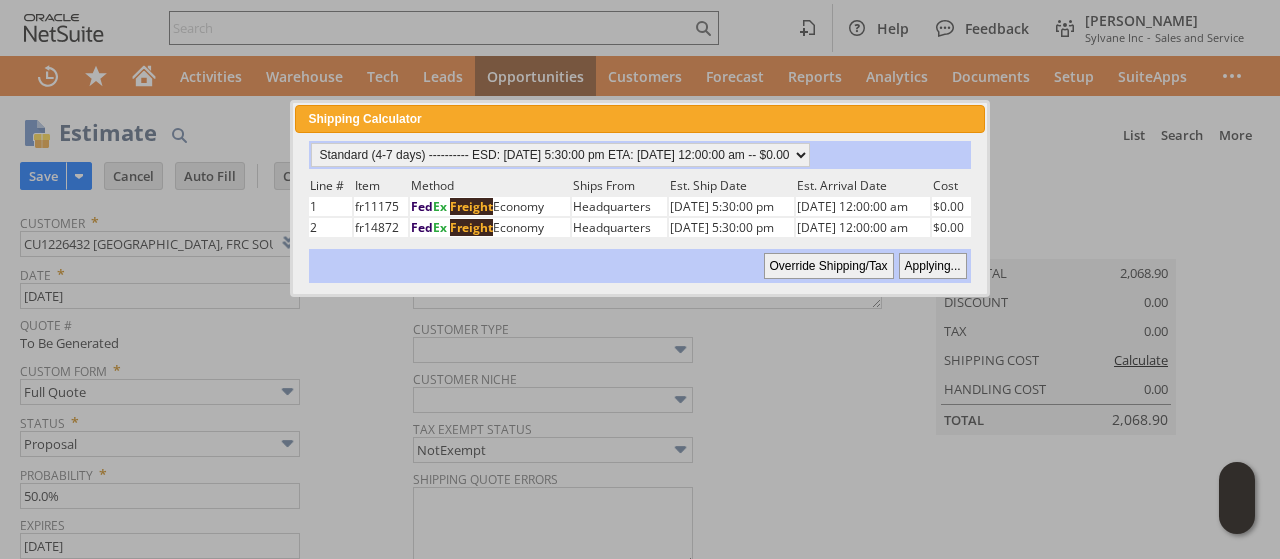 type 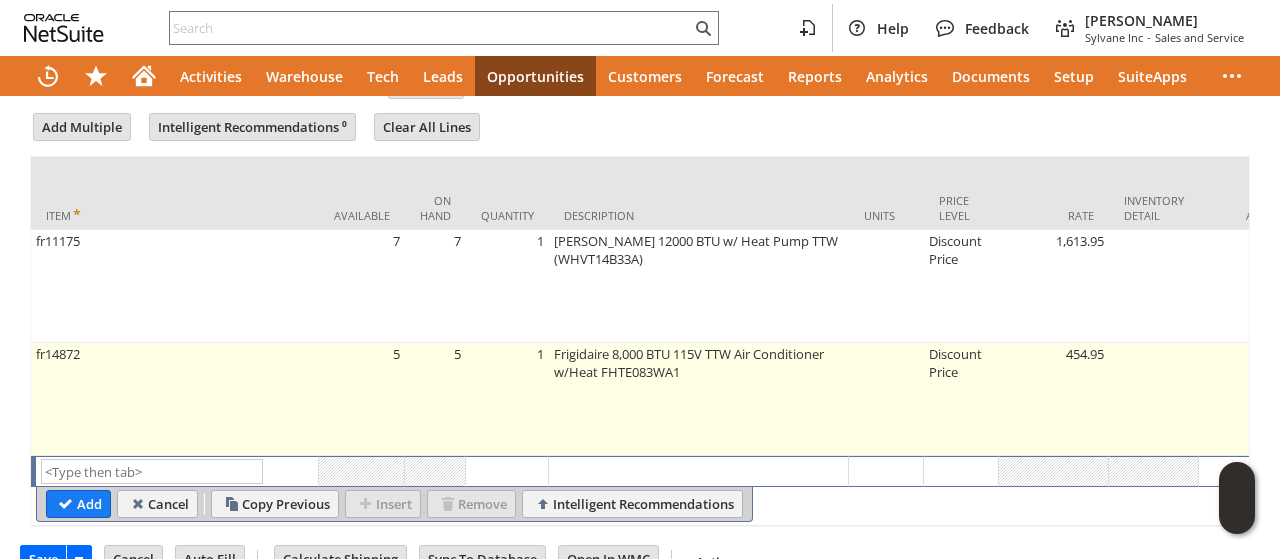 scroll, scrollTop: 884, scrollLeft: 0, axis: vertical 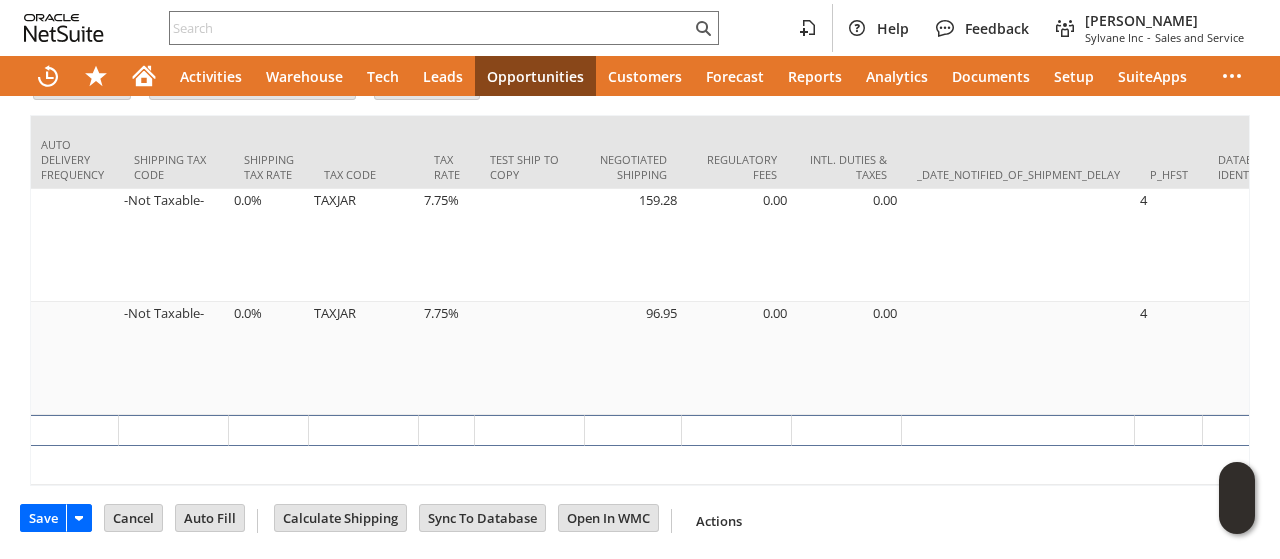 click on "Add
Cancel
Copy Previous
Insert
Remove
Intelligent Recommendations" at bounding box center [-1748, 464] 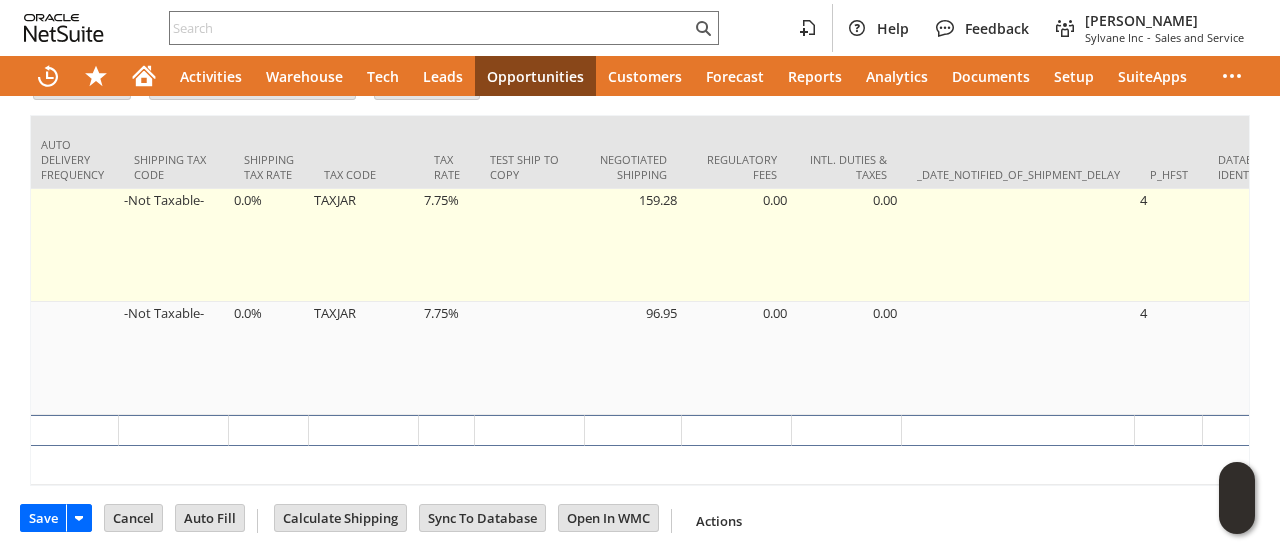 click on "7.75%" at bounding box center [447, 245] 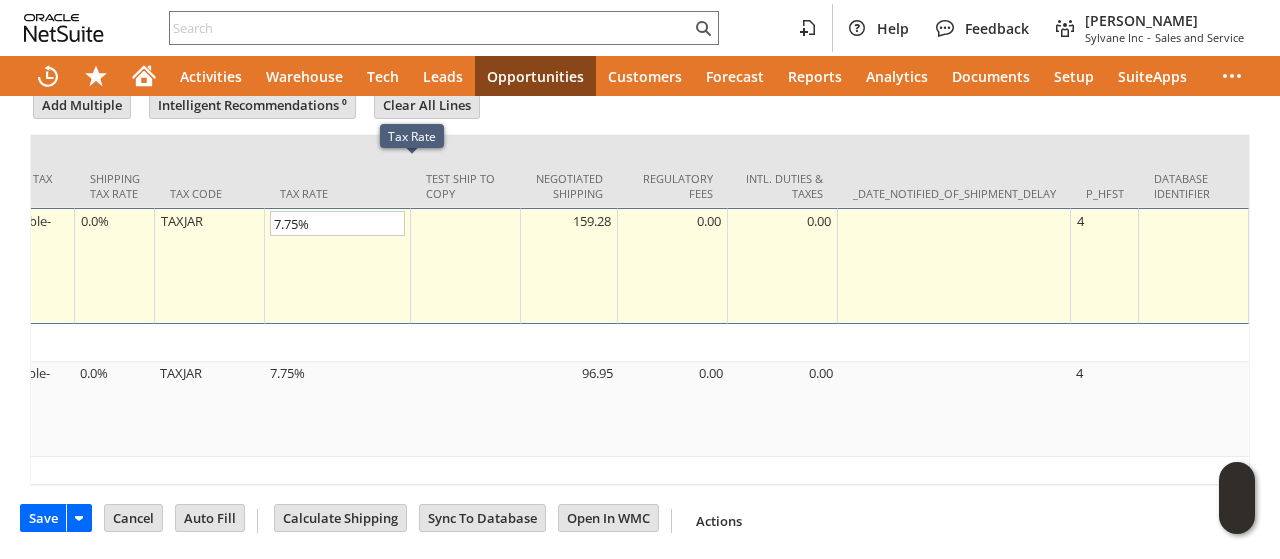 scroll, scrollTop: 0, scrollLeft: 4760, axis: horizontal 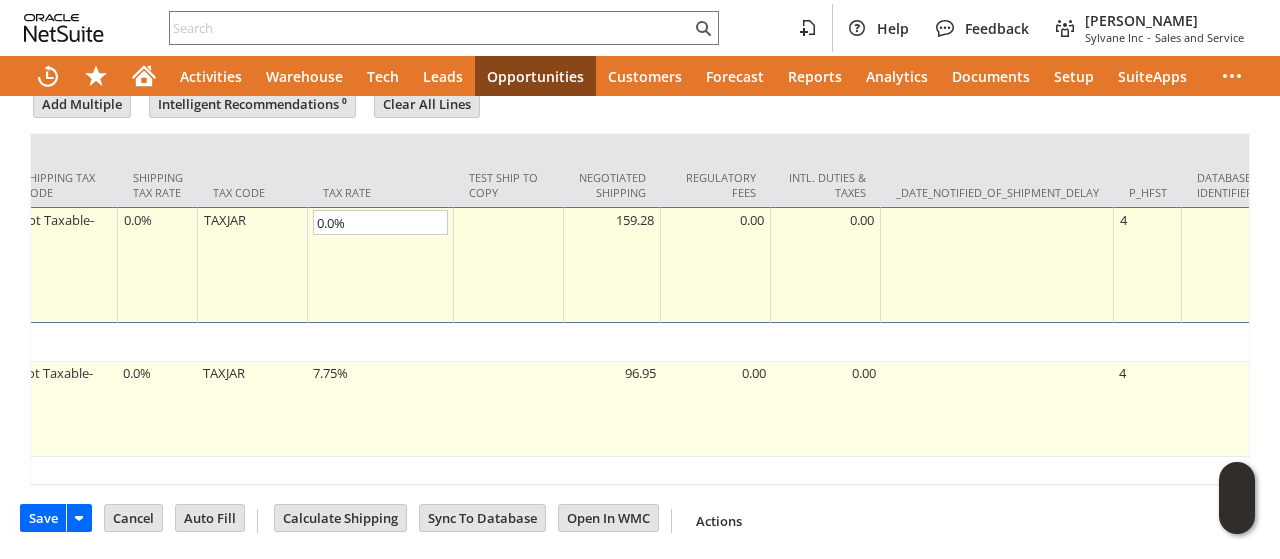 click on "7.75%" at bounding box center [381, 409] 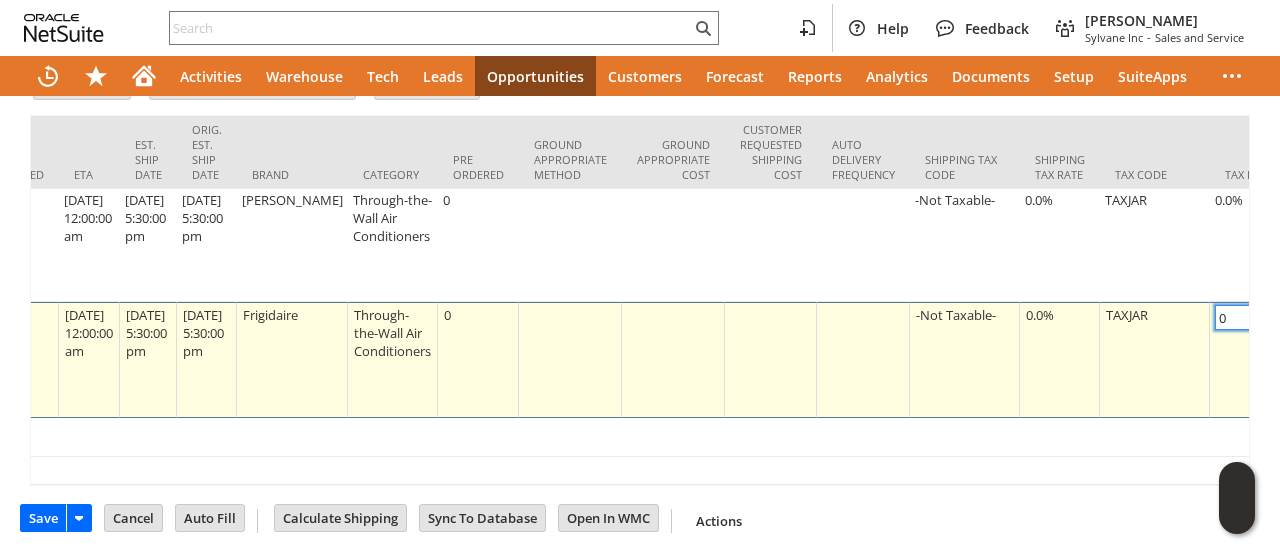 scroll, scrollTop: 0, scrollLeft: 2928, axis: horizontal 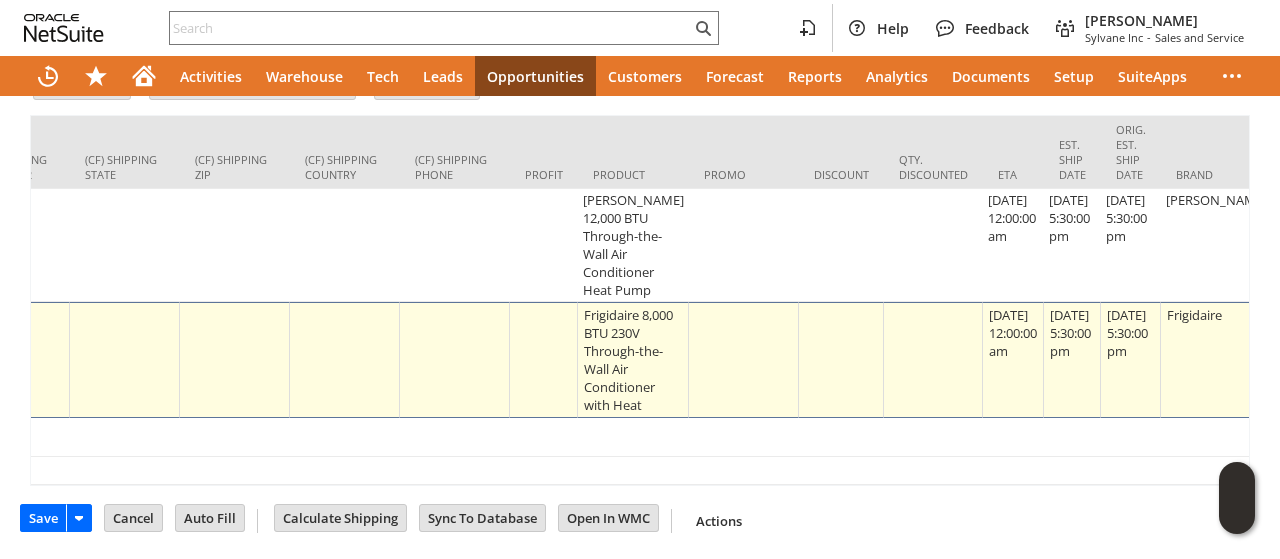 type on "0.0%" 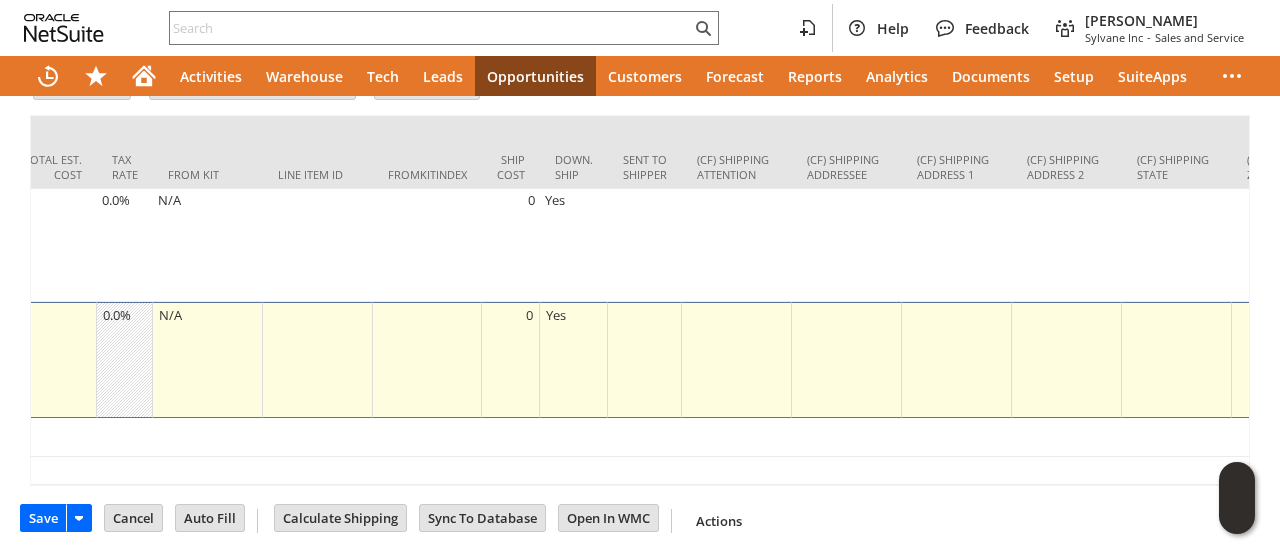 scroll, scrollTop: 0, scrollLeft: 121, axis: horizontal 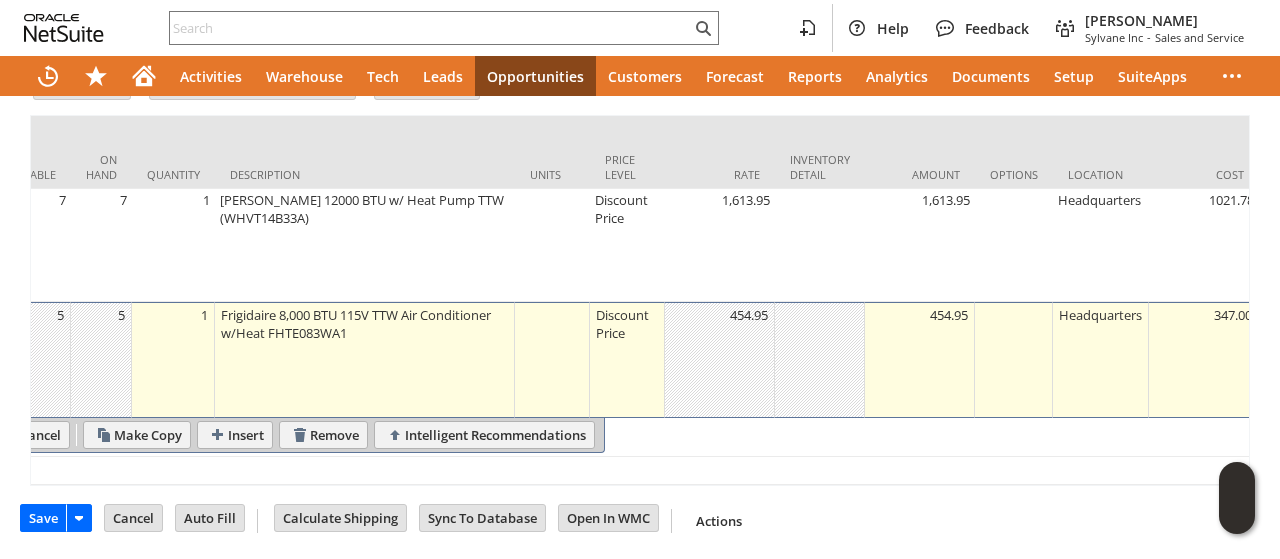 click on "Frigidaire 8,000 BTU 115V TTW Air Conditioner w/Heat FHTE083WA1" at bounding box center (365, 360) 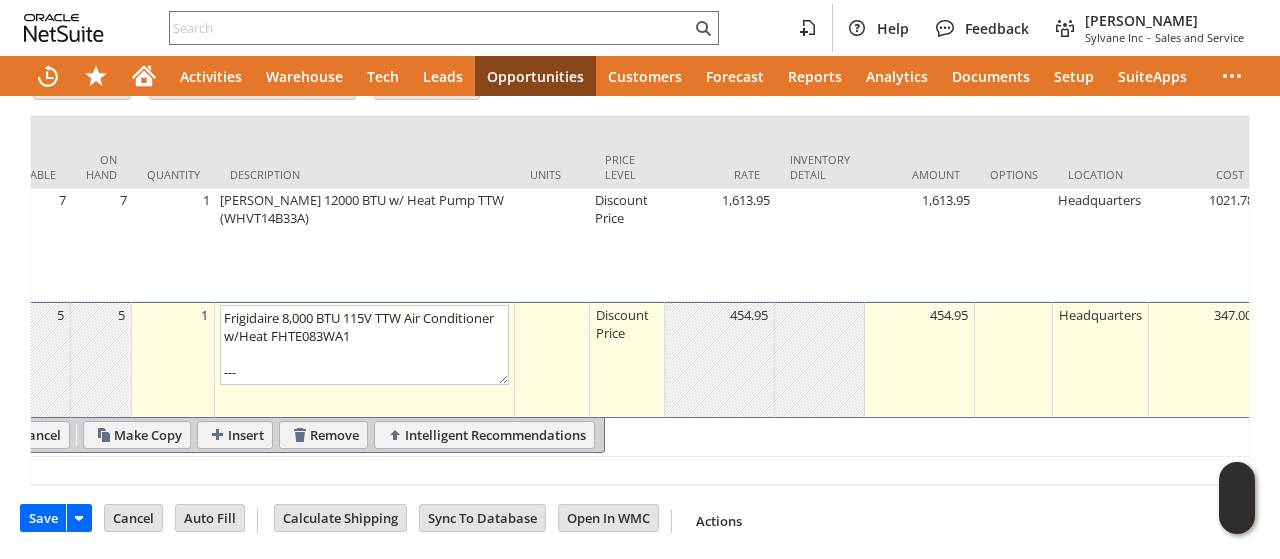 scroll, scrollTop: 33, scrollLeft: 0, axis: vertical 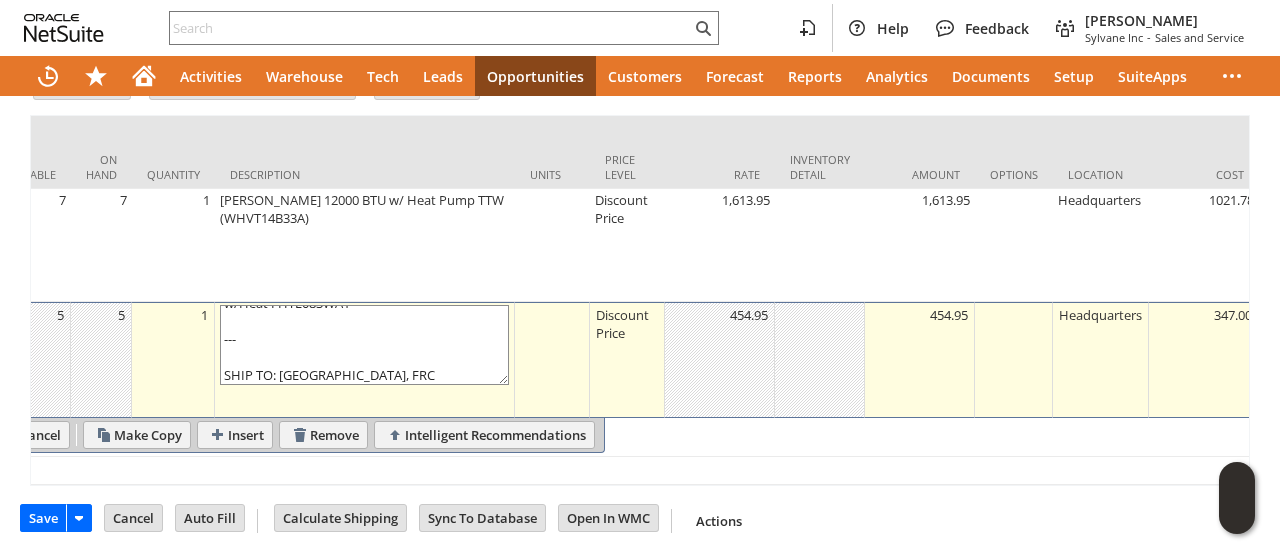 click on "Frigidaire 8,000 BTU 115V TTW Air Conditioner w/Heat FHTE083WA1
---
SHIP TO: NAS NORTH ISLAND, FRC SOUTHWEST          BILL TO: FRC SOUTHWEST
2ND St. Bldg. 379 Door 45 (West Side)                                 PO Box 357058 Bldg. 94
San Diego, CA 92135-7058                                                     San Diego, CA 92135" at bounding box center [364, 345] 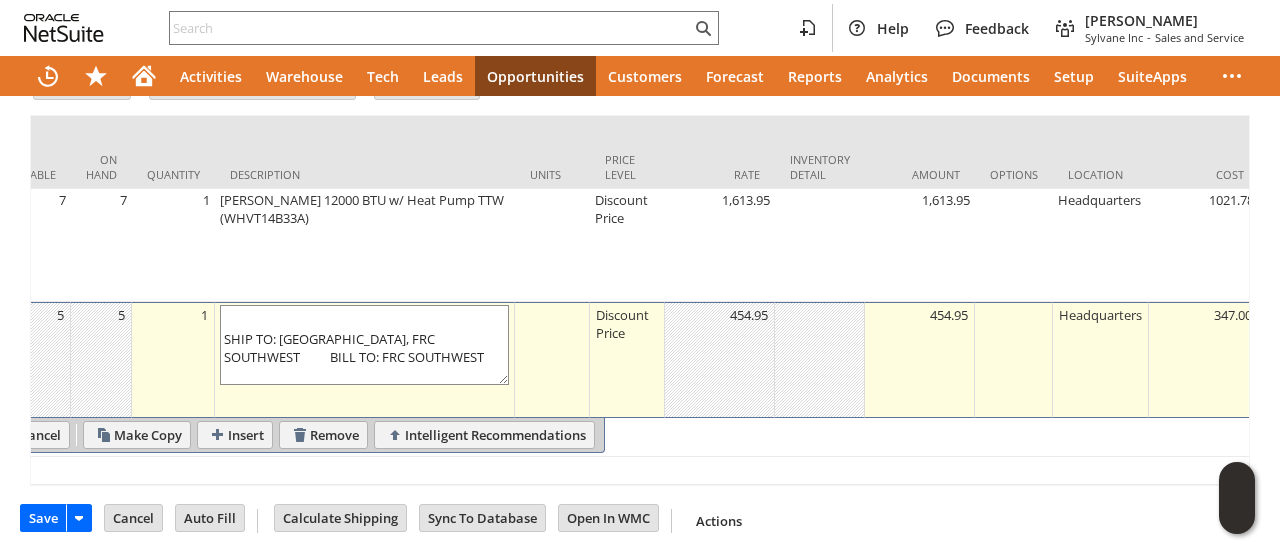 scroll, scrollTop: 87, scrollLeft: 0, axis: vertical 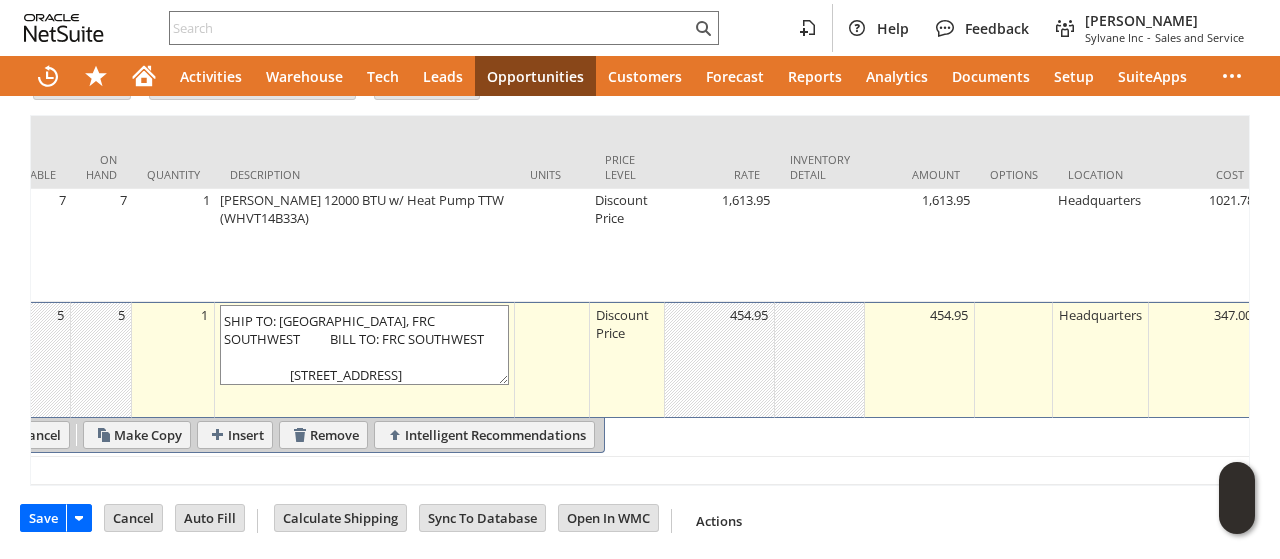 click on "Frigidaire 8,000 BTU 115V TTW Air Conditioner w/Heat FHTE083WA1
---
SHIP TO: NAS NORTH ISLAND, FRC SOUTHWEST          BILL TO: FRC SOUTHWEST
2ND St. Bldg. 379 Door 45 (West Side)                                 PO Box 357058 Bldg. 94
San Diego, CA 92135-7058                                                     San Diego, CA 92135" at bounding box center (364, 345) 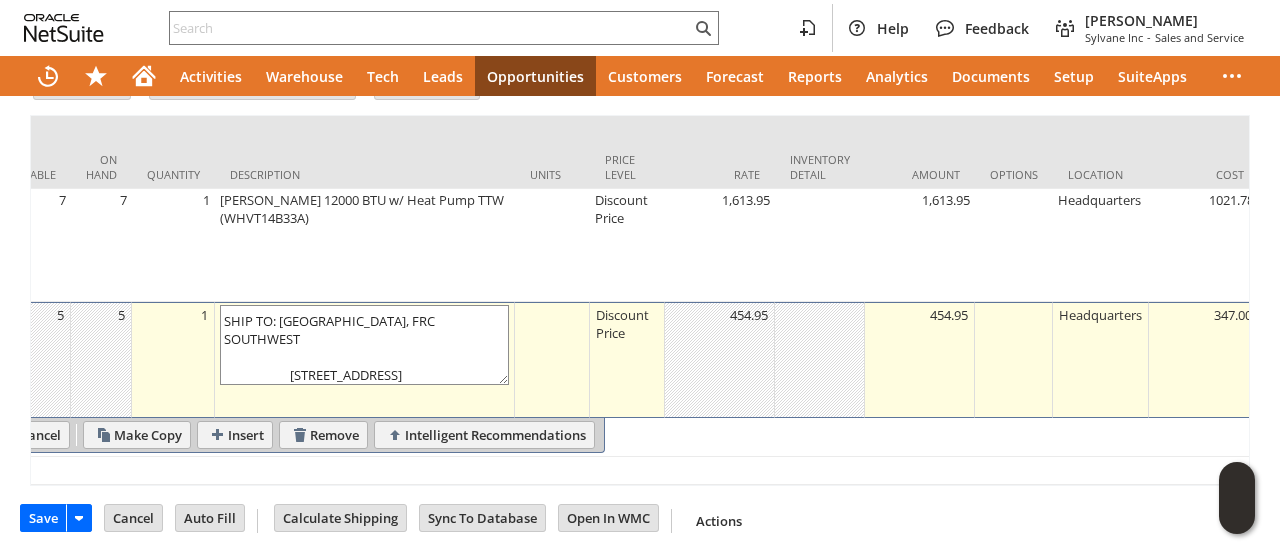 click on "Frigidaire 8,000 BTU 115V TTW Air Conditioner w/Heat FHTE083WA1
---
SHIP TO: NAS NORTH ISLAND, FRC SOUTHWEST
2ND St. Bldg. 379 Door 45 (West Side)                                 PO Box 357058 Bldg. 94
San Diego, CA 92135-7058                                                     San Diego, CA 92135" at bounding box center [364, 345] 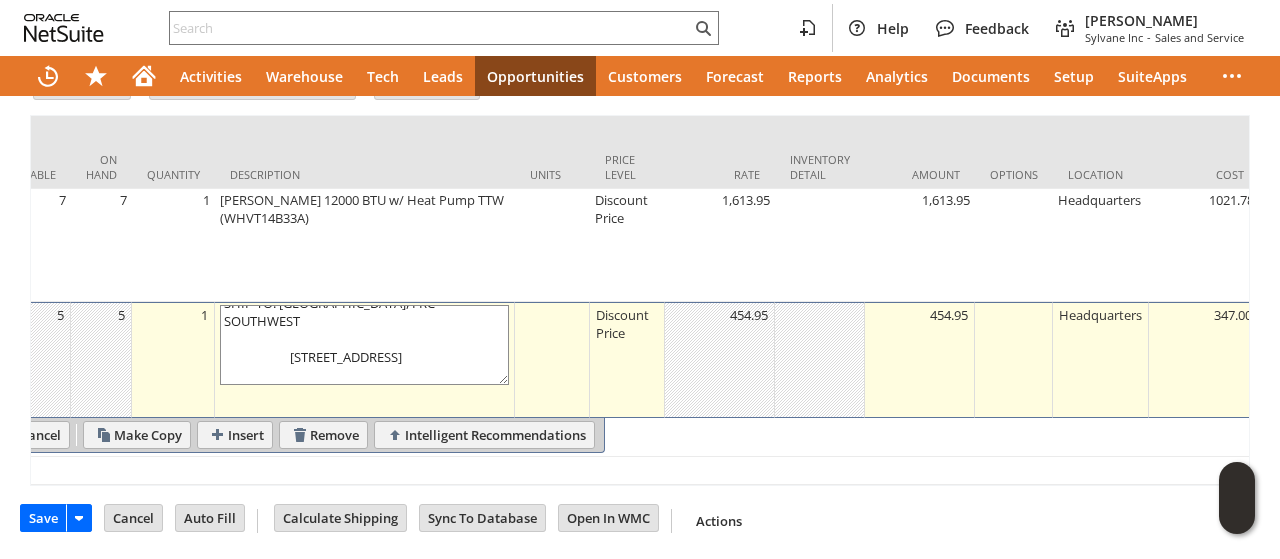 scroll, scrollTop: 123, scrollLeft: 0, axis: vertical 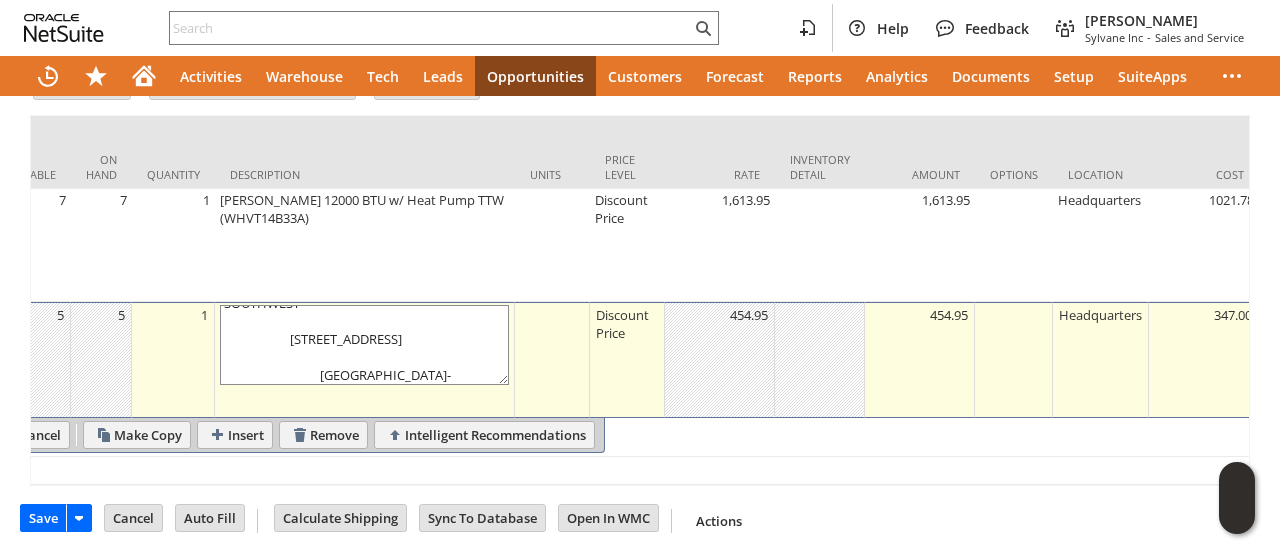 click on "Frigidaire 8,000 BTU 115V TTW Air Conditioner w/Heat FHTE083WA1
---
SHIP TO: NAS NORTH ISLAND, FRC SOUTHWEST
2ND St. Bldg. 379 Door 45 (West Side)                                 PO Box 357058 Bldg. 94
San Diego, CA 92135-7058                                                     San Diego, CA 92135" at bounding box center (364, 345) 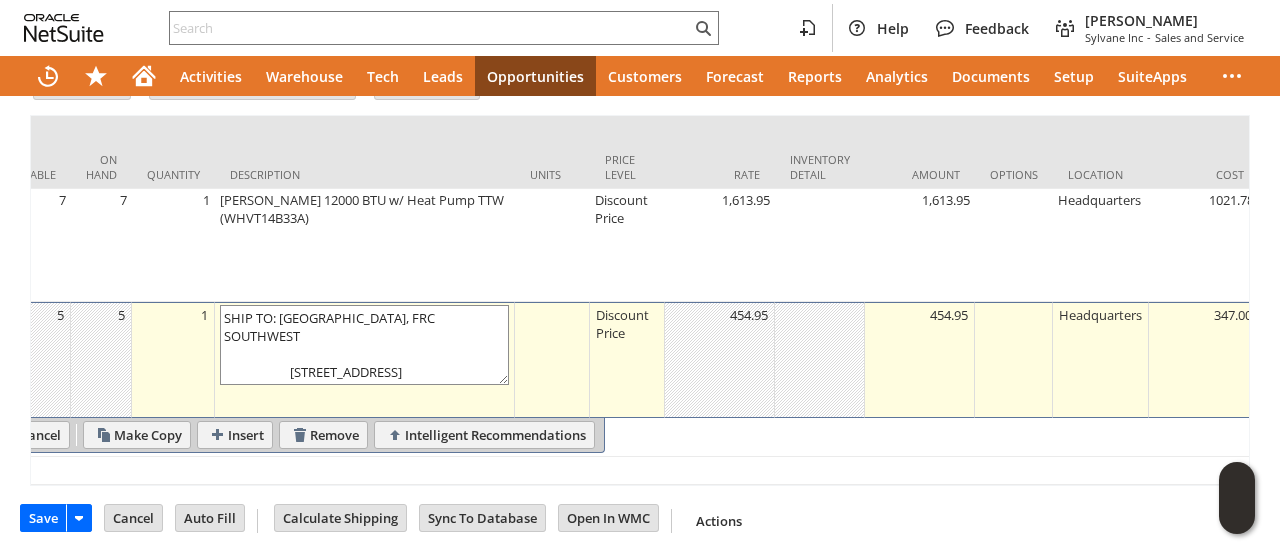 scroll, scrollTop: 177, scrollLeft: 0, axis: vertical 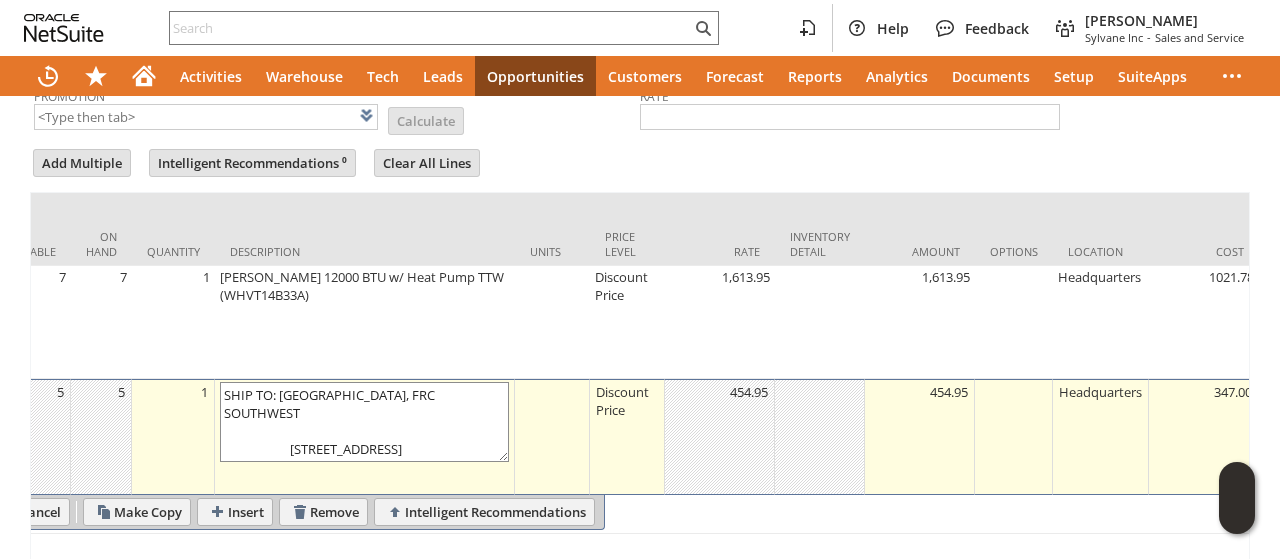 click on "Frigidaire 8,000 BTU 115V TTW Air Conditioner w/Heat FHTE083WA1
---
SHIP TO: NAS NORTH ISLAND, FRC SOUTHWEST
2ND St. Bldg. 379 Door 45 (West Side)
San Diego, CA 92135-7058" at bounding box center (364, 422) 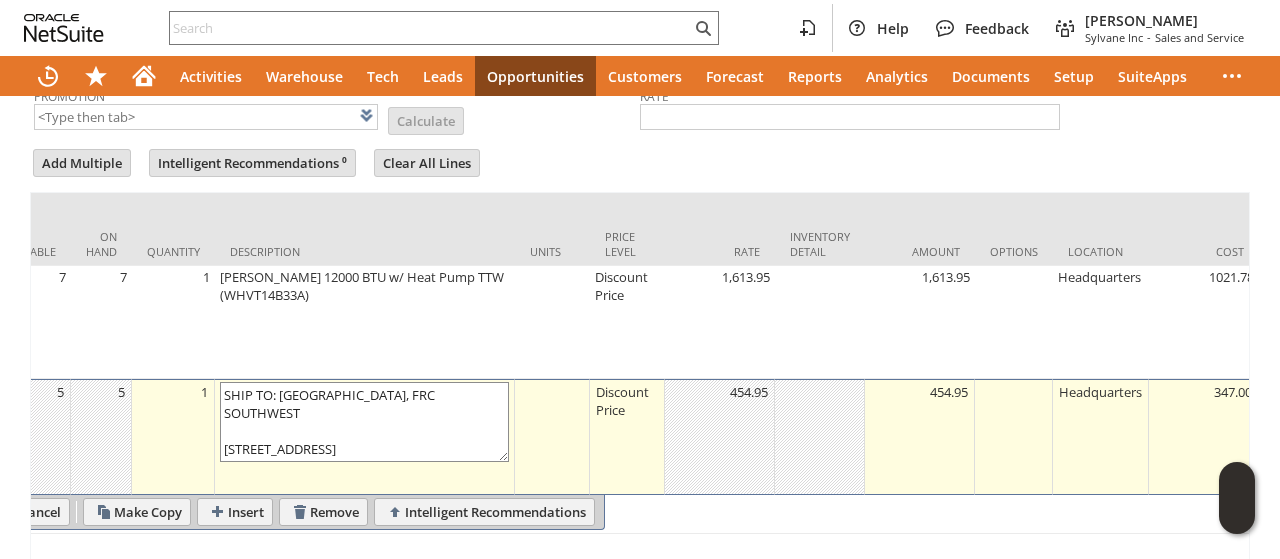 scroll, scrollTop: 110, scrollLeft: 0, axis: vertical 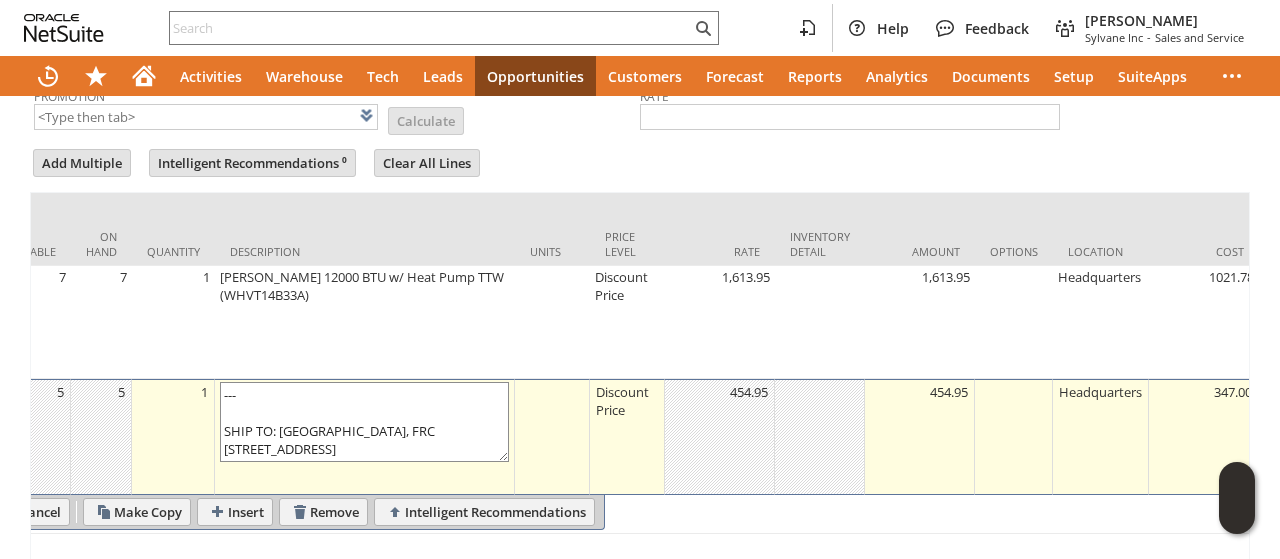 click on "Frigidaire 8,000 BTU 115V TTW Air Conditioner w/Heat FHTE083WA1
---
SHIP TO: NAS NORTH ISLAND, FRC SOUTHWEST
2ND St. Bldg. 379 Door 45 (West Side)
San Diego, CA 92135-7058" at bounding box center (364, 422) 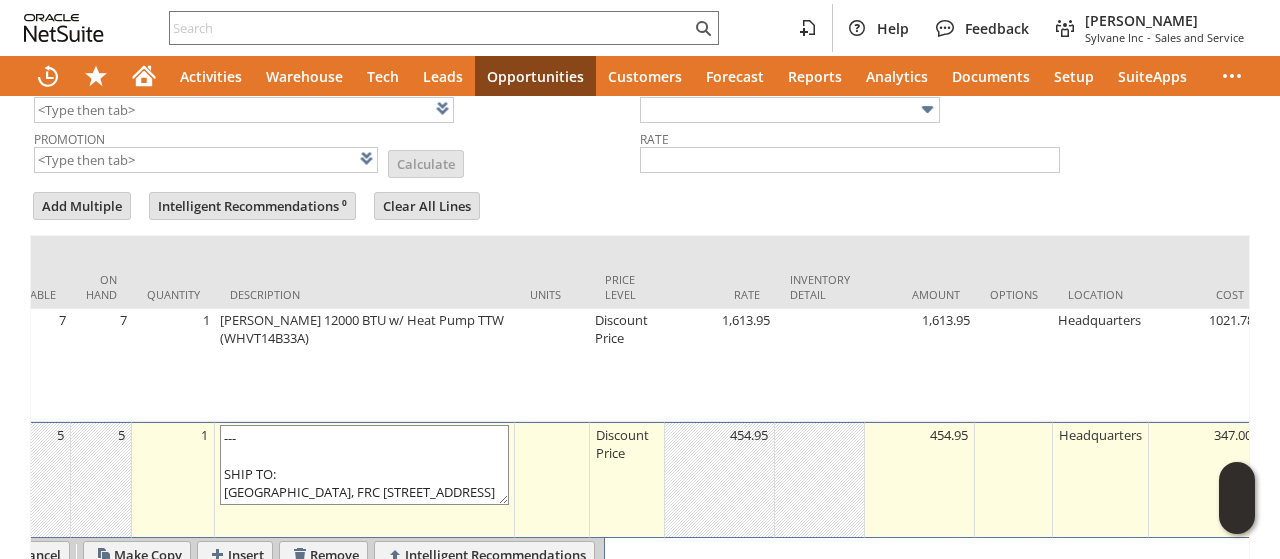 scroll, scrollTop: 785, scrollLeft: 0, axis: vertical 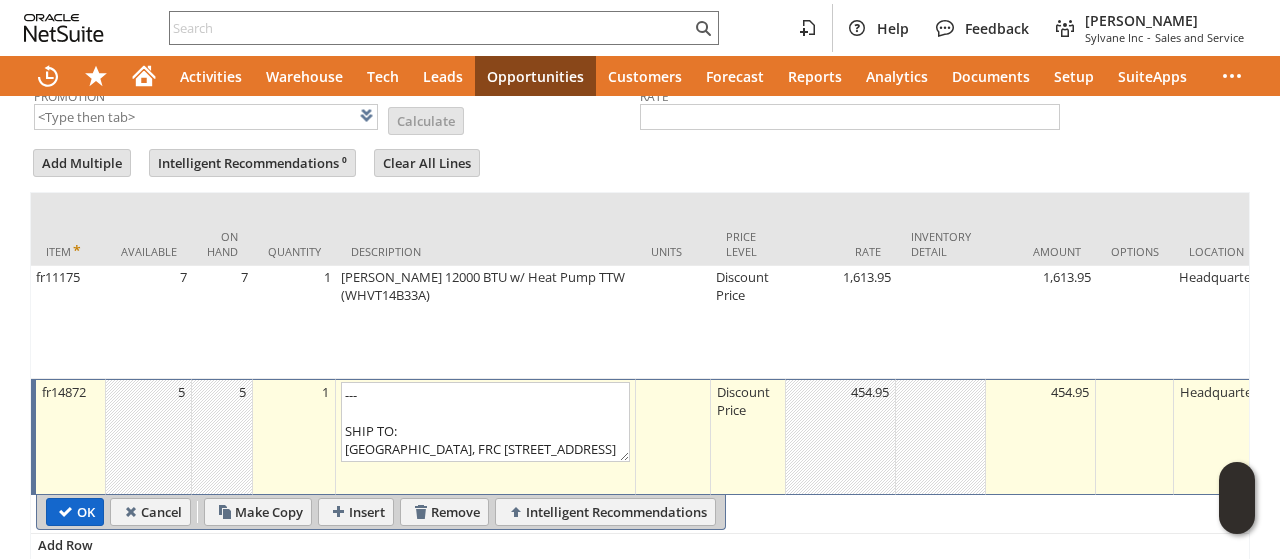 type on "Frigidaire 8,000 BTU 115V TTW Air Conditioner w/Heat FHTE083WA1
---
SHIP TO:
NAS NORTH ISLAND, FRC SOUTHWEST
2ND St. Bldg. 379 Door 45 (West Side)
San Diego, CA 92135-7058" 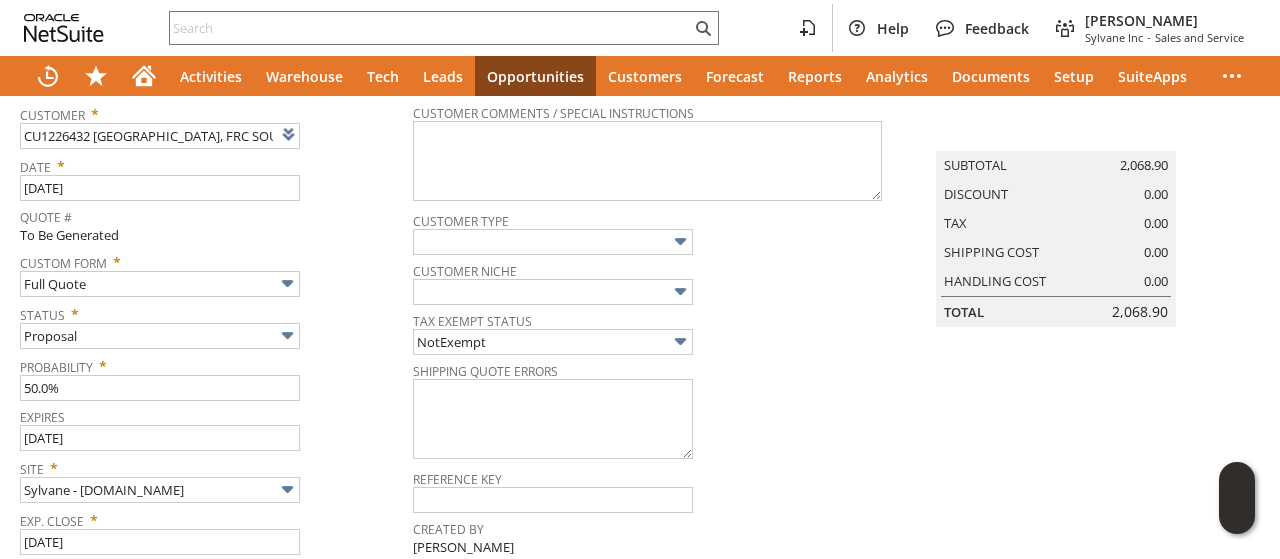 scroll, scrollTop: 0, scrollLeft: 0, axis: both 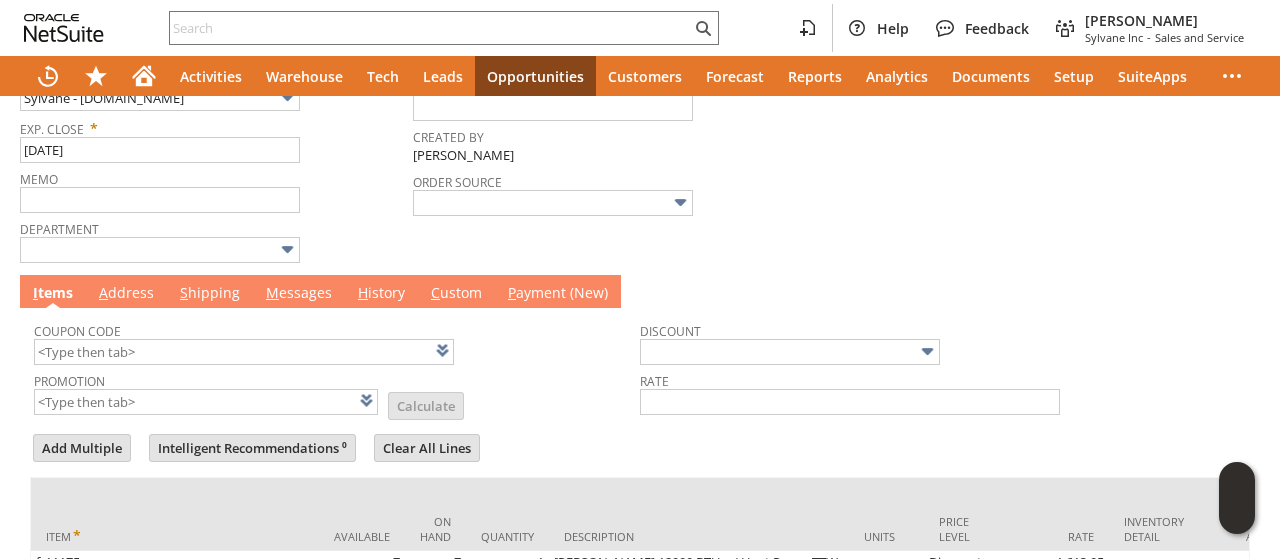 click on "M essages" at bounding box center [299, 294] 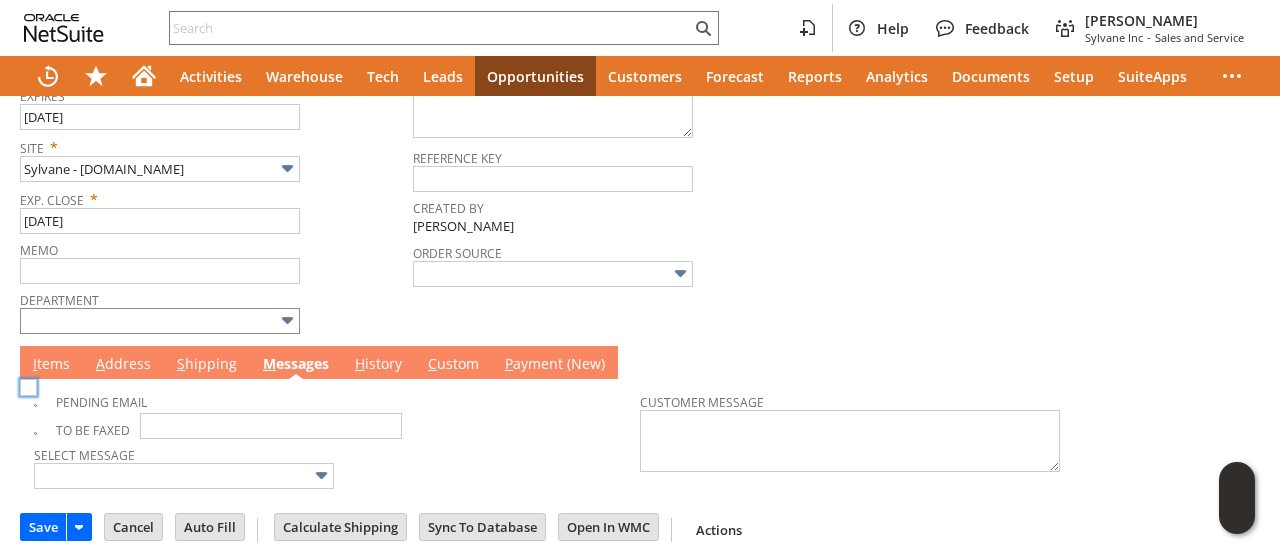 scroll, scrollTop: 0, scrollLeft: 0, axis: both 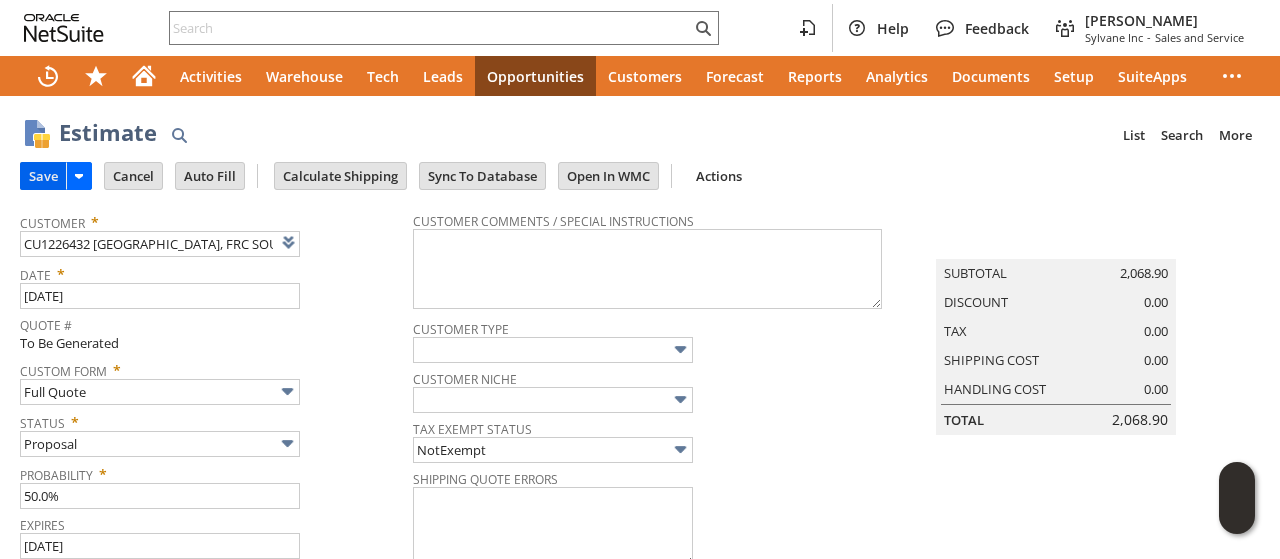 click on "Save" at bounding box center [43, 176] 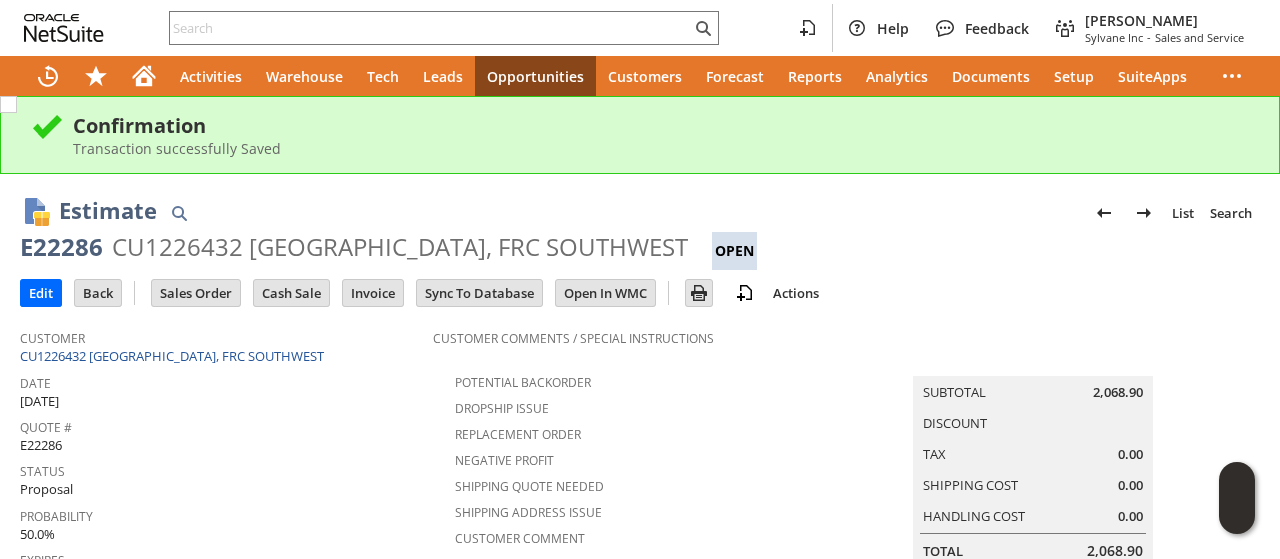 scroll, scrollTop: 0, scrollLeft: 0, axis: both 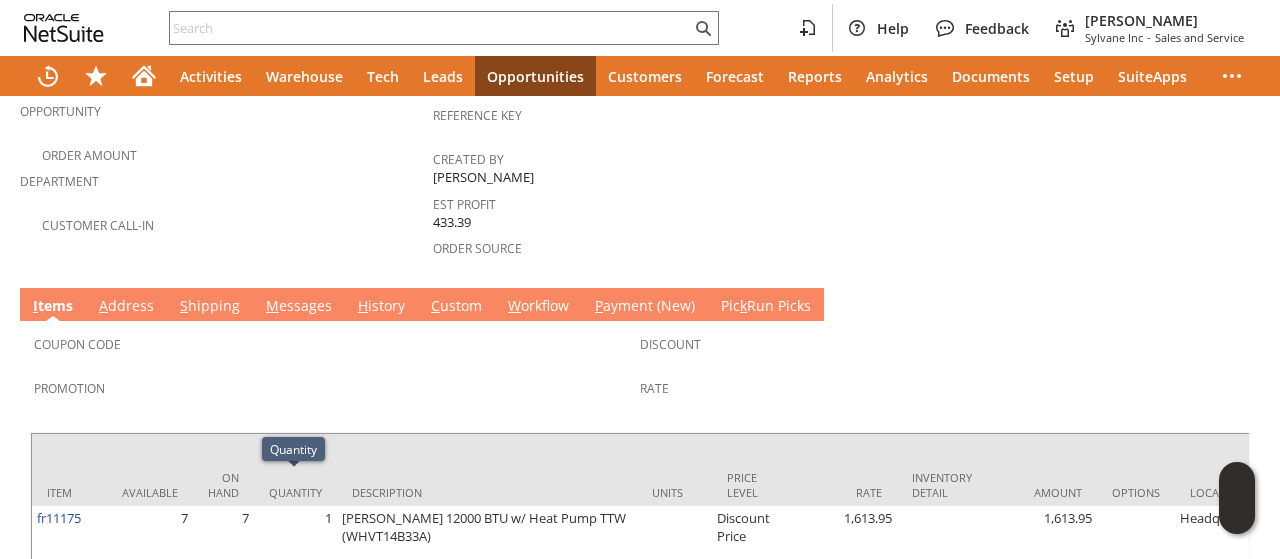 click on "M essages" at bounding box center (299, 307) 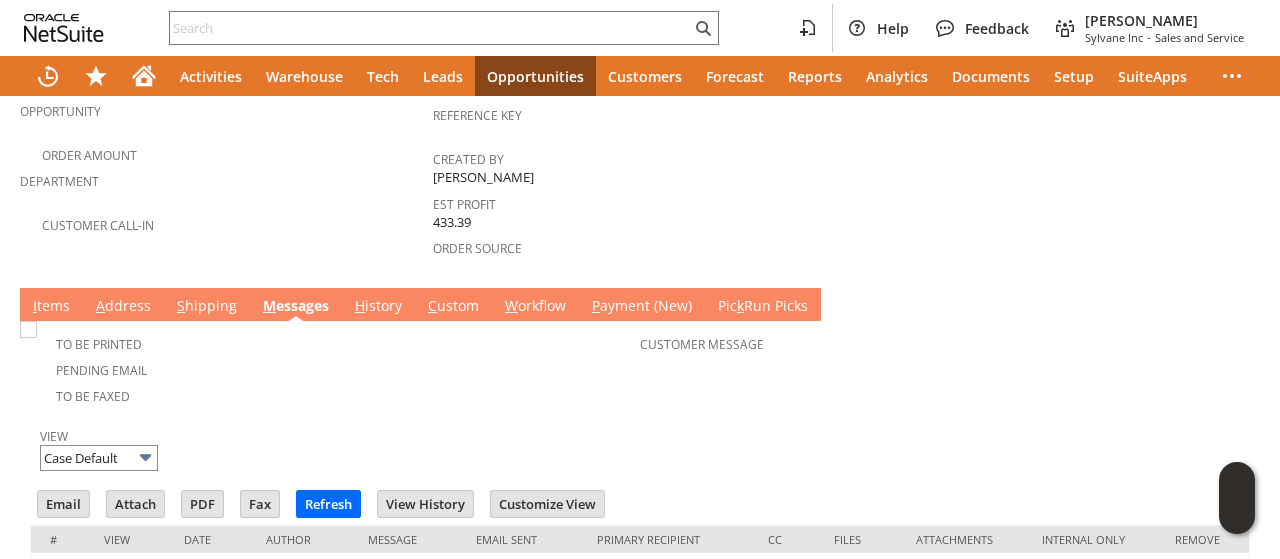 scroll, scrollTop: 0, scrollLeft: 0, axis: both 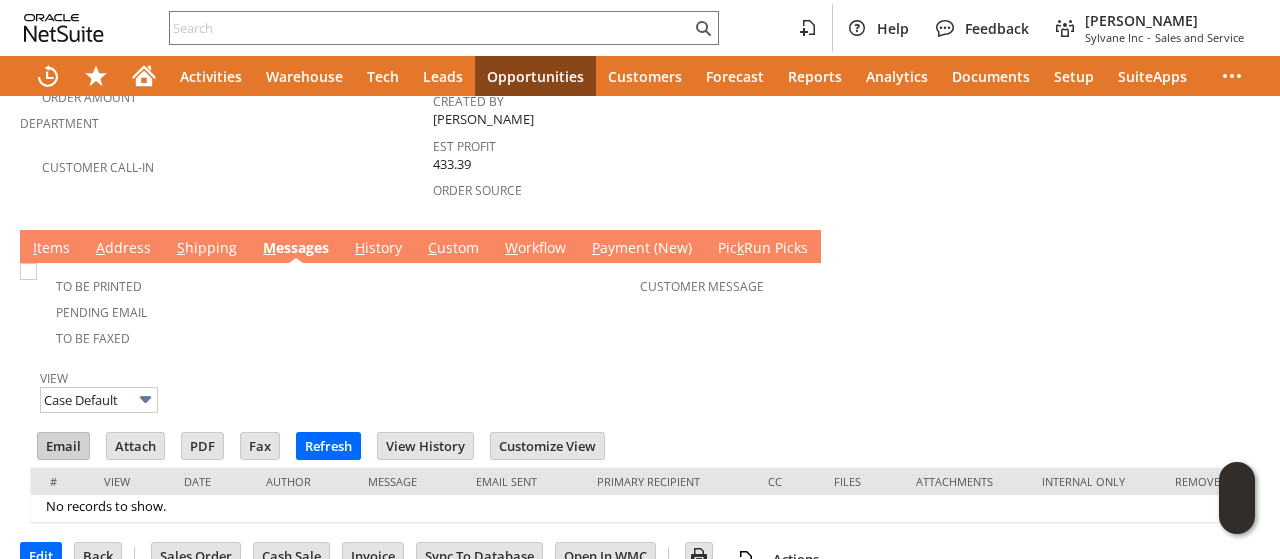 click on "Email" at bounding box center (63, 446) 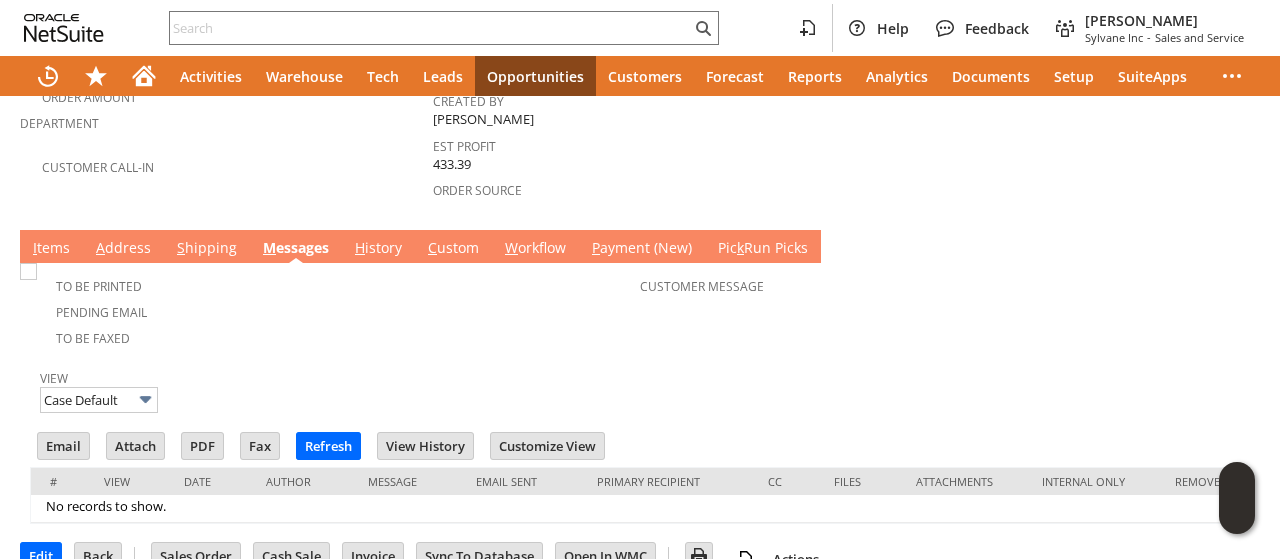 drag, startPoint x: 828, startPoint y: 292, endPoint x: 812, endPoint y: 305, distance: 20.615528 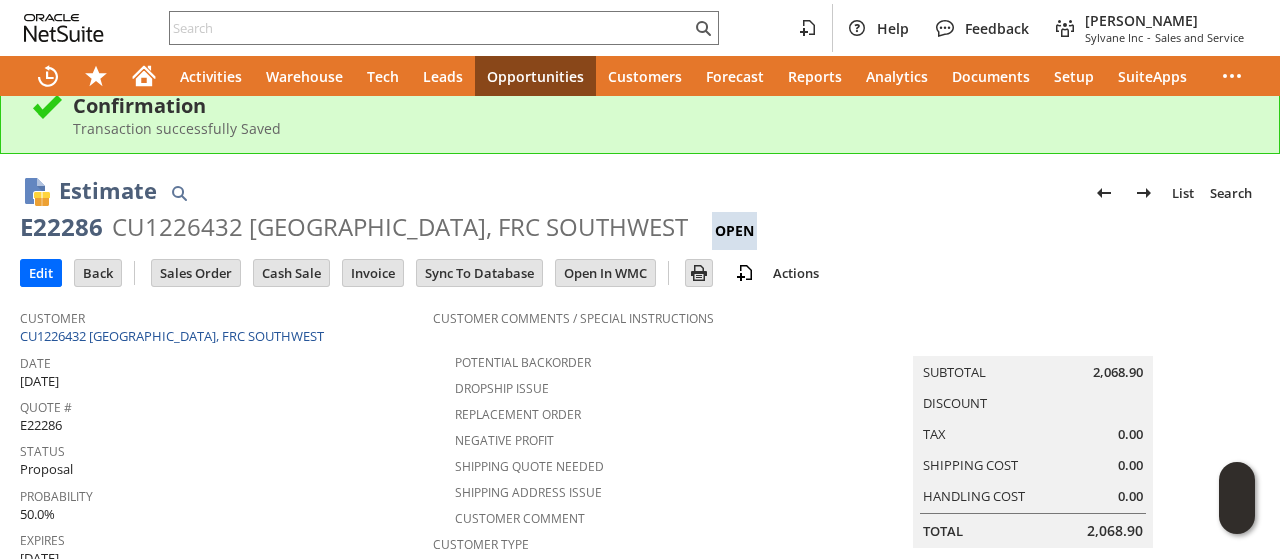 scroll, scrollTop: 0, scrollLeft: 0, axis: both 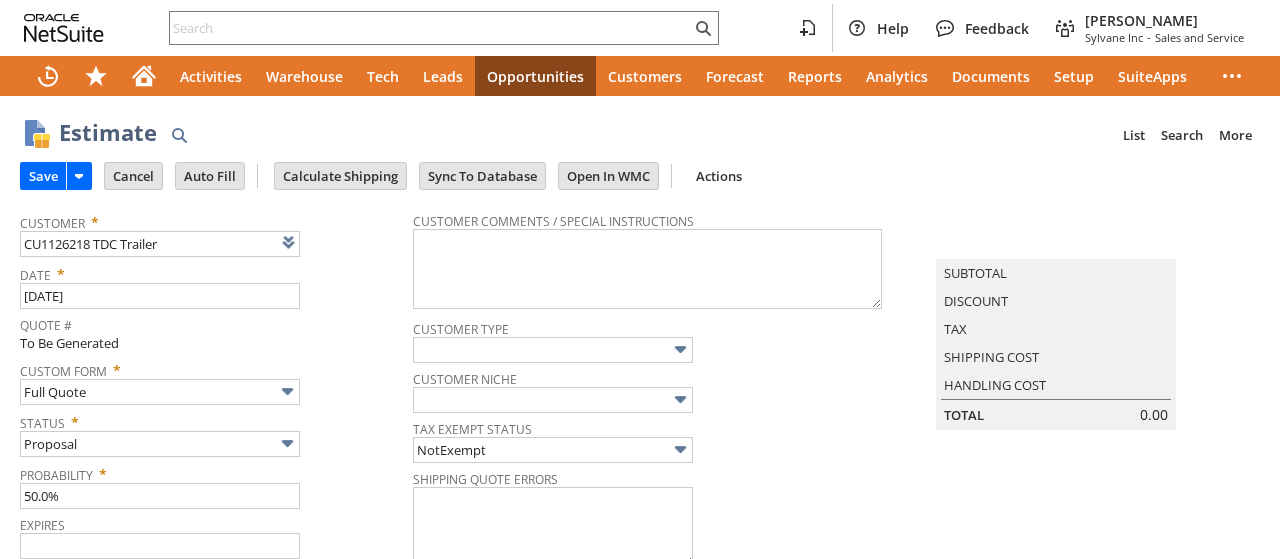 type on "8/14/2025" 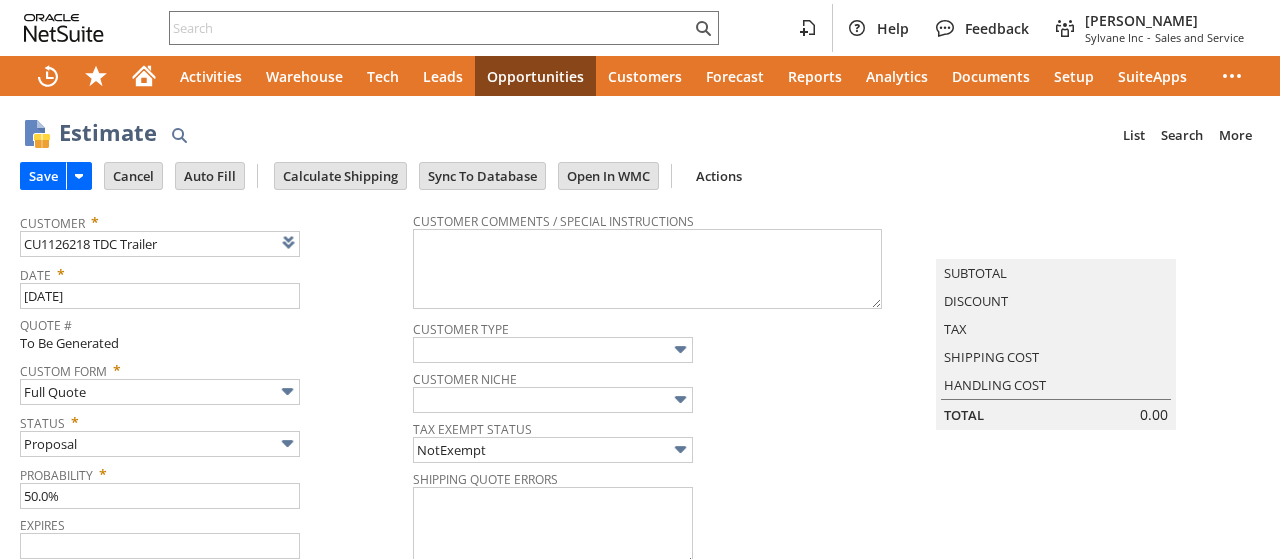 type on "7/15/2025" 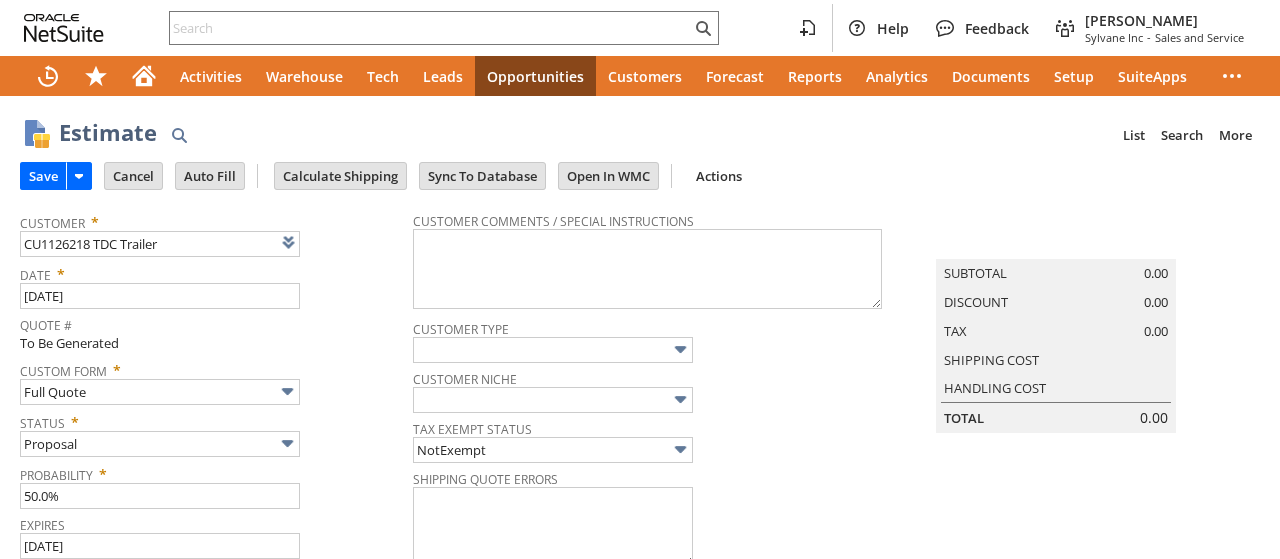 type on "Intelligent Recommendations¹⁰" 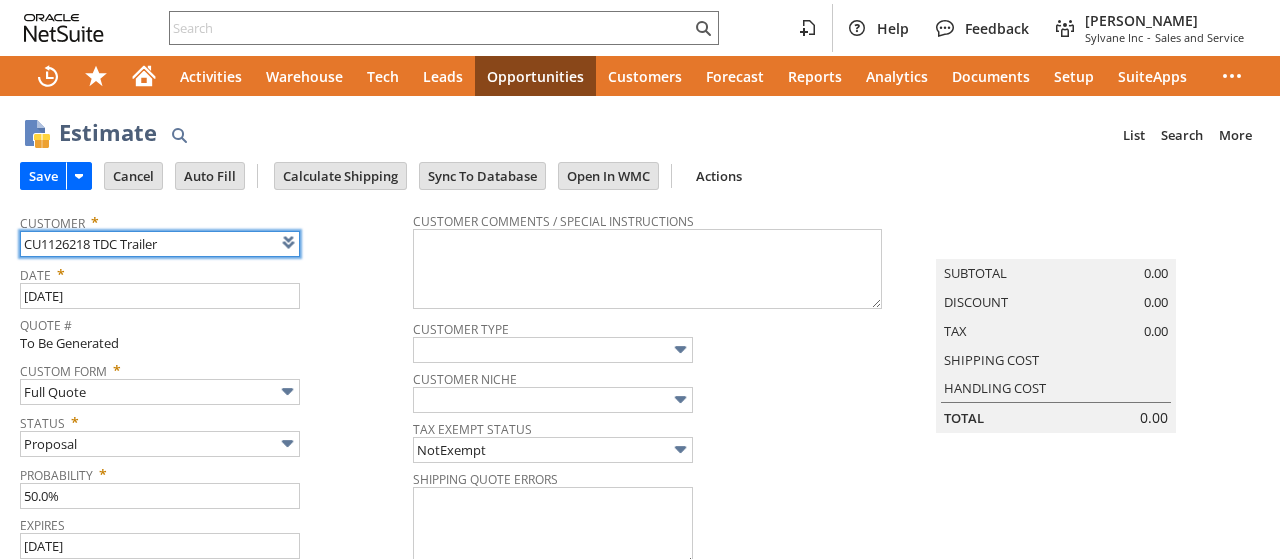scroll, scrollTop: 600, scrollLeft: 0, axis: vertical 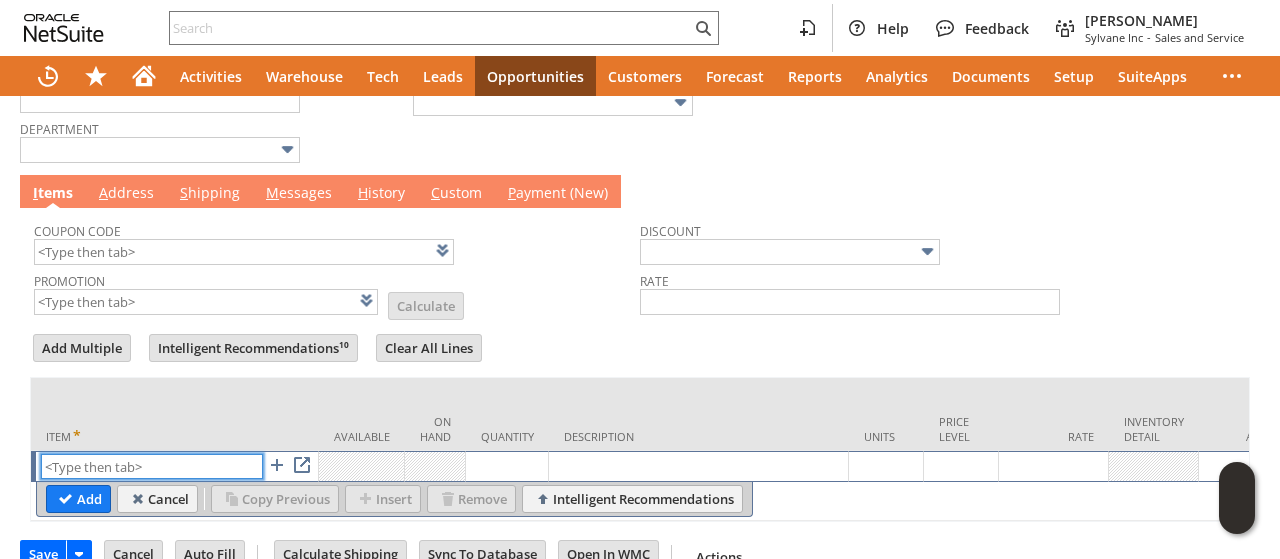 paste on "bn17027" 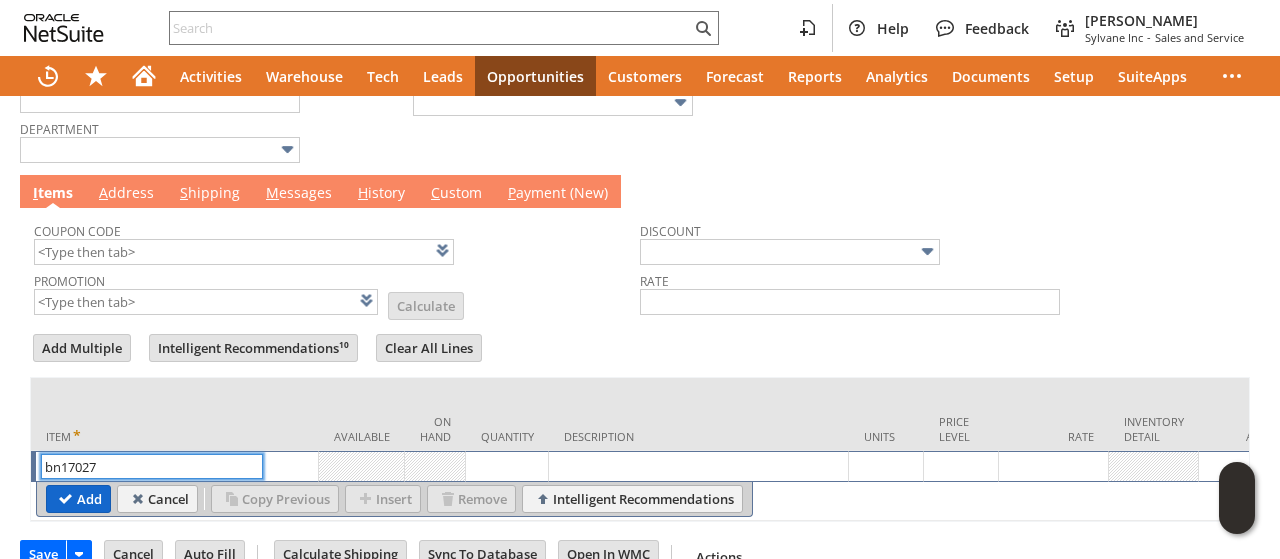 type on "bn17027" 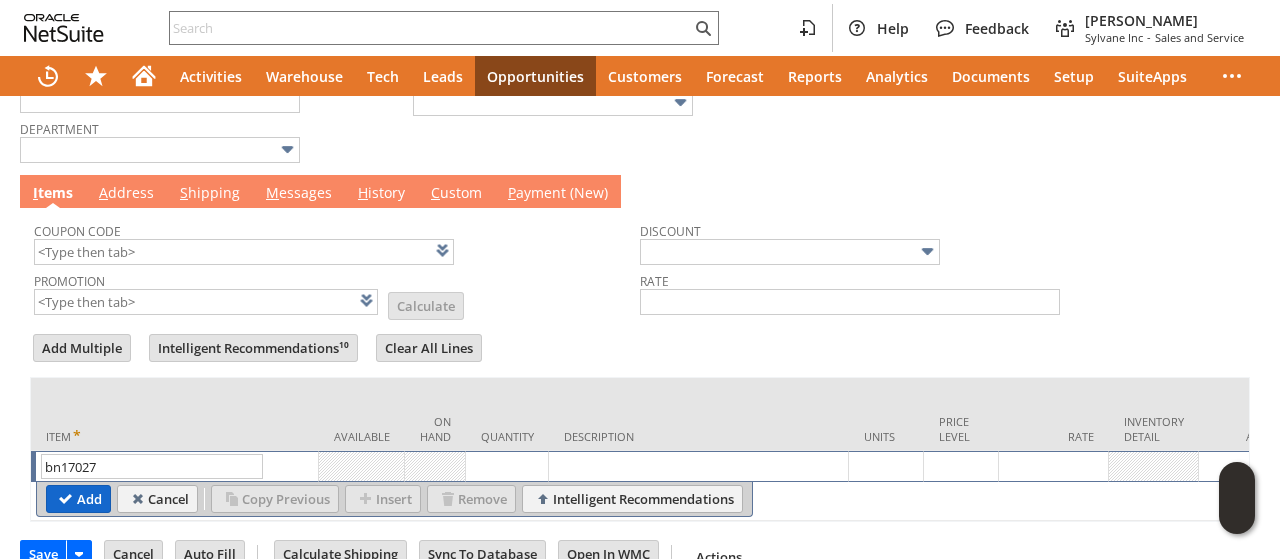 click on "Add" at bounding box center [78, 499] 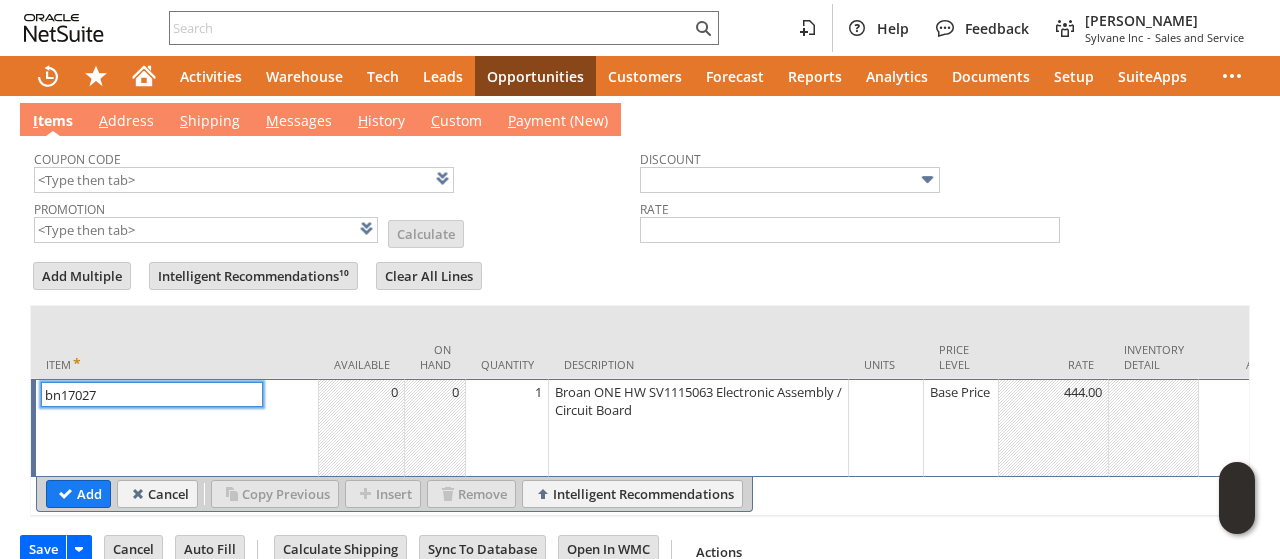 scroll, scrollTop: 700, scrollLeft: 0, axis: vertical 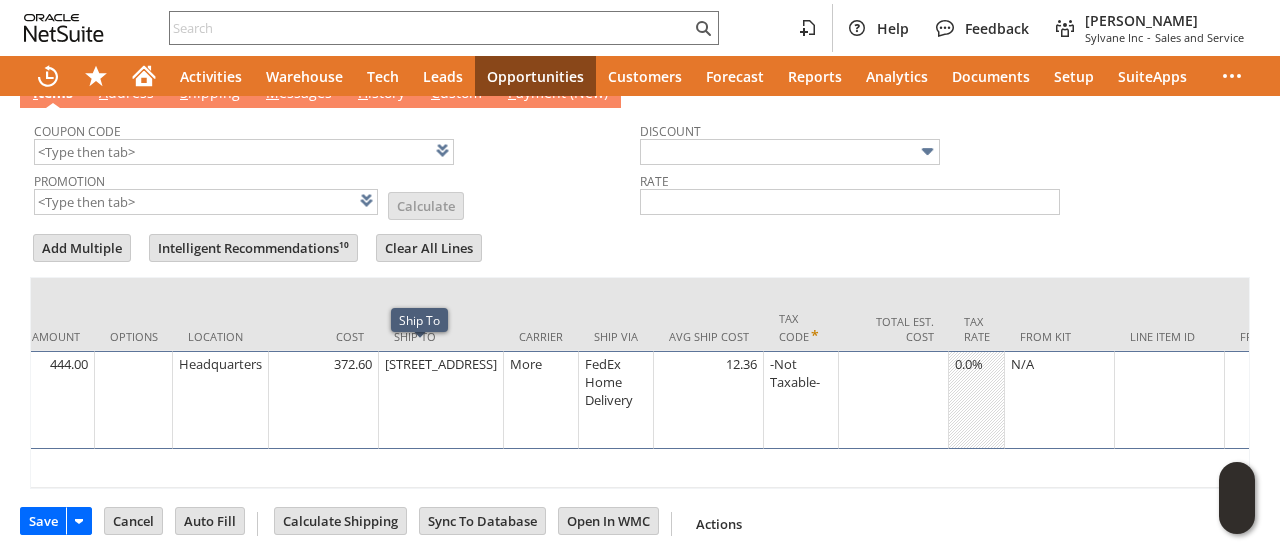 click on "[STREET_ADDRESS]" at bounding box center (441, 364) 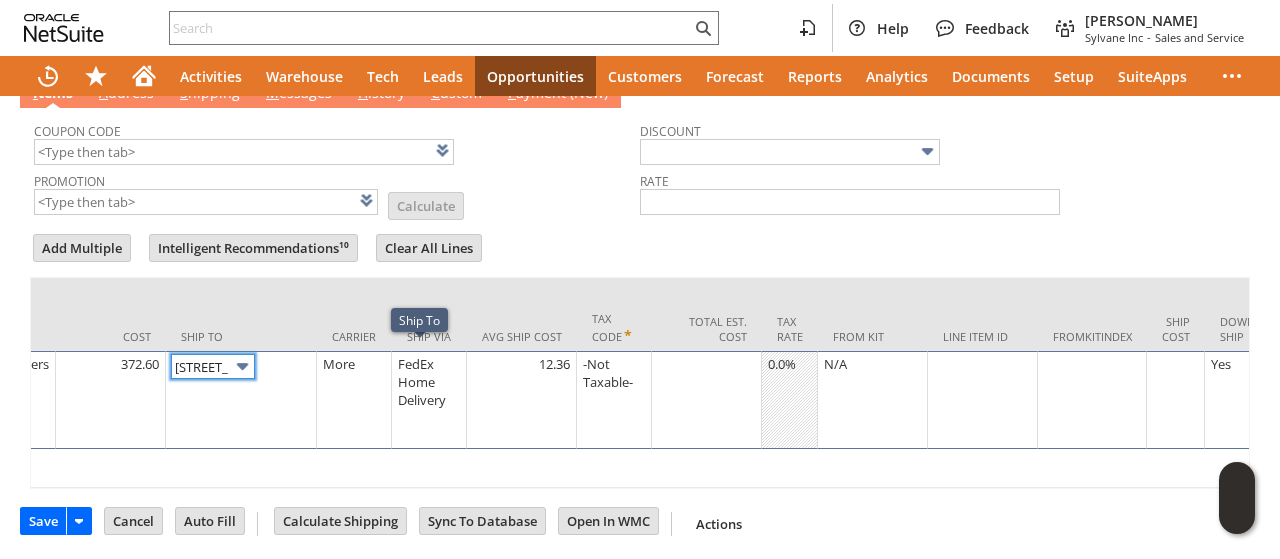 scroll, scrollTop: 0, scrollLeft: 84, axis: horizontal 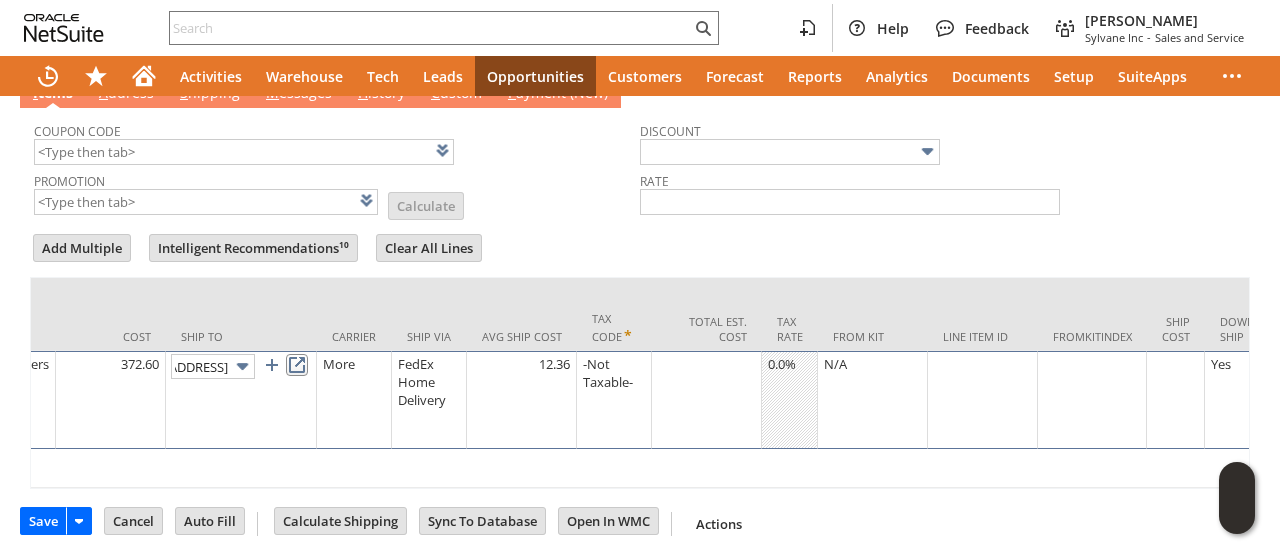 click at bounding box center [297, 365] 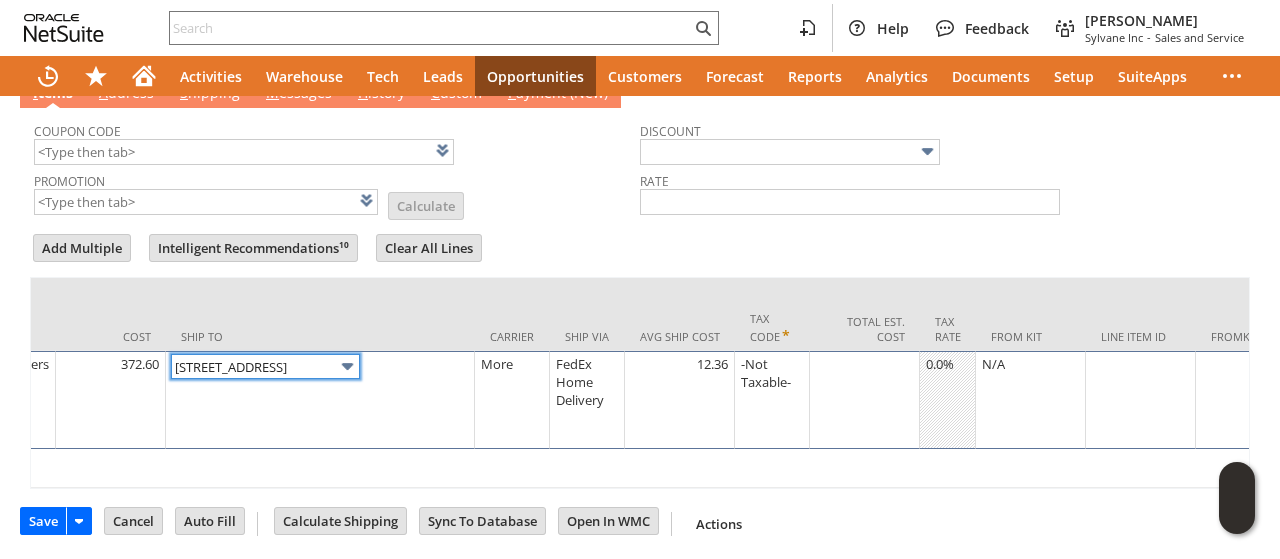 click on "Estimate
List
Search
More
Add To Shortcuts
Go
Save
Save
Save & New
Save & Print
Cancel" at bounding box center (640, -21) 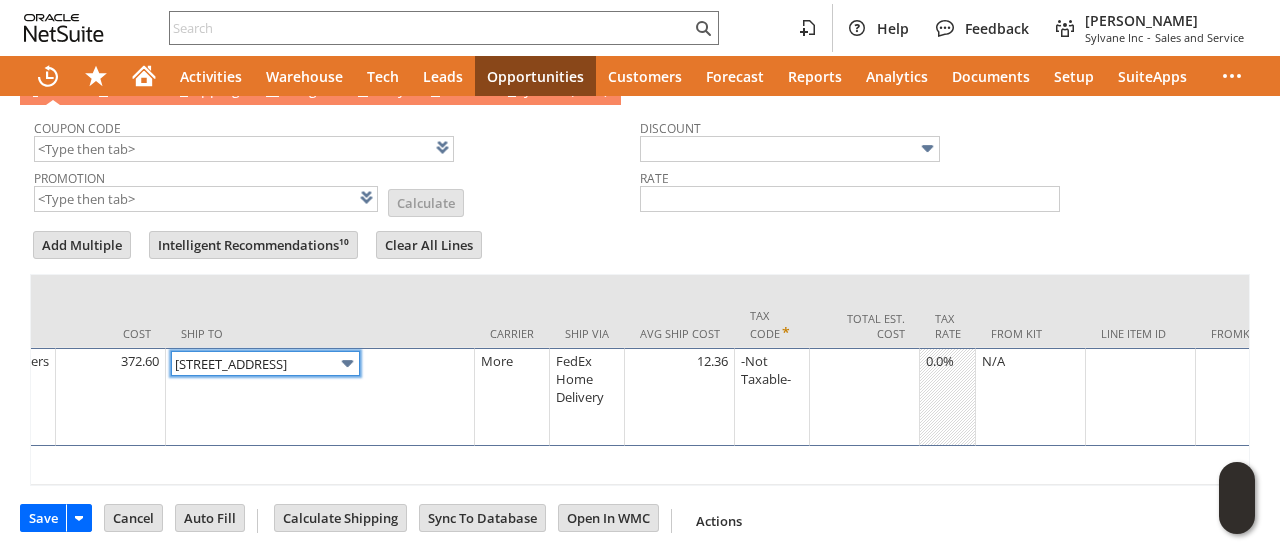 scroll, scrollTop: 0, scrollLeft: 0, axis: both 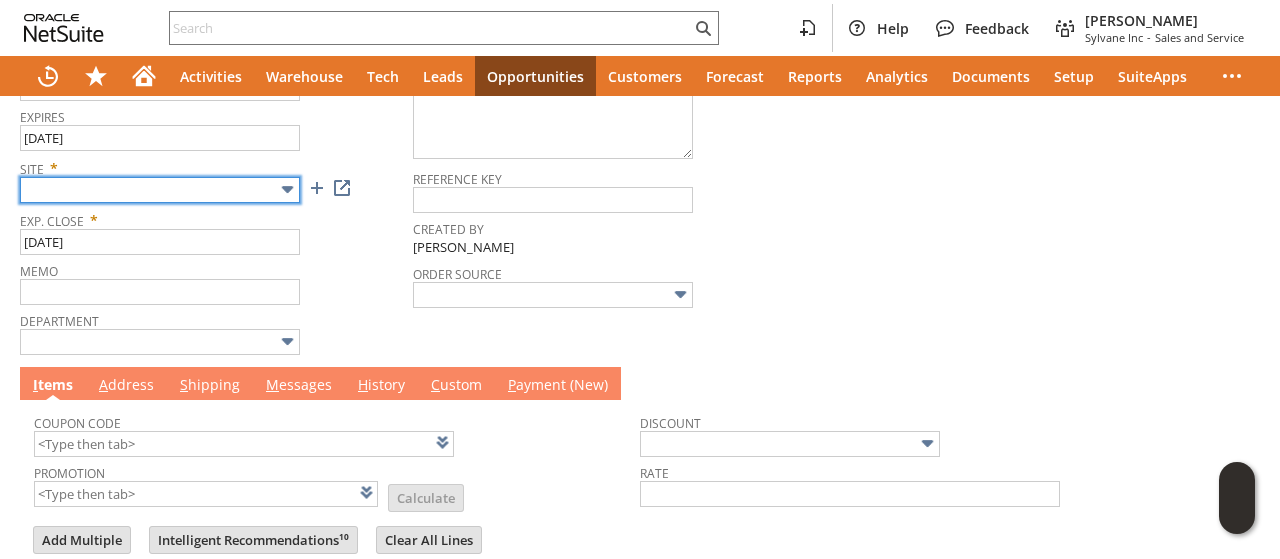 click at bounding box center (160, 190) 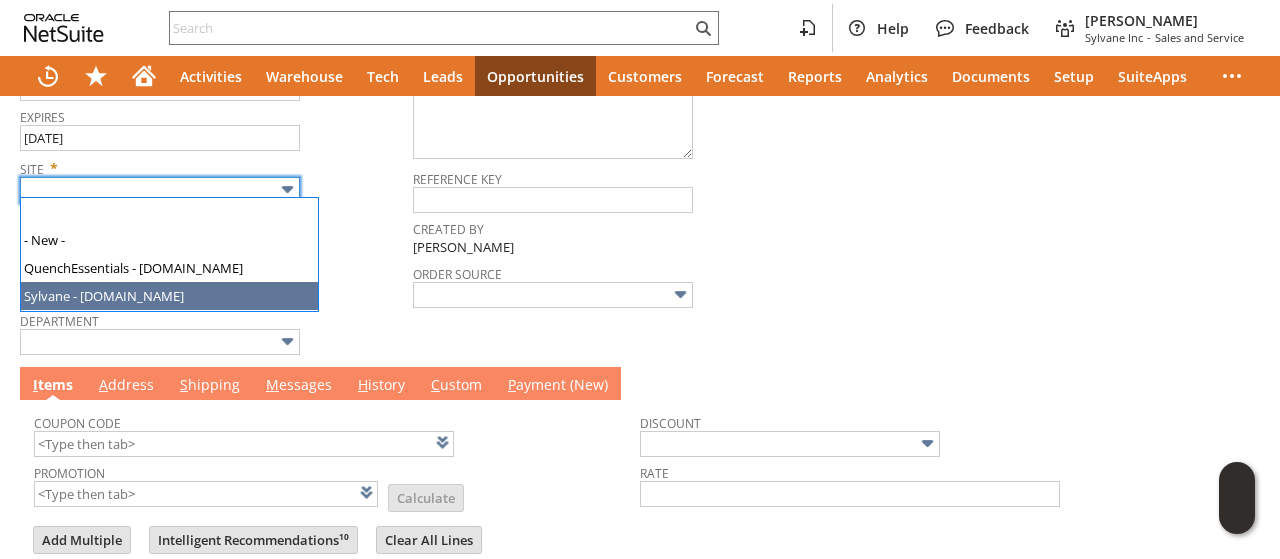 type on "Sylvane - [DOMAIN_NAME]" 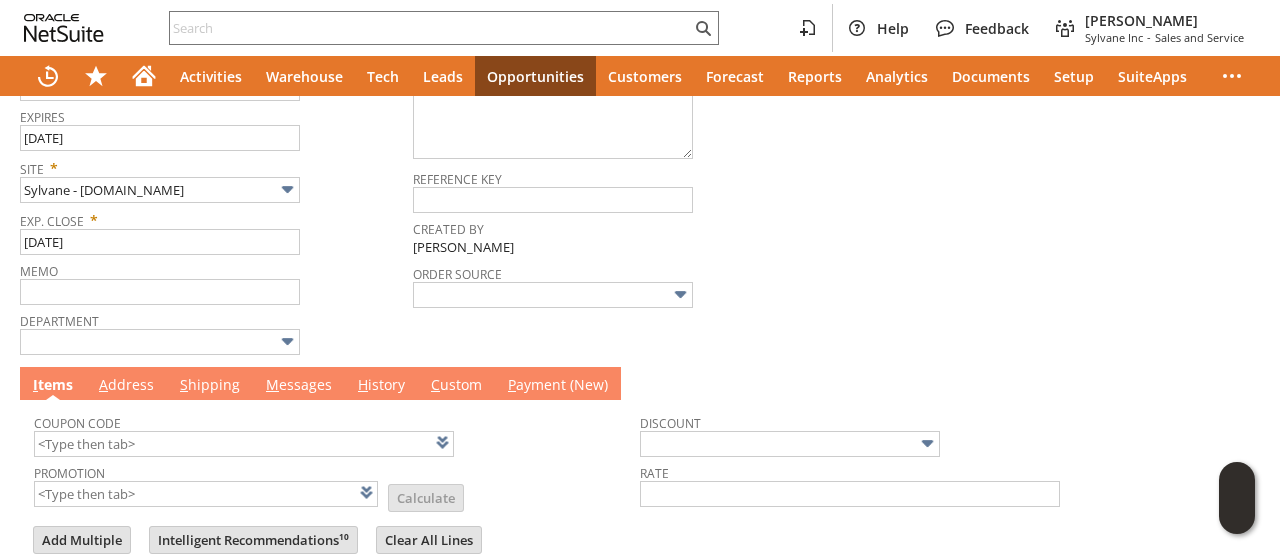 click on "A ddress" at bounding box center [126, 386] 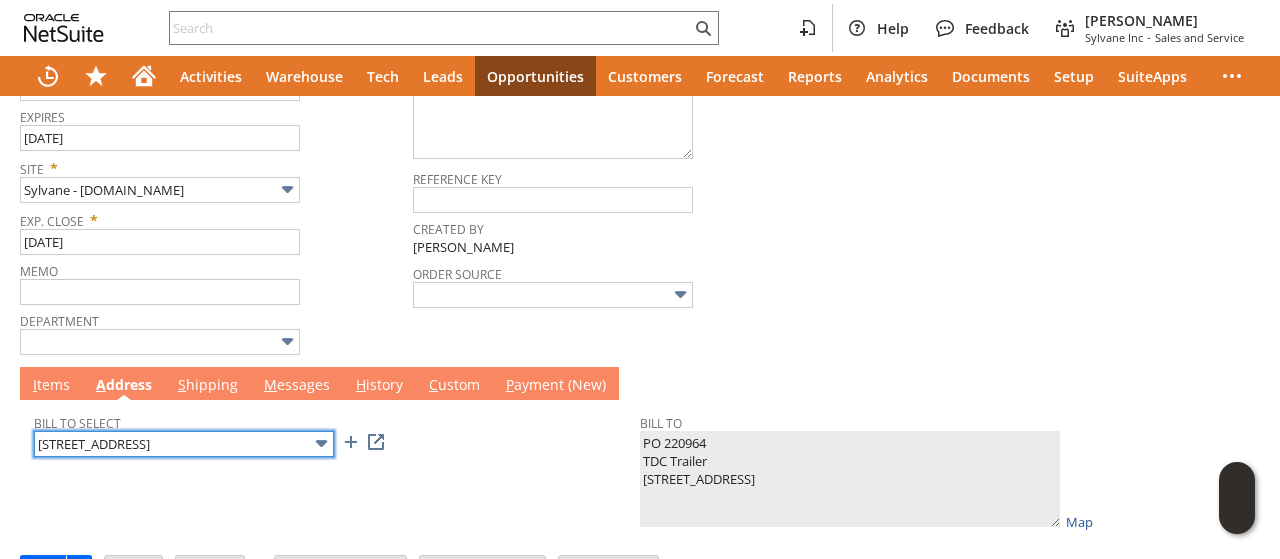 click on "1065 N US Highway 231" at bounding box center (184, 444) 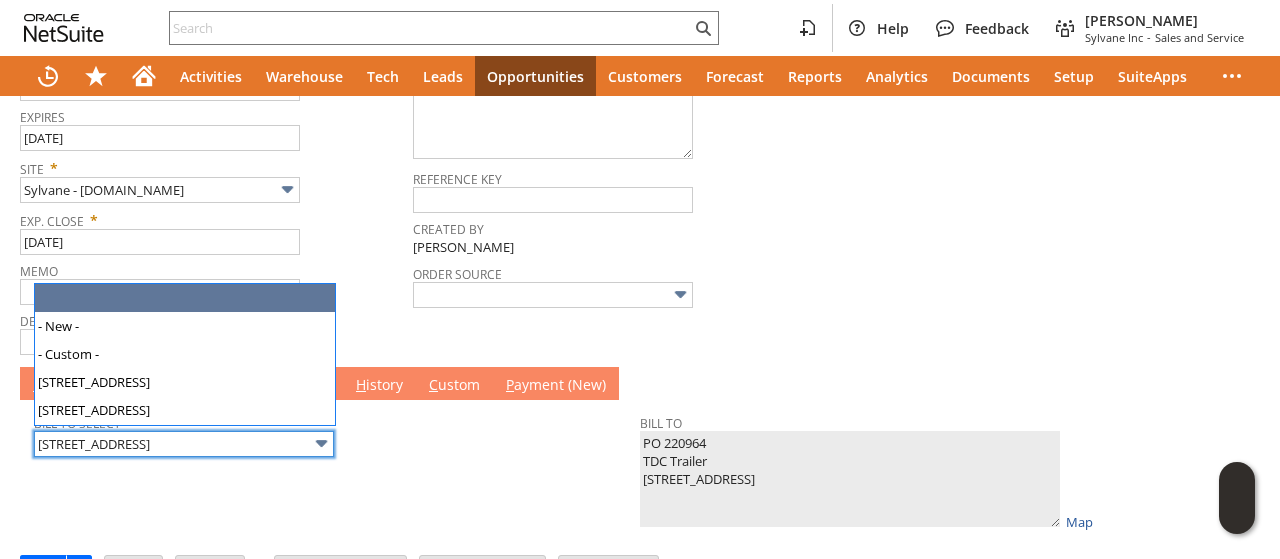 type 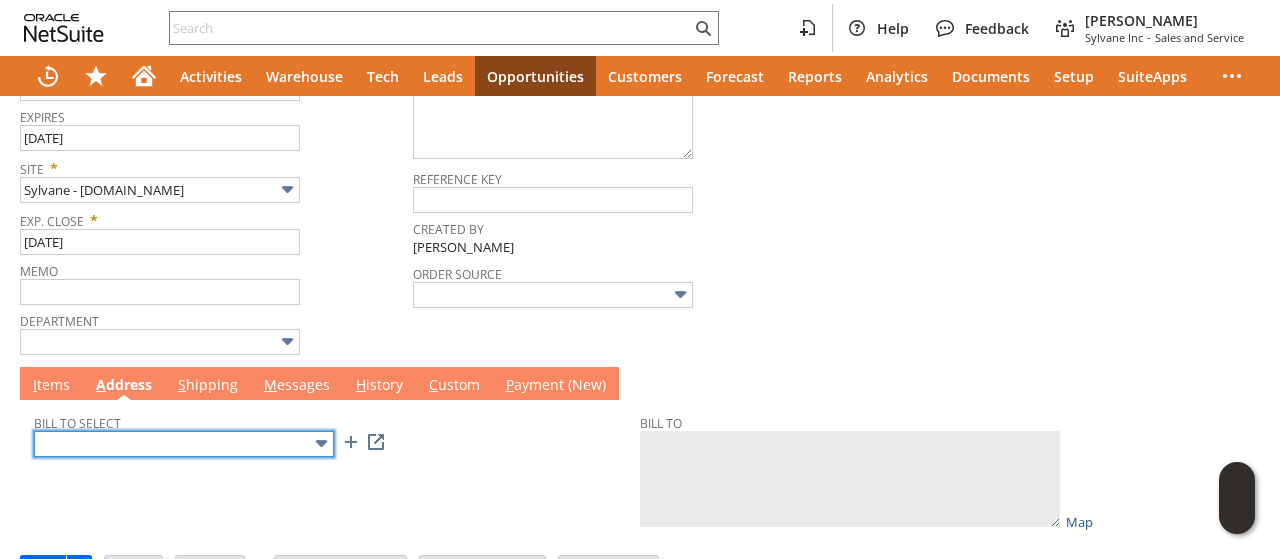 click at bounding box center (184, 444) 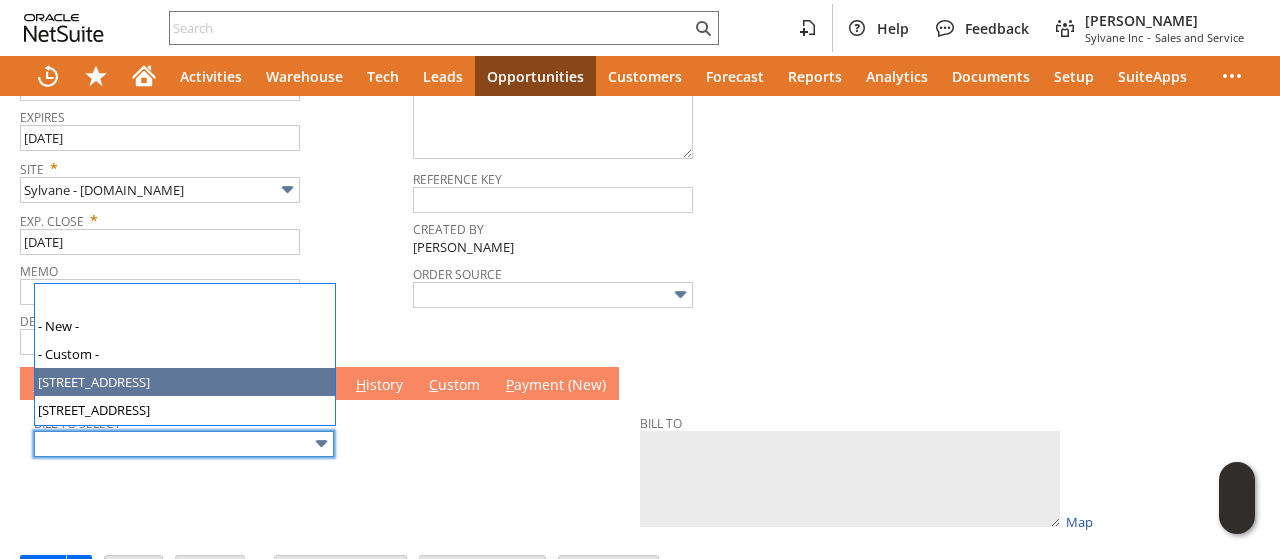type on "1065 N US Highway 231" 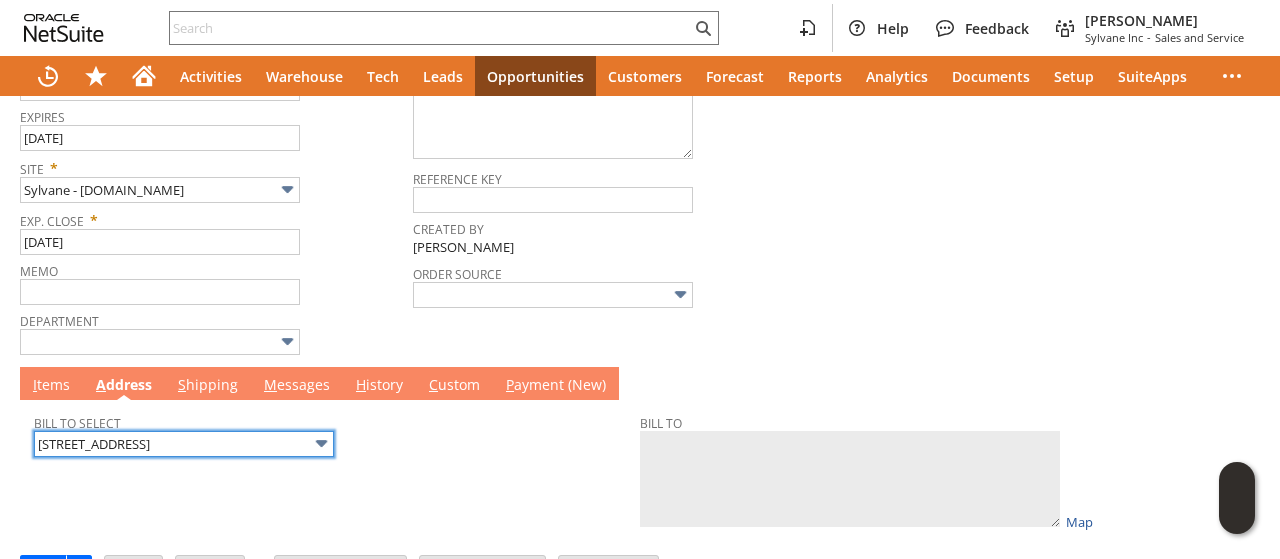 type on "TDC Trailer
1065 N US Highway 231
Rensselaer IN 47978
United States" 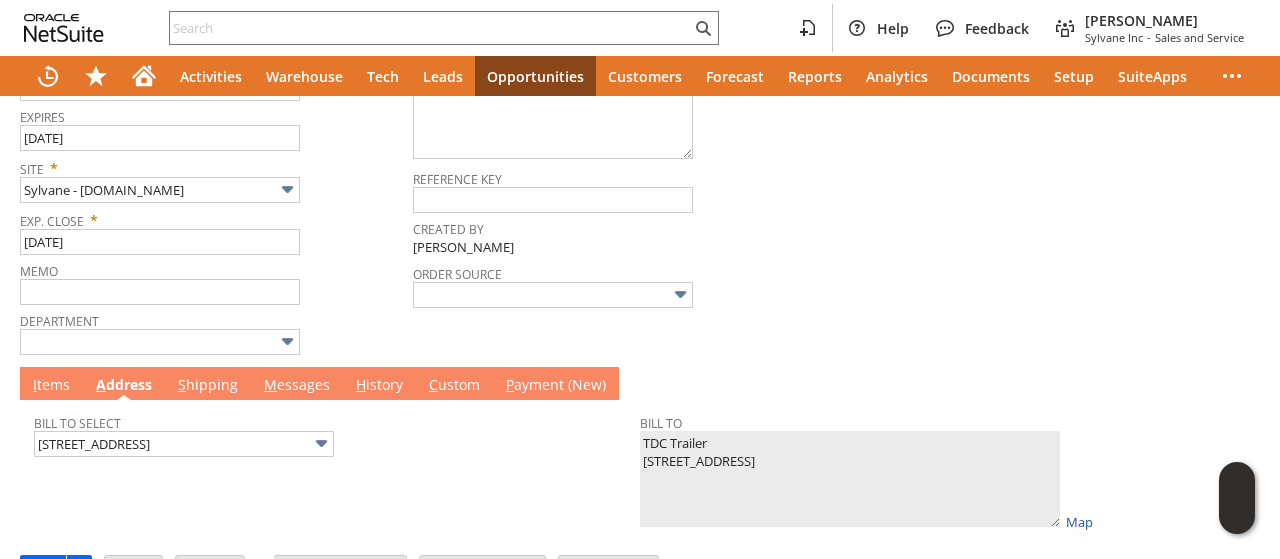 click on "I tems" at bounding box center (51, 386) 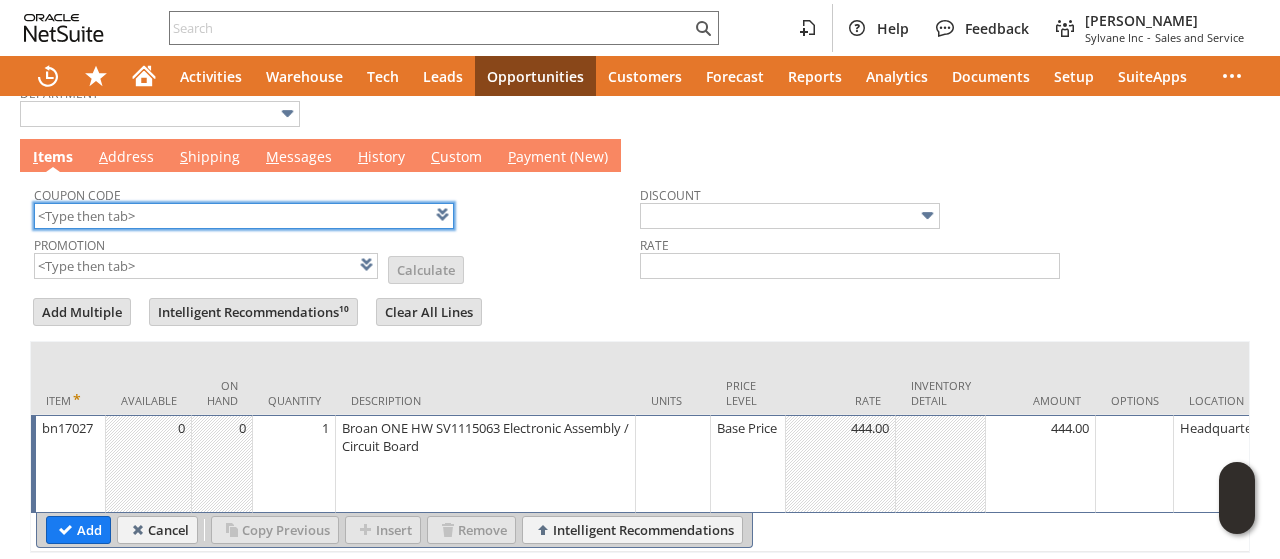 scroll, scrollTop: 708, scrollLeft: 0, axis: vertical 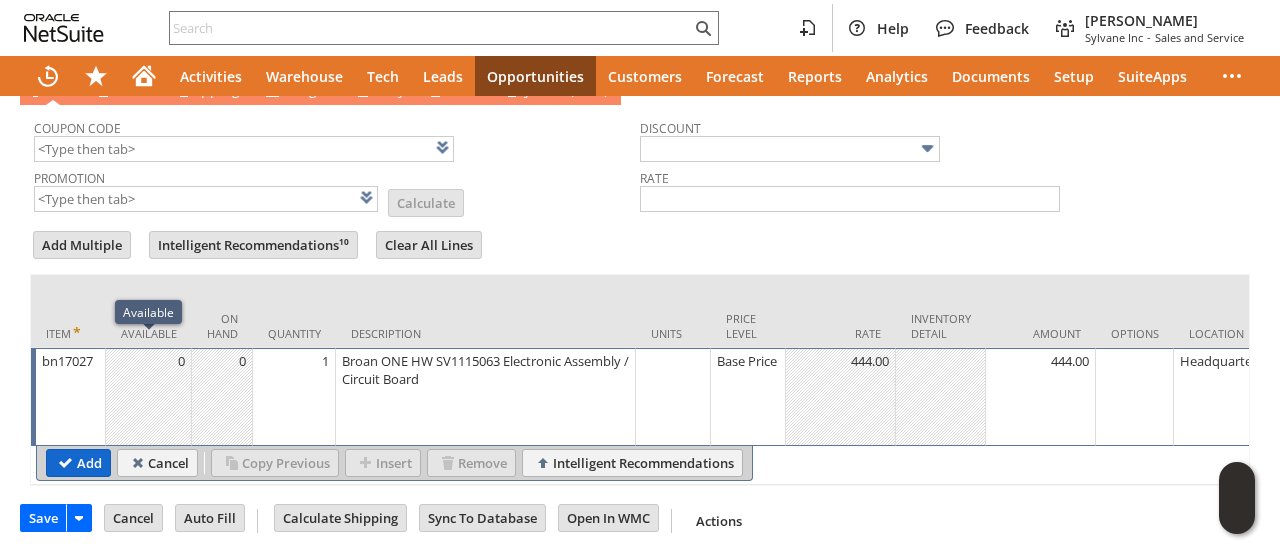 click on "Add" at bounding box center (78, 463) 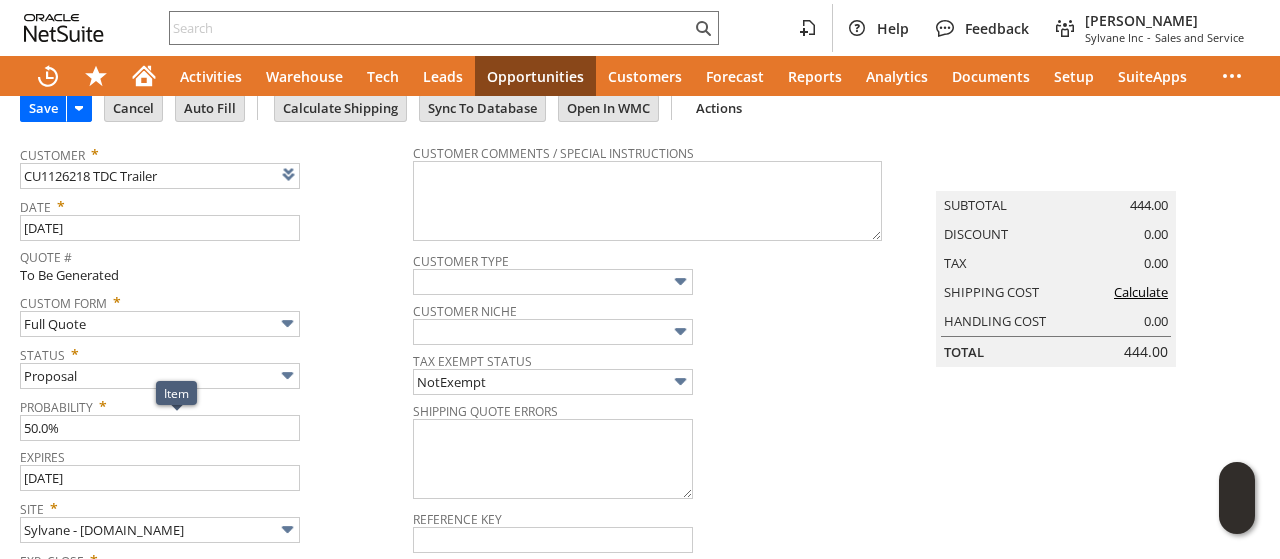 scroll, scrollTop: 0, scrollLeft: 0, axis: both 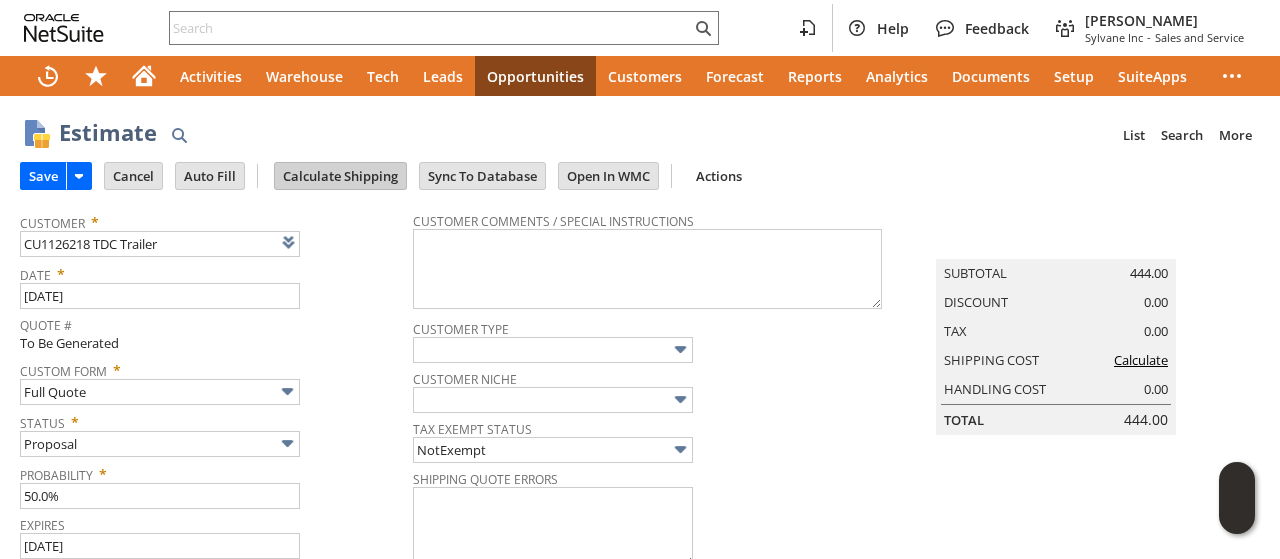 click on "Calculate Shipping" at bounding box center (340, 176) 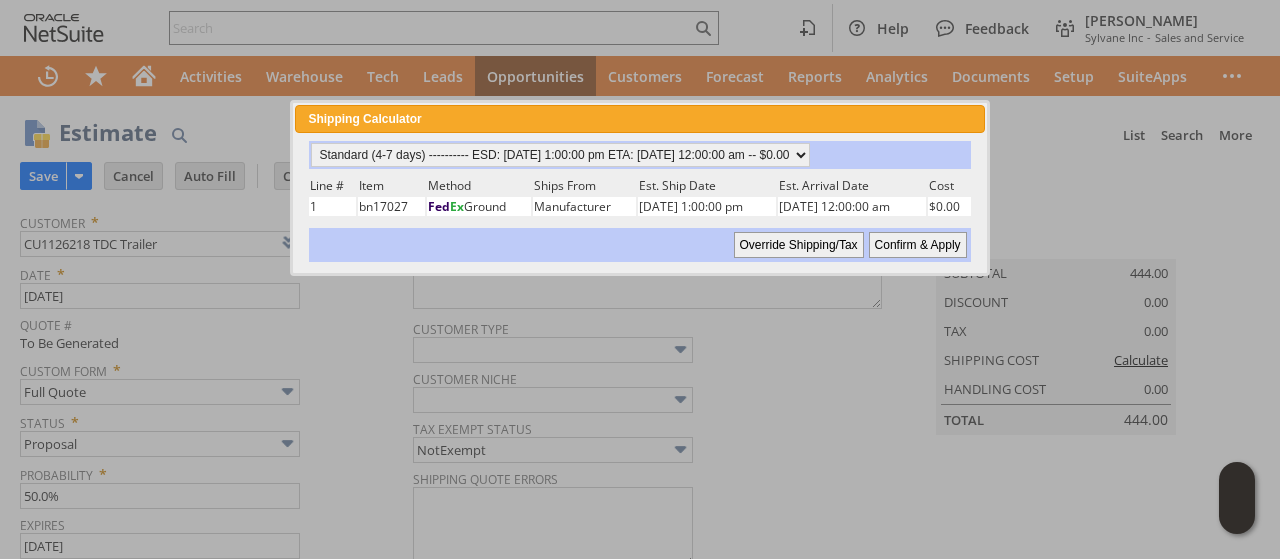 click on "Confirm & Apply" at bounding box center (918, 245) 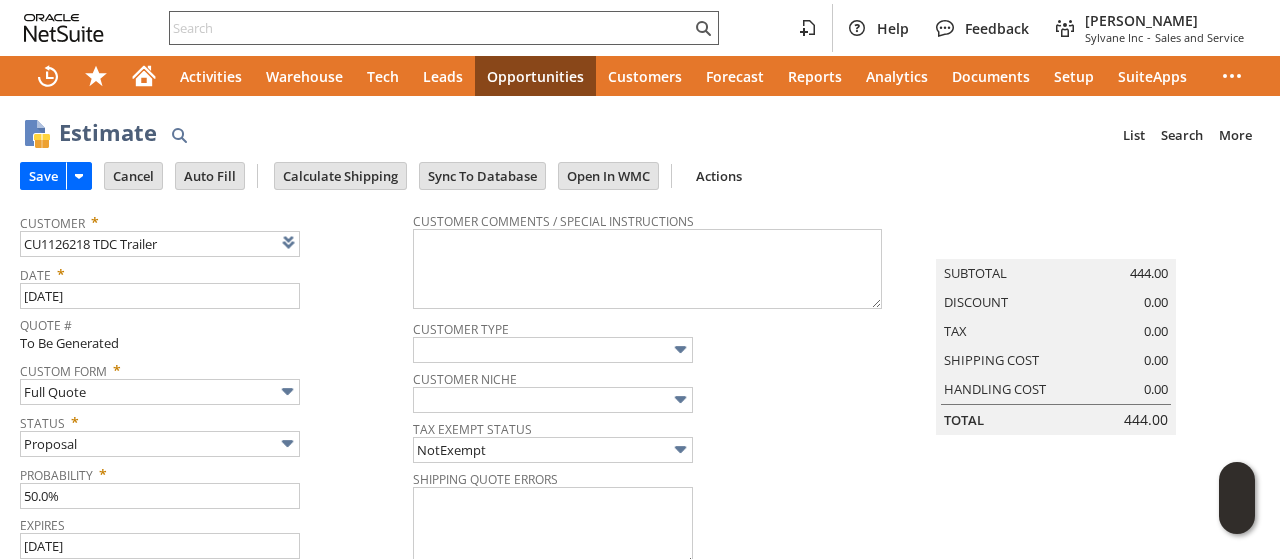 type on "Reseller" 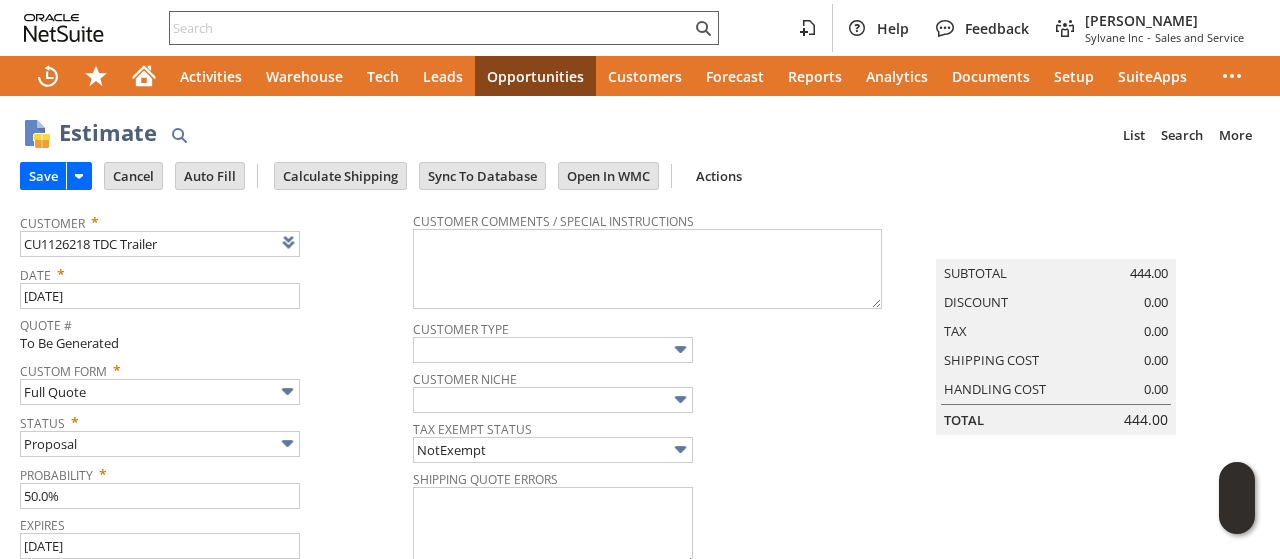type 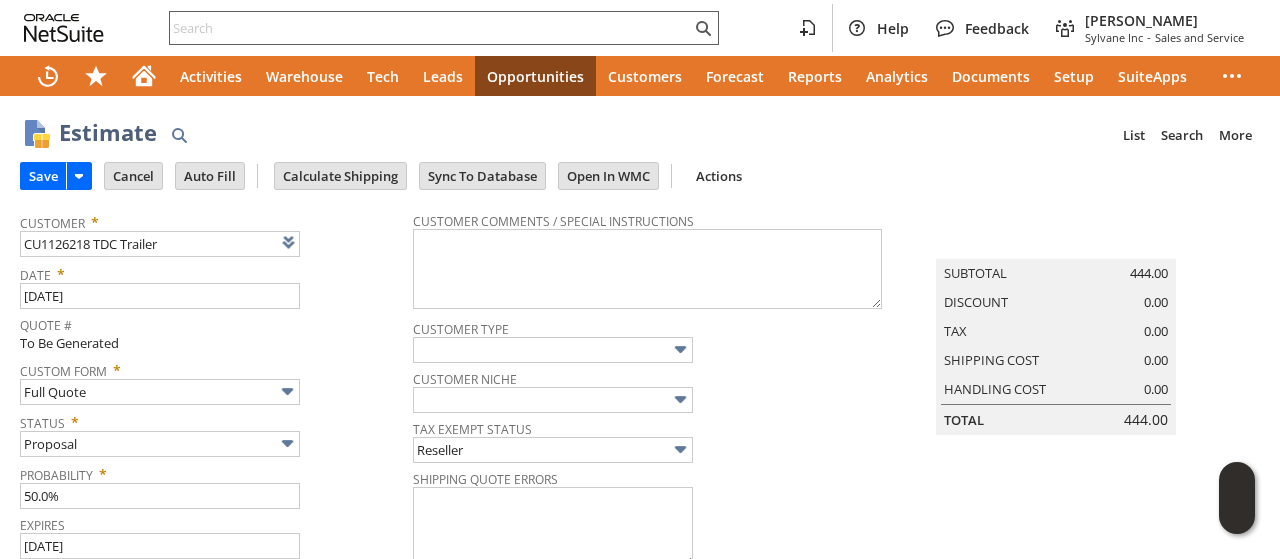 scroll, scrollTop: 735, scrollLeft: 0, axis: vertical 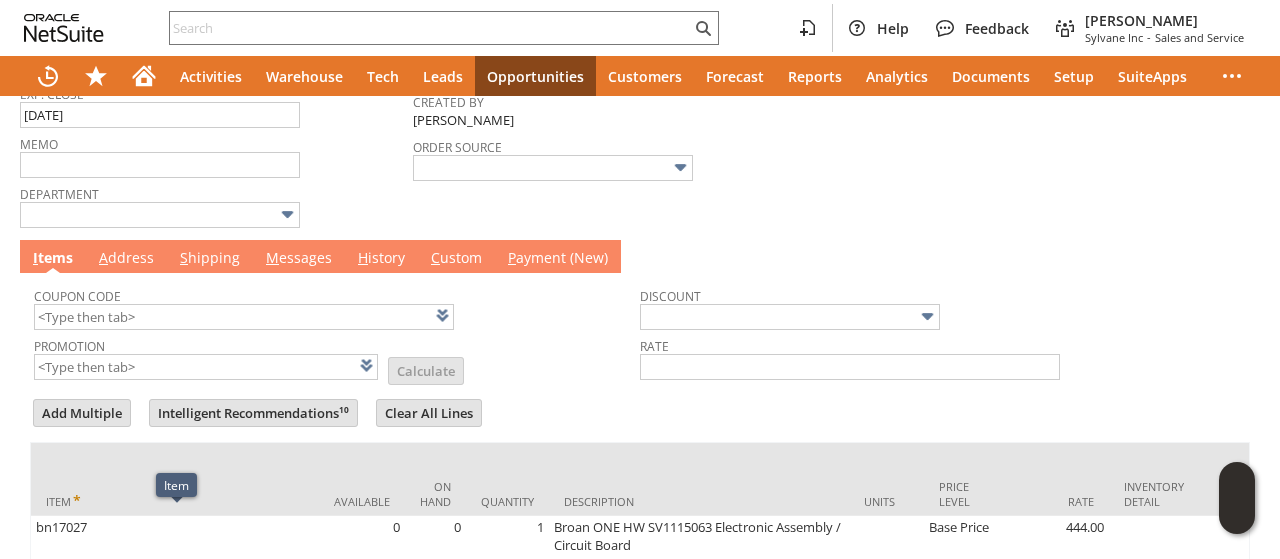 click on "M essages" at bounding box center [299, 259] 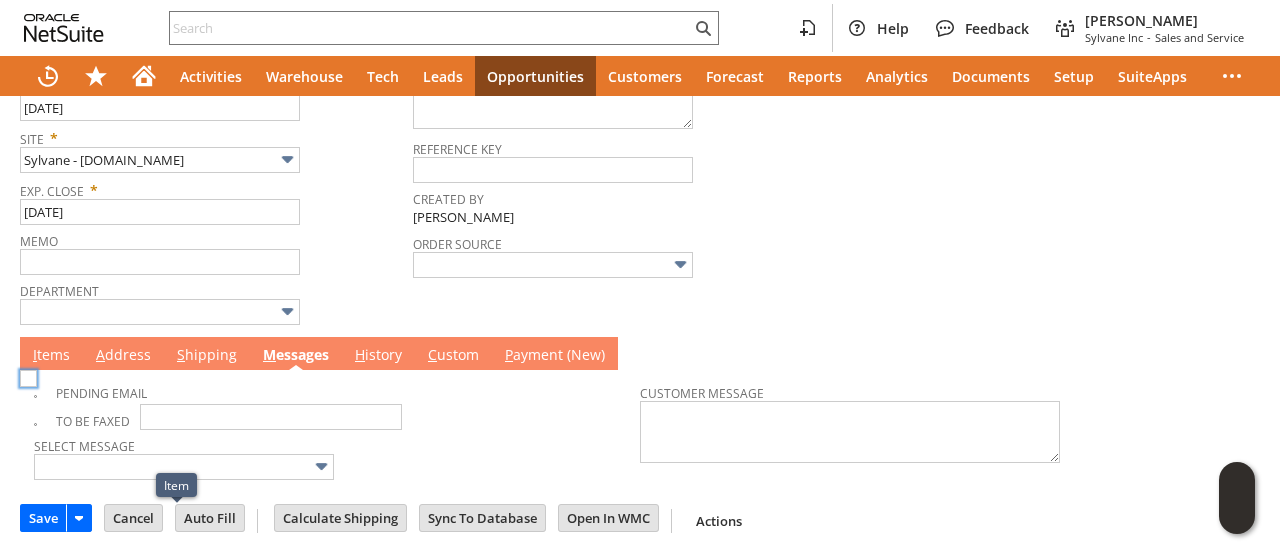 scroll, scrollTop: 429, scrollLeft: 0, axis: vertical 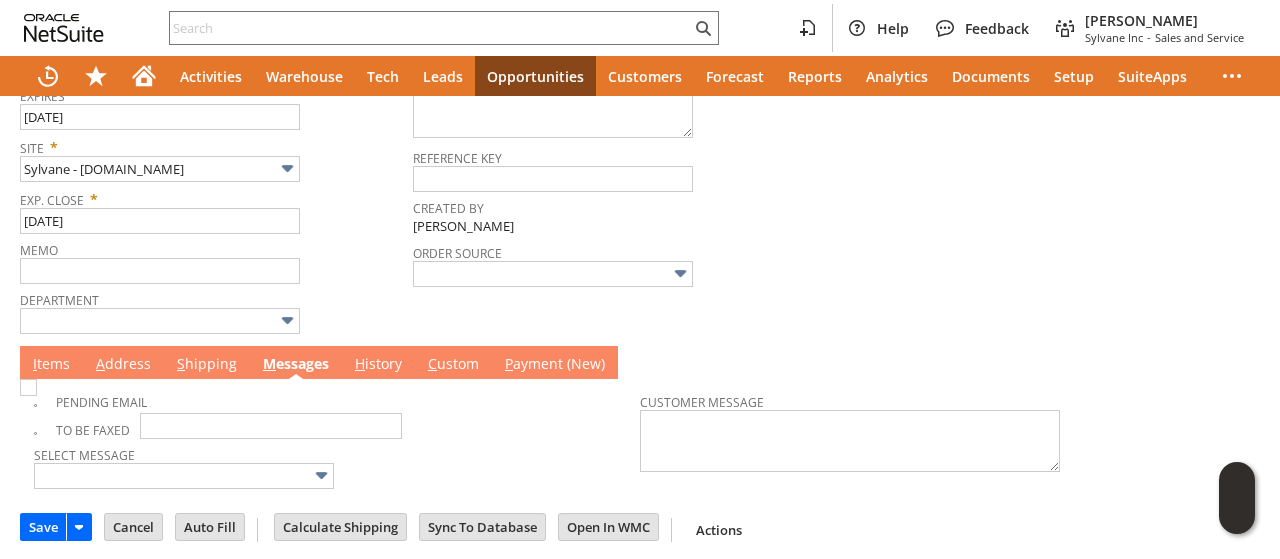 click on "Pending Email" at bounding box center (337, 399) 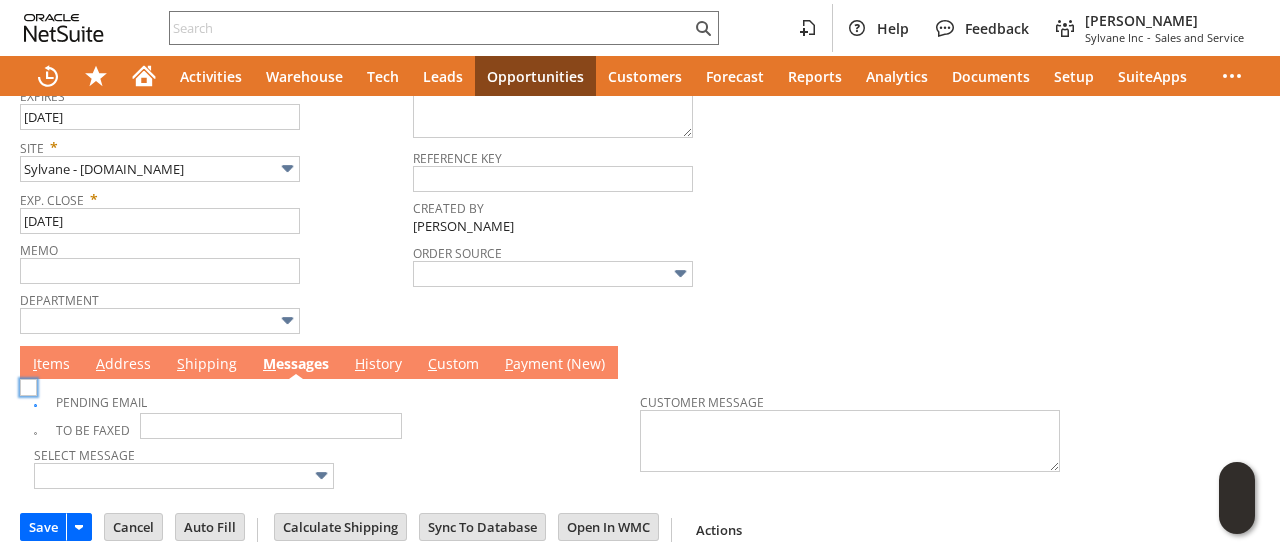 checkbox on "true" 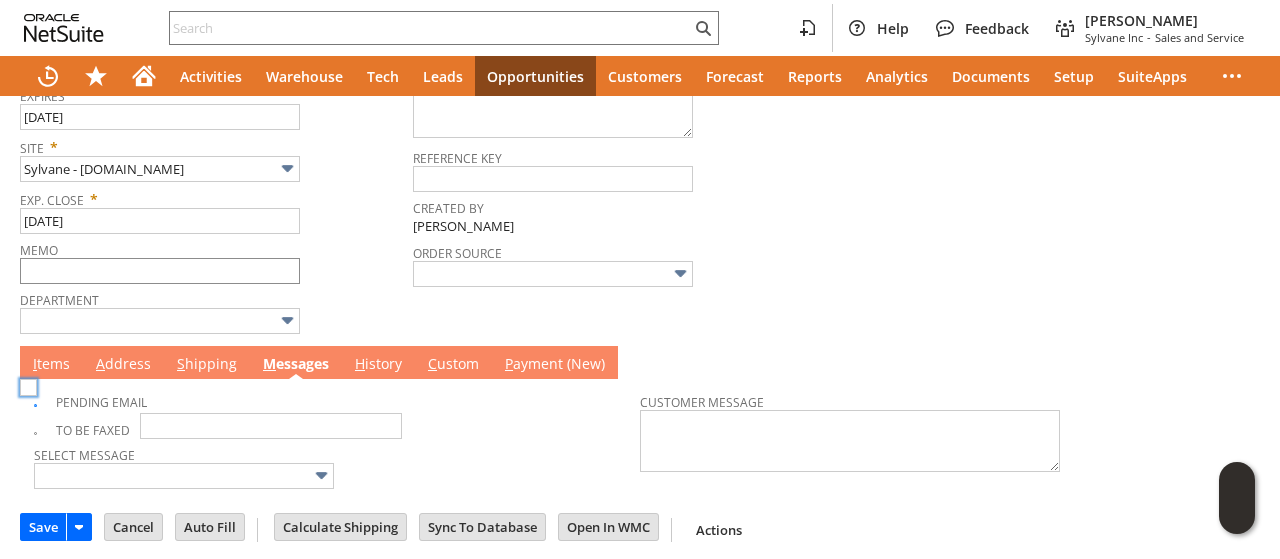 scroll, scrollTop: 0, scrollLeft: 0, axis: both 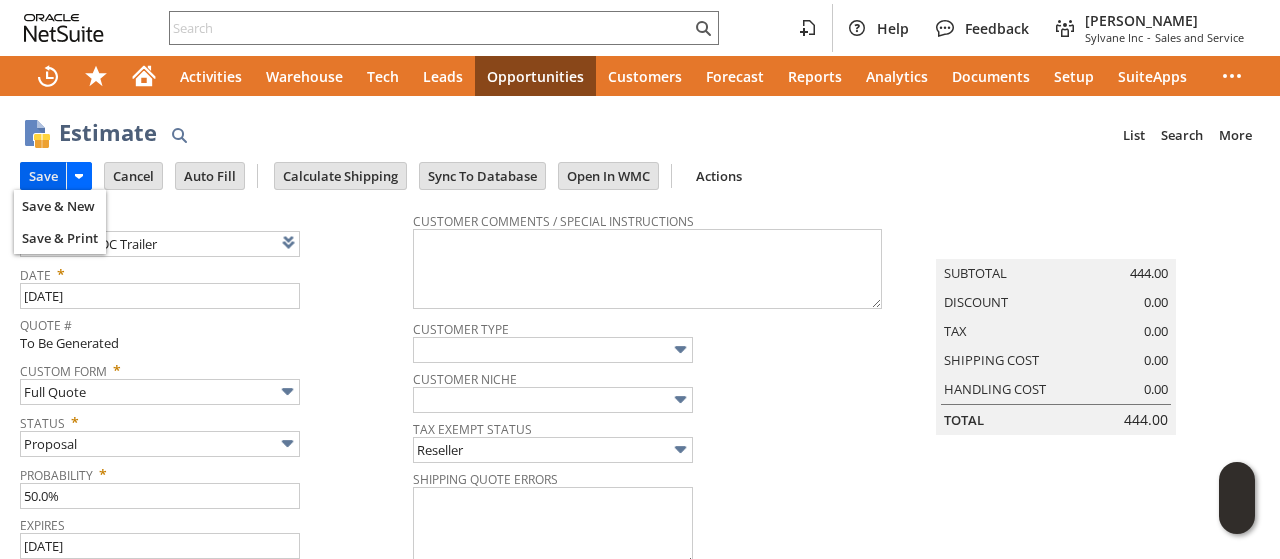 click on "Save" at bounding box center (43, 176) 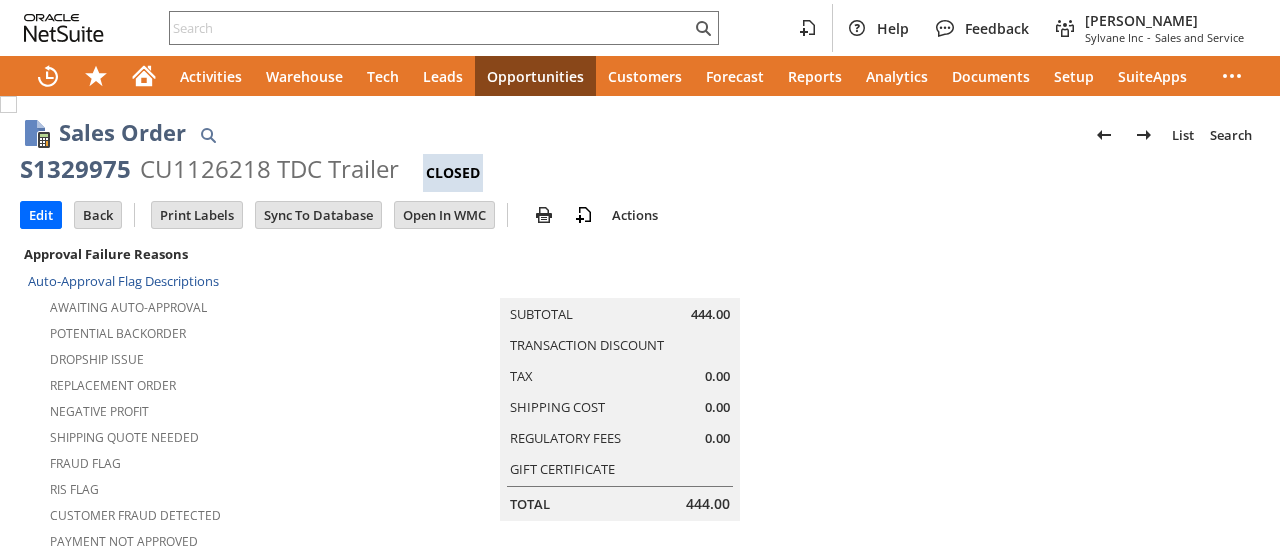 scroll, scrollTop: 0, scrollLeft: 0, axis: both 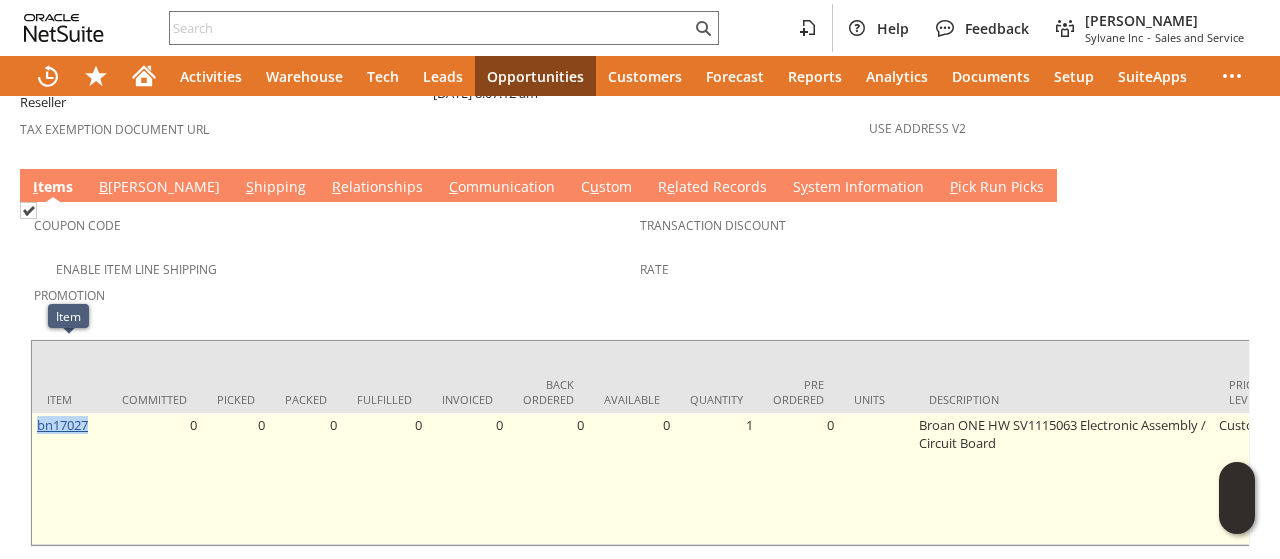 drag, startPoint x: 98, startPoint y: 348, endPoint x: 36, endPoint y: 353, distance: 62.201286 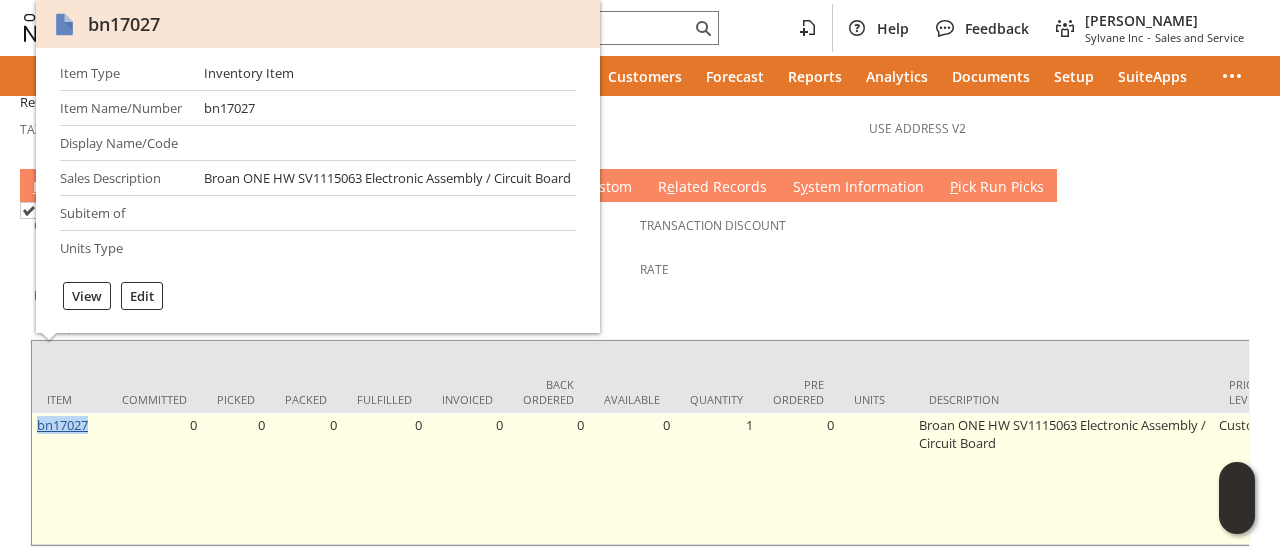 copy on "bn17027" 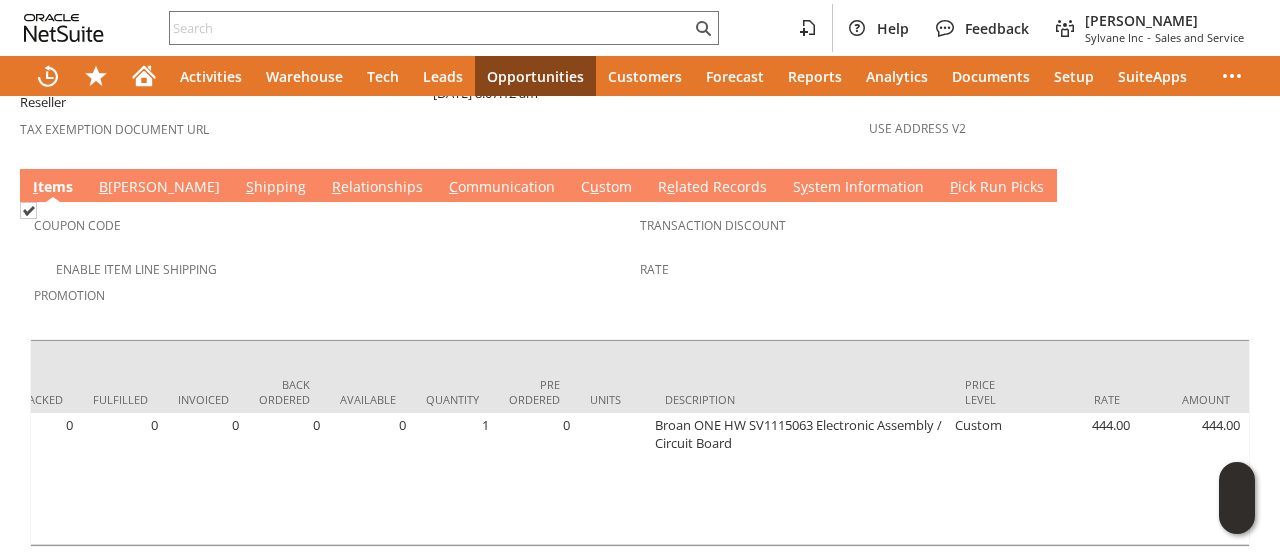 scroll, scrollTop: 0, scrollLeft: 0, axis: both 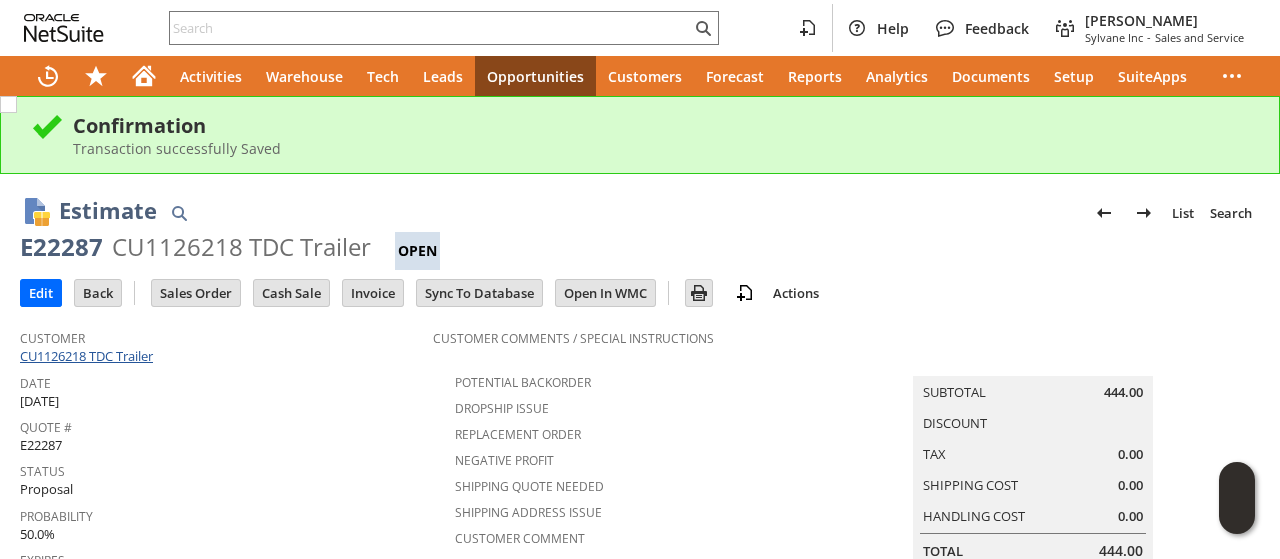 click on "CU1126218 TDC Trailer" at bounding box center (89, 356) 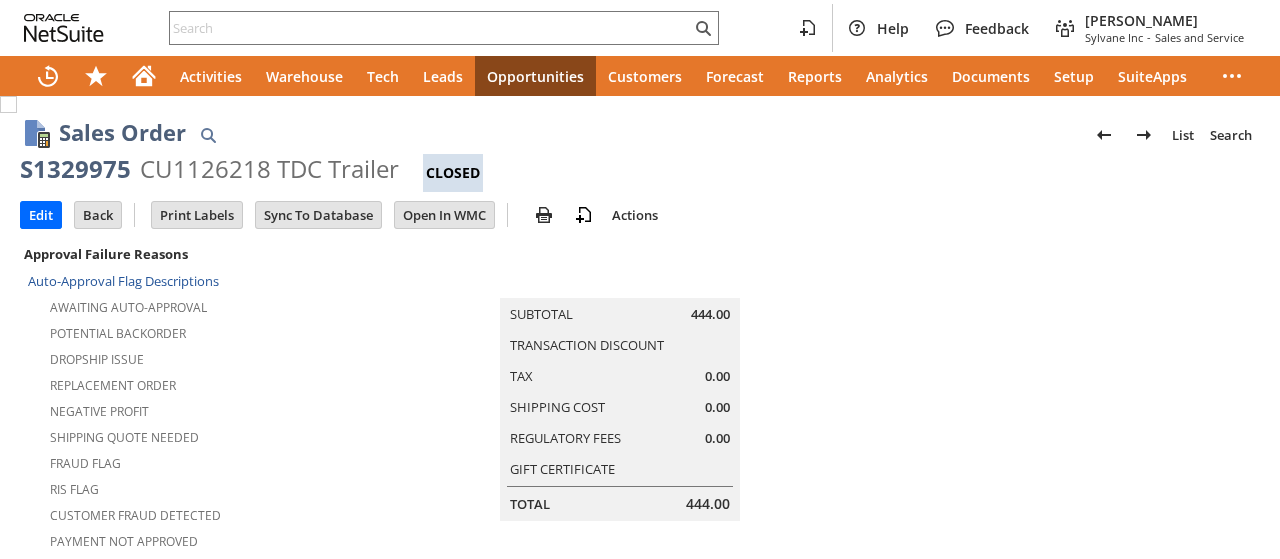 scroll, scrollTop: 0, scrollLeft: 0, axis: both 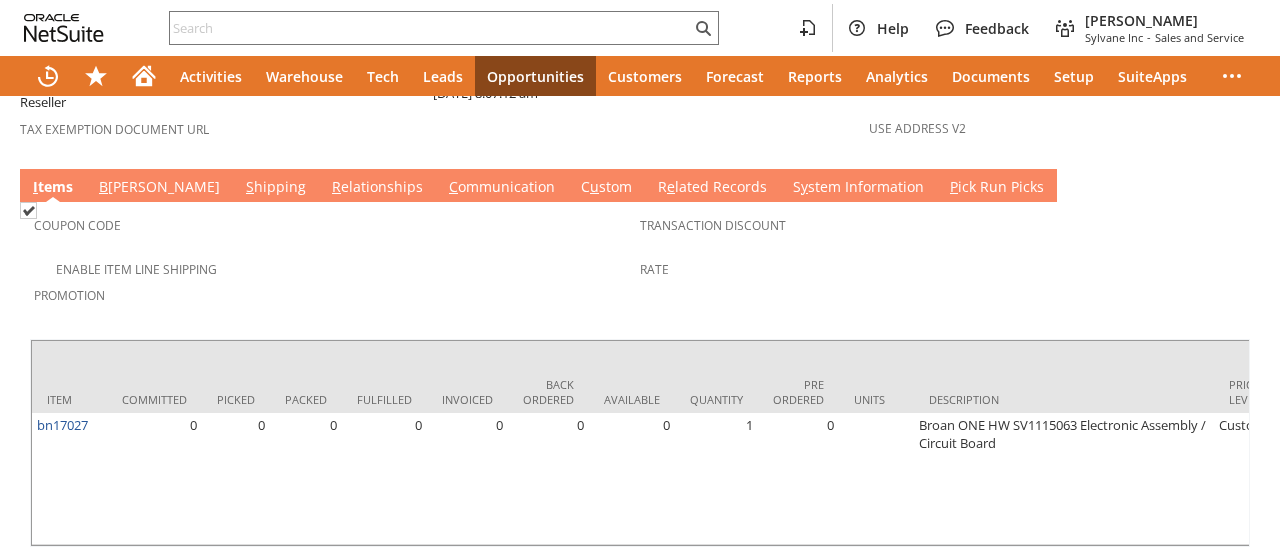 click on "B illing" at bounding box center (159, 188) 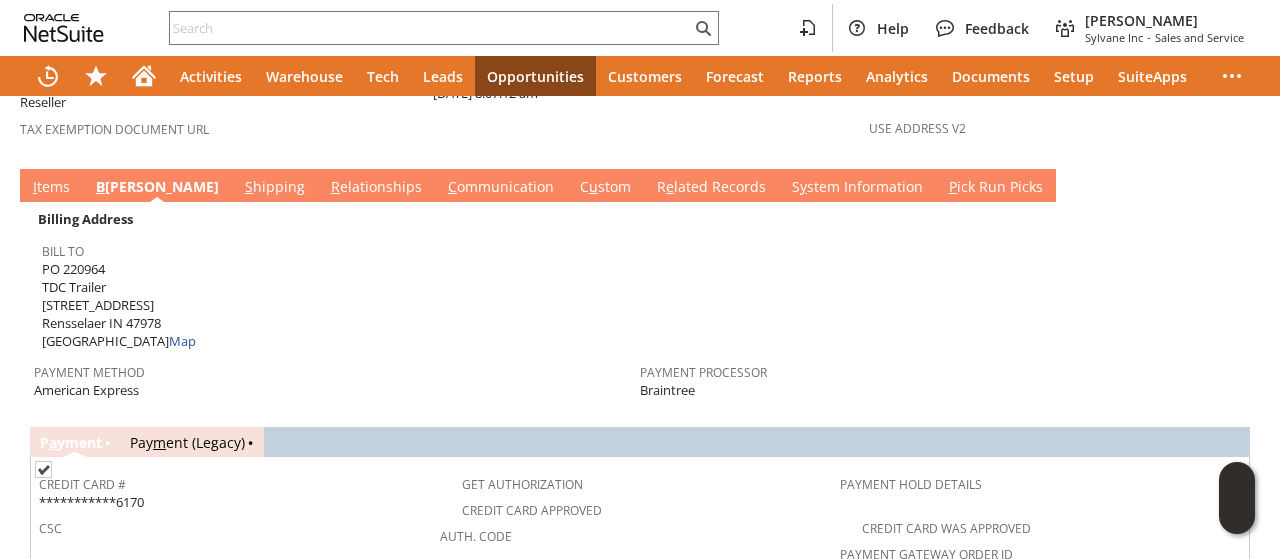 scroll, scrollTop: 0, scrollLeft: 0, axis: both 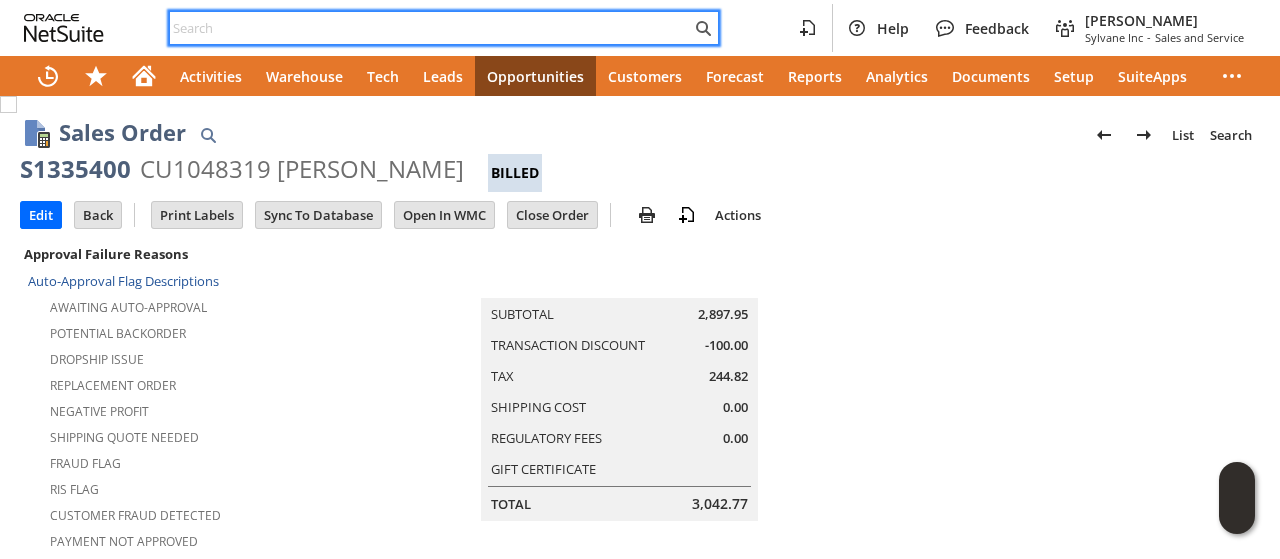paste on "2013641982" 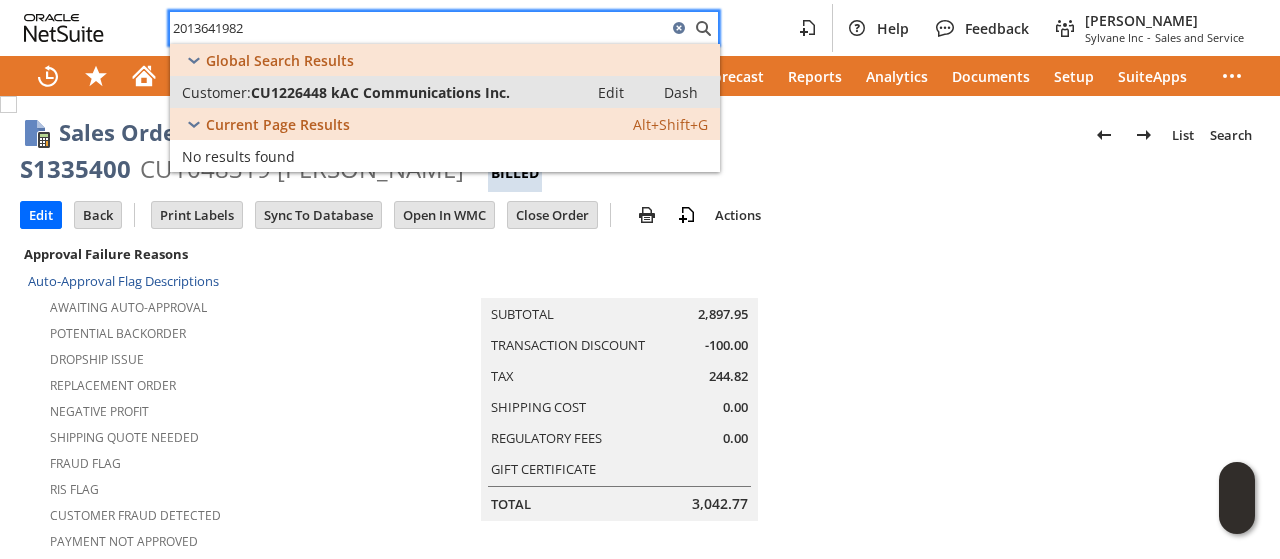 type on "2013641982" 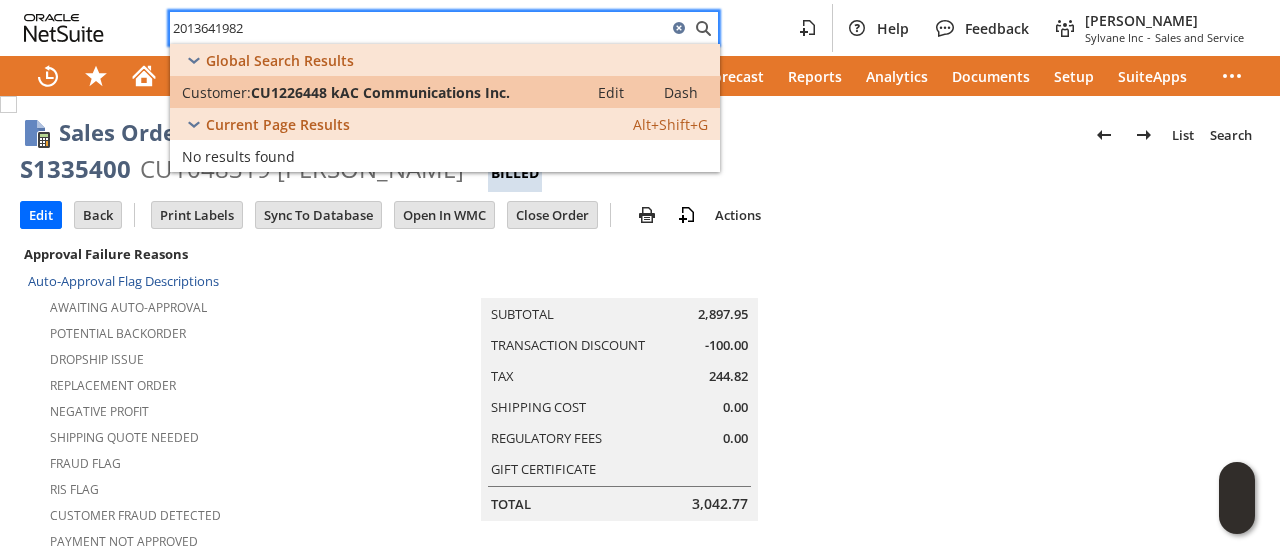 click on "CU1226448 kAC Communications Inc." at bounding box center [380, 92] 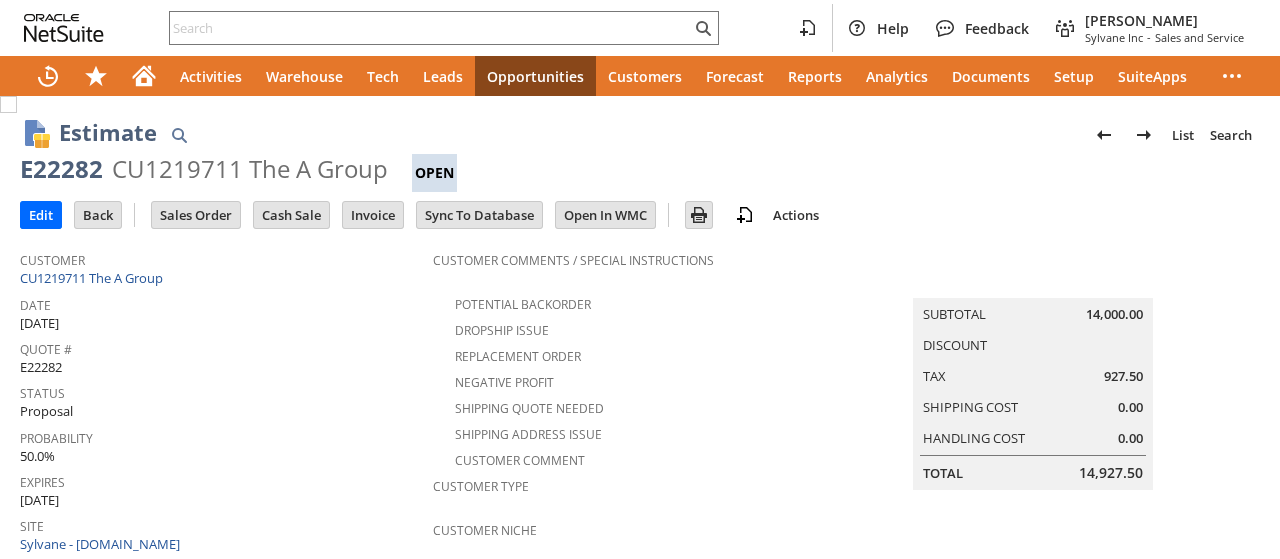 scroll, scrollTop: 0, scrollLeft: 0, axis: both 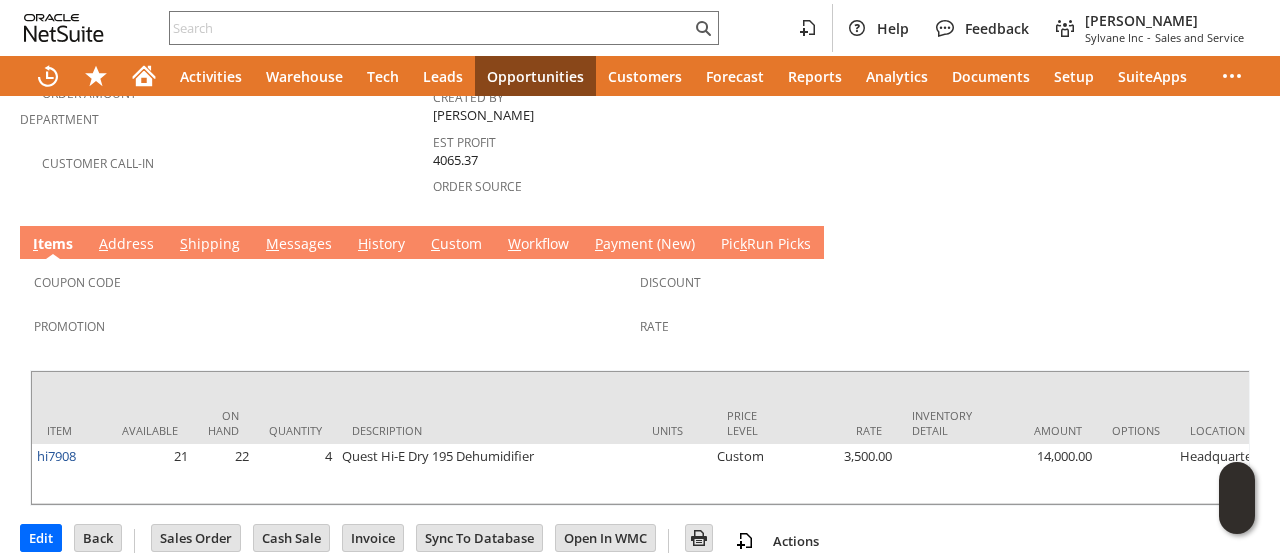 click on "S hipping" at bounding box center [210, 245] 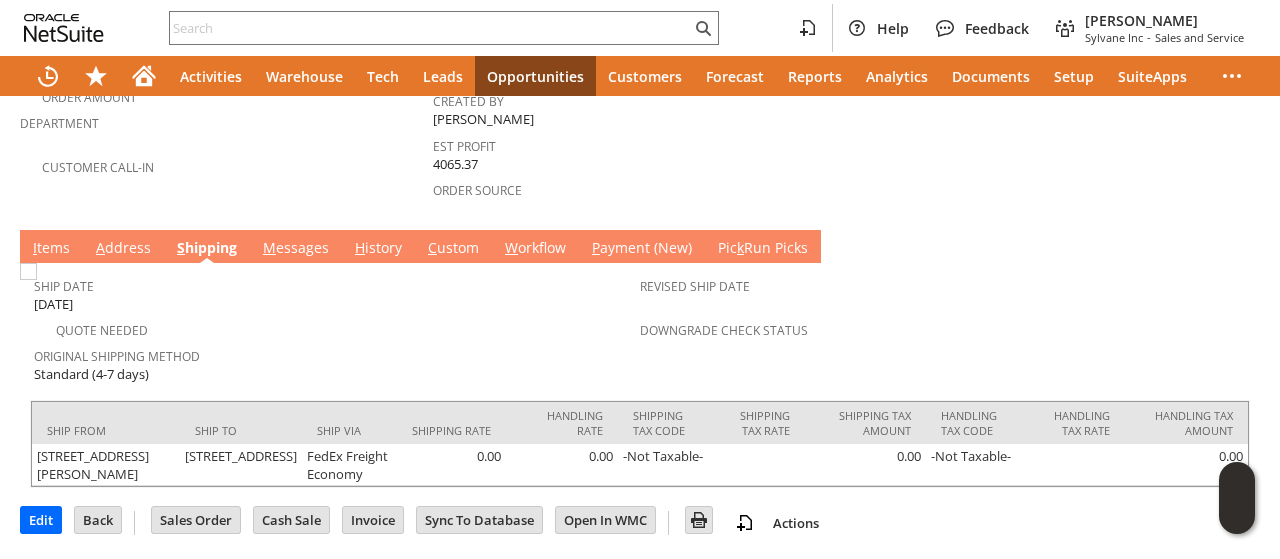 click on "A ddress" at bounding box center (123, 249) 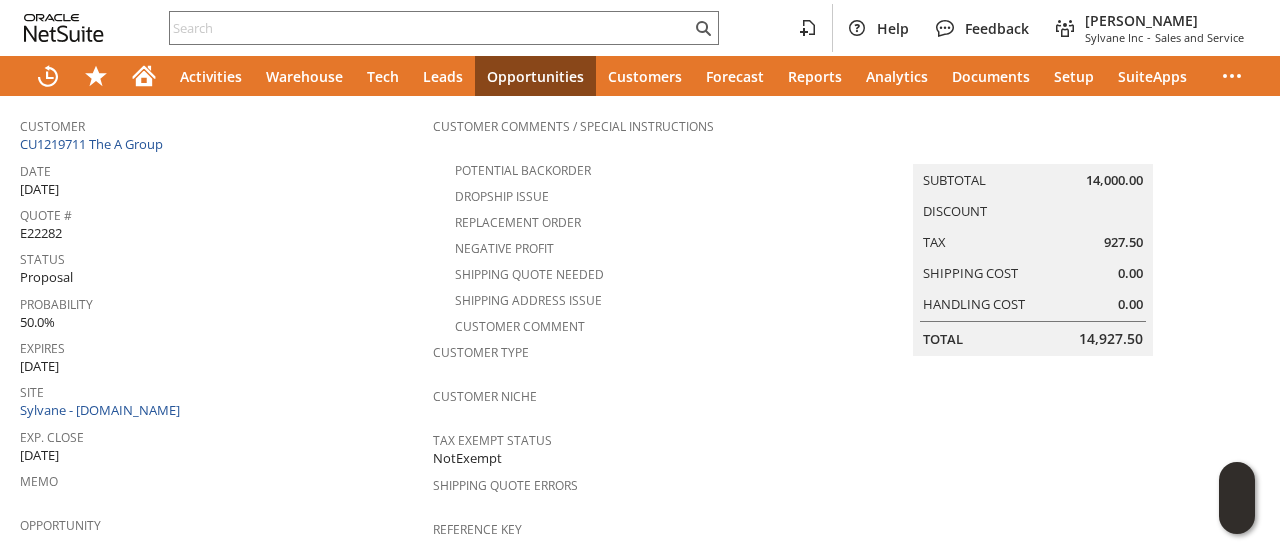 scroll, scrollTop: 0, scrollLeft: 0, axis: both 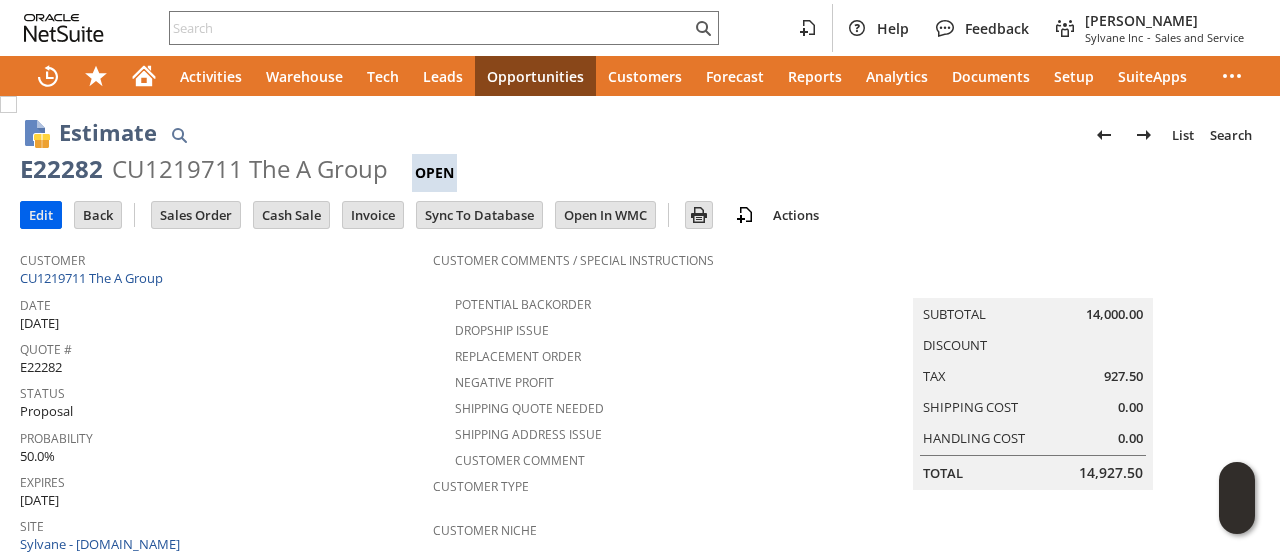 click on "Edit" at bounding box center [41, 215] 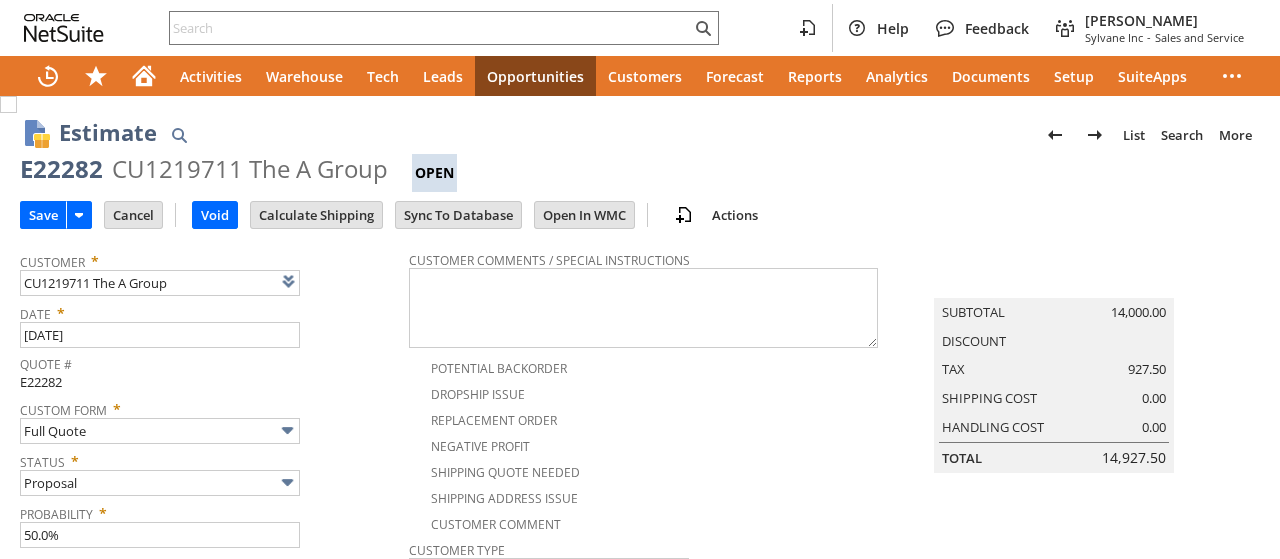 scroll, scrollTop: 0, scrollLeft: 0, axis: both 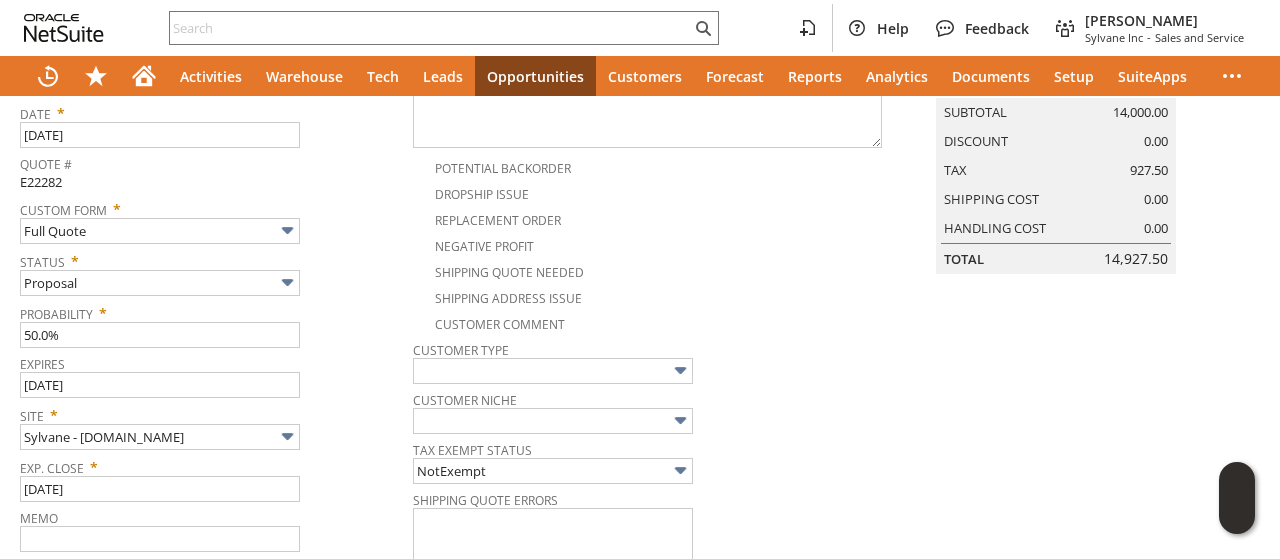 click on "E22282" at bounding box center (41, 182) 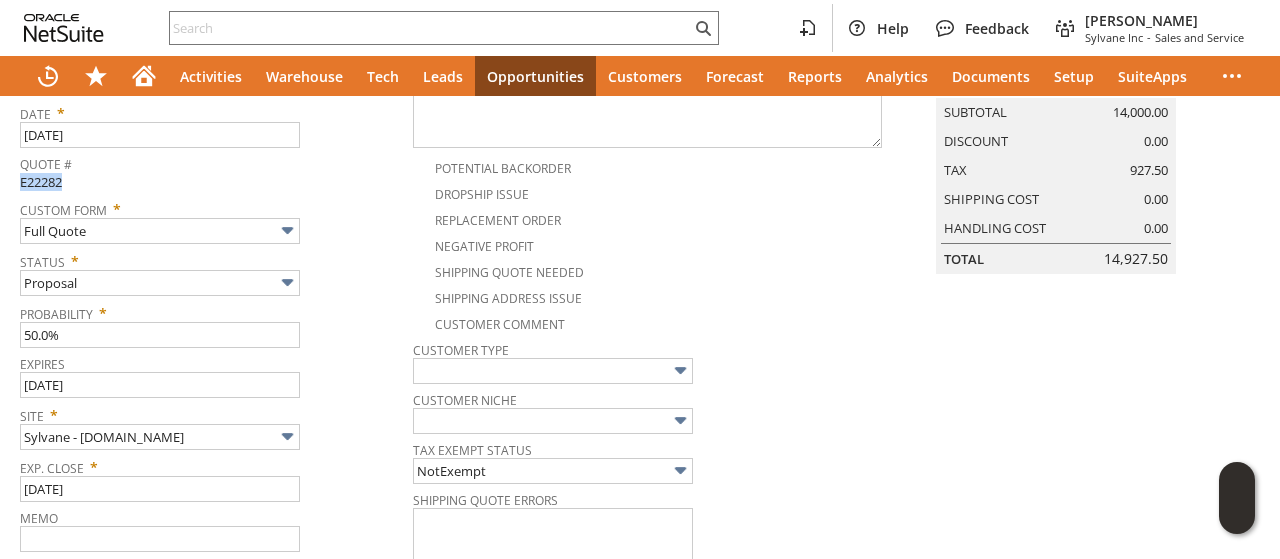 click on "E22282" at bounding box center (41, 182) 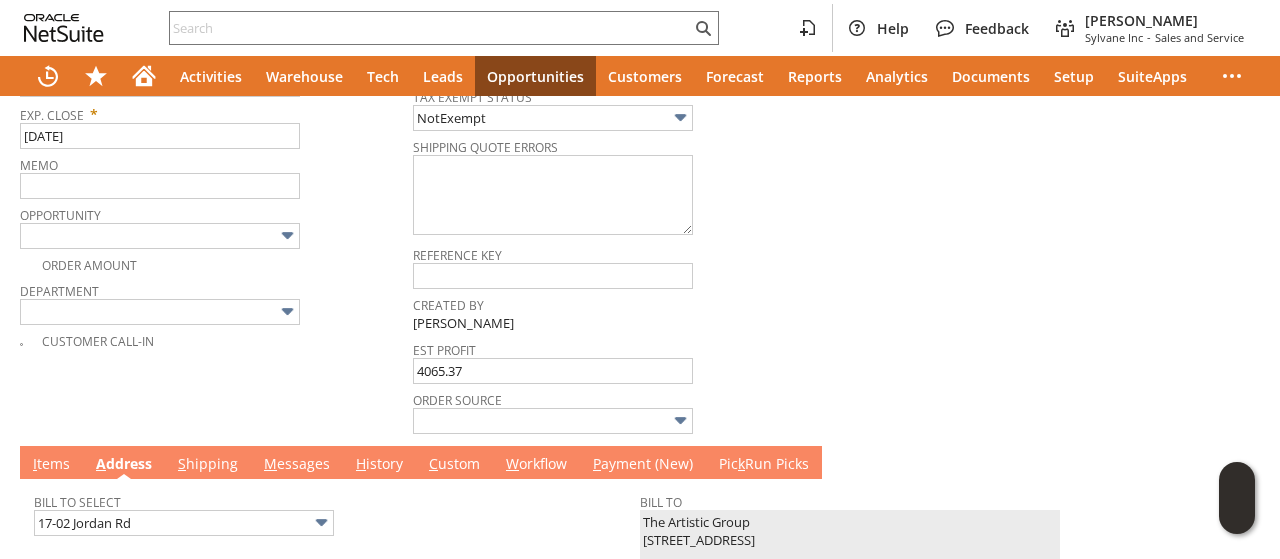 scroll, scrollTop: 663, scrollLeft: 0, axis: vertical 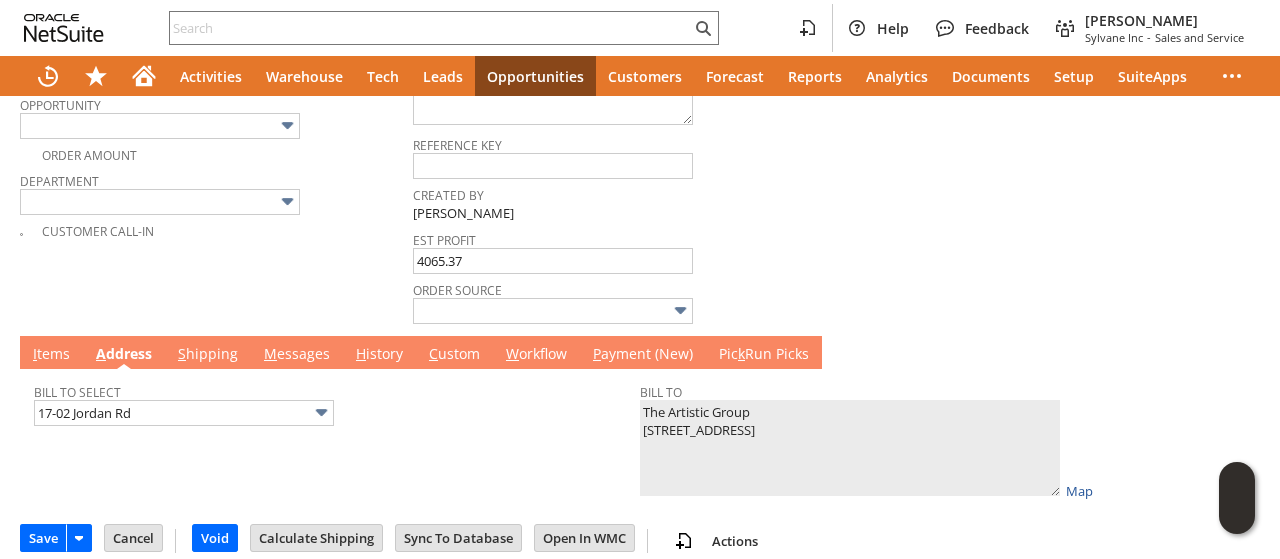 click on "I tems" at bounding box center [51, 355] 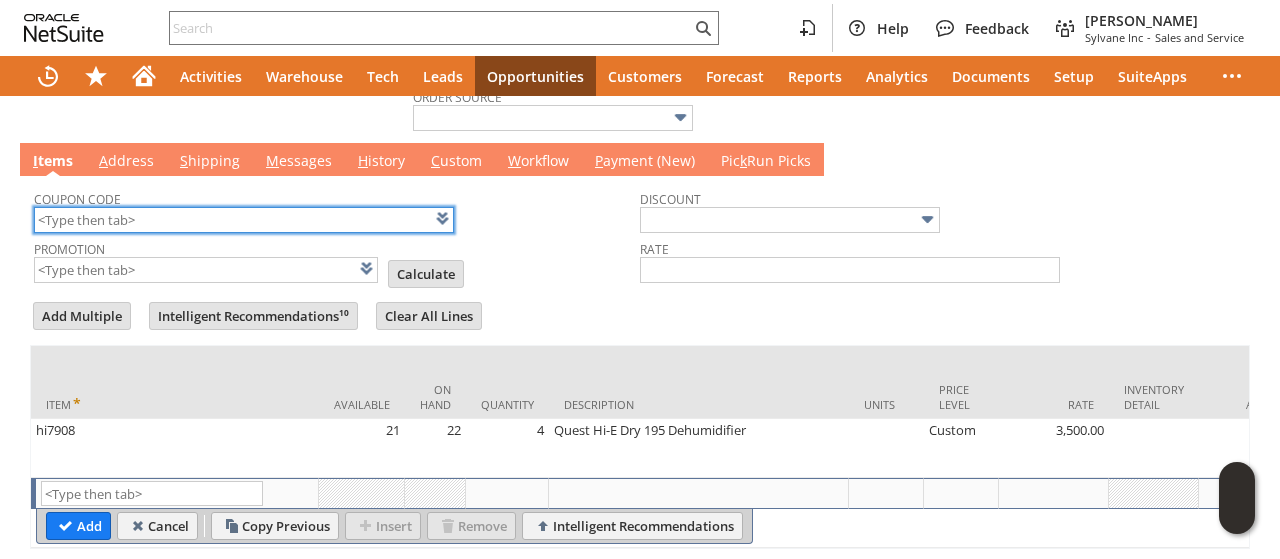 scroll, scrollTop: 942, scrollLeft: 0, axis: vertical 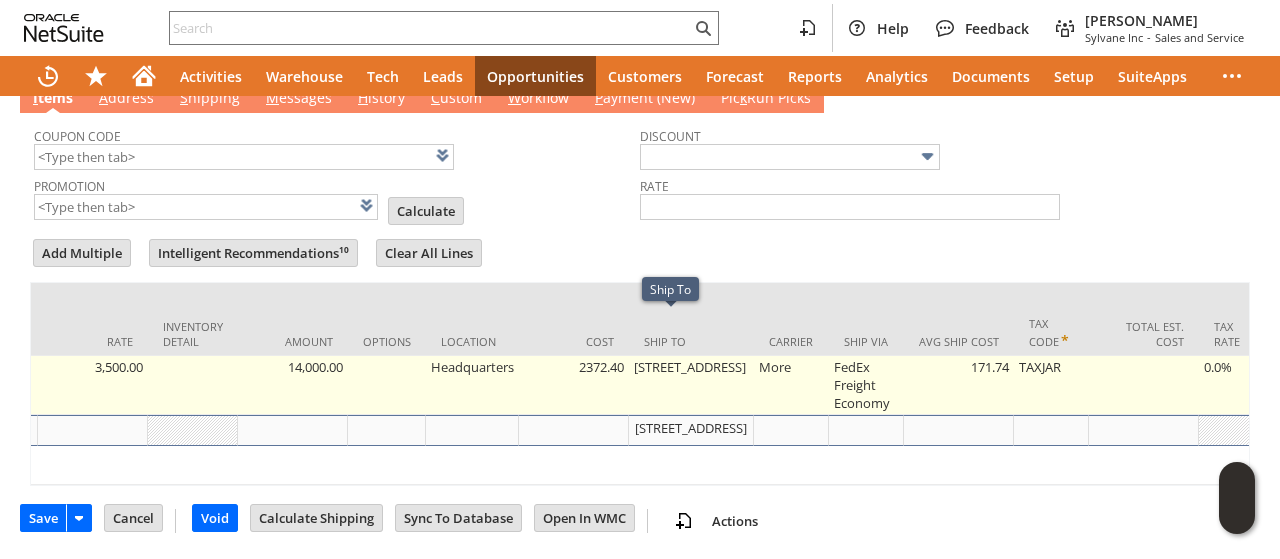 click on "[STREET_ADDRESS]" at bounding box center [691, 385] 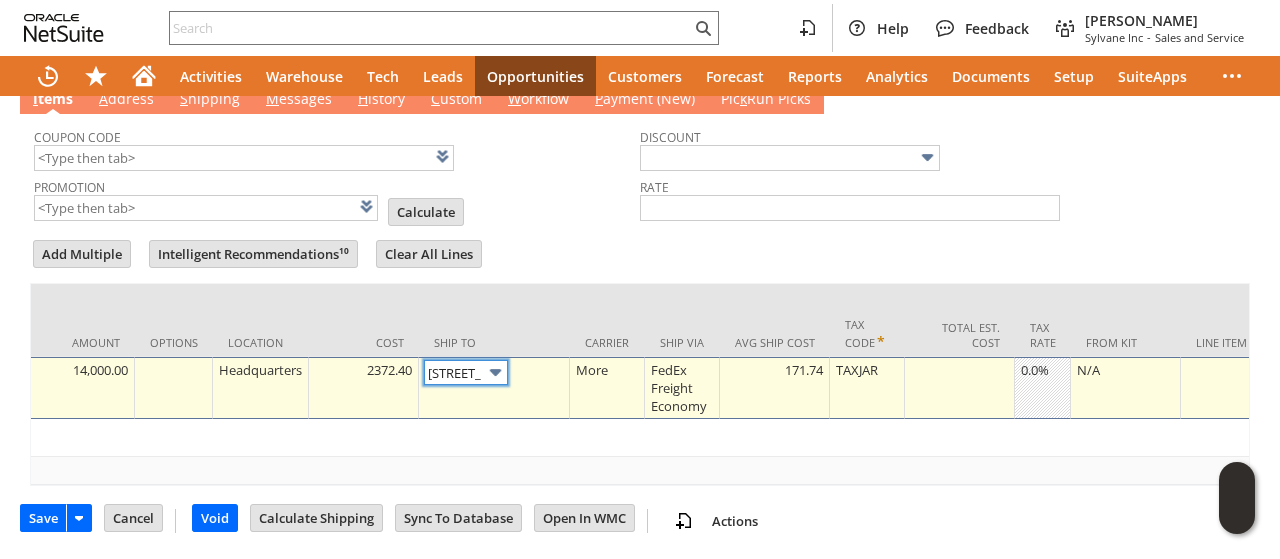 scroll, scrollTop: 910, scrollLeft: 0, axis: vertical 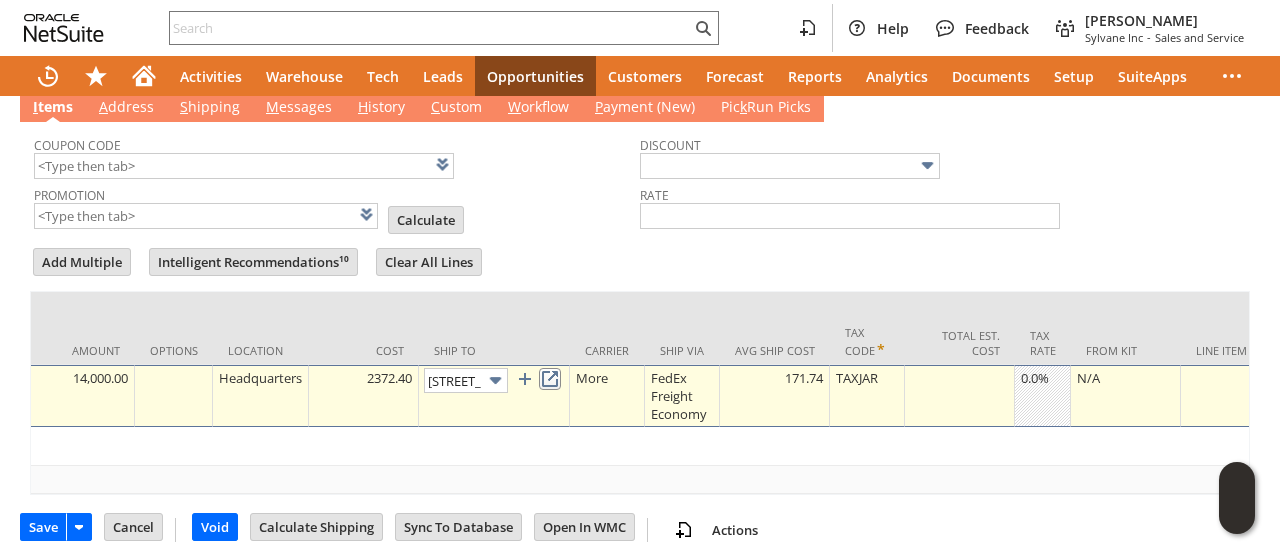 click at bounding box center [550, 379] 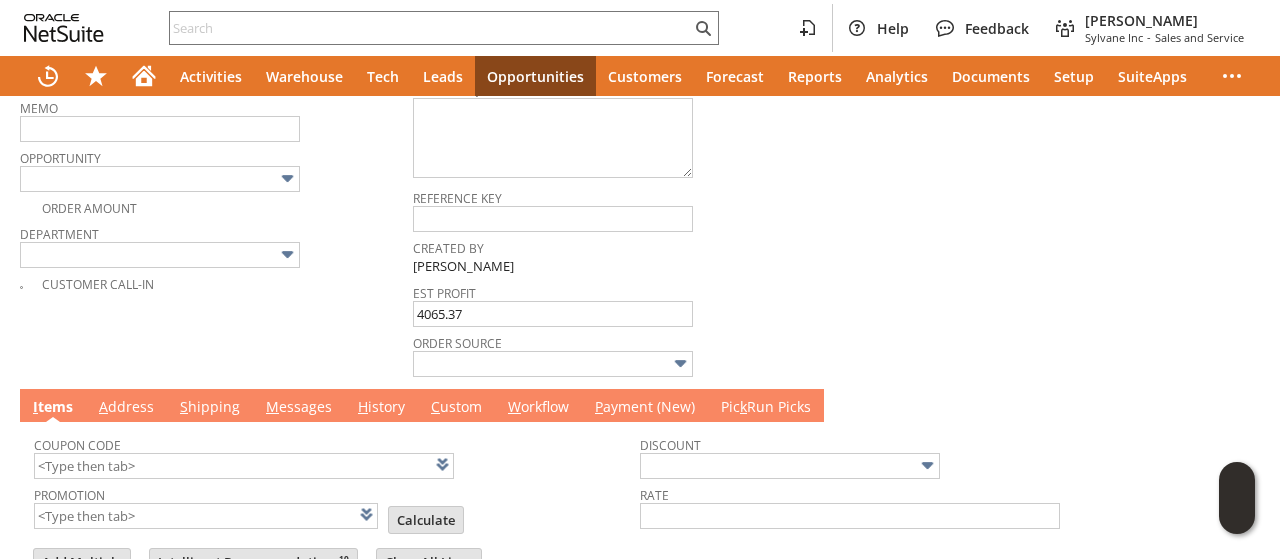 click on "A ddress" at bounding box center (126, 408) 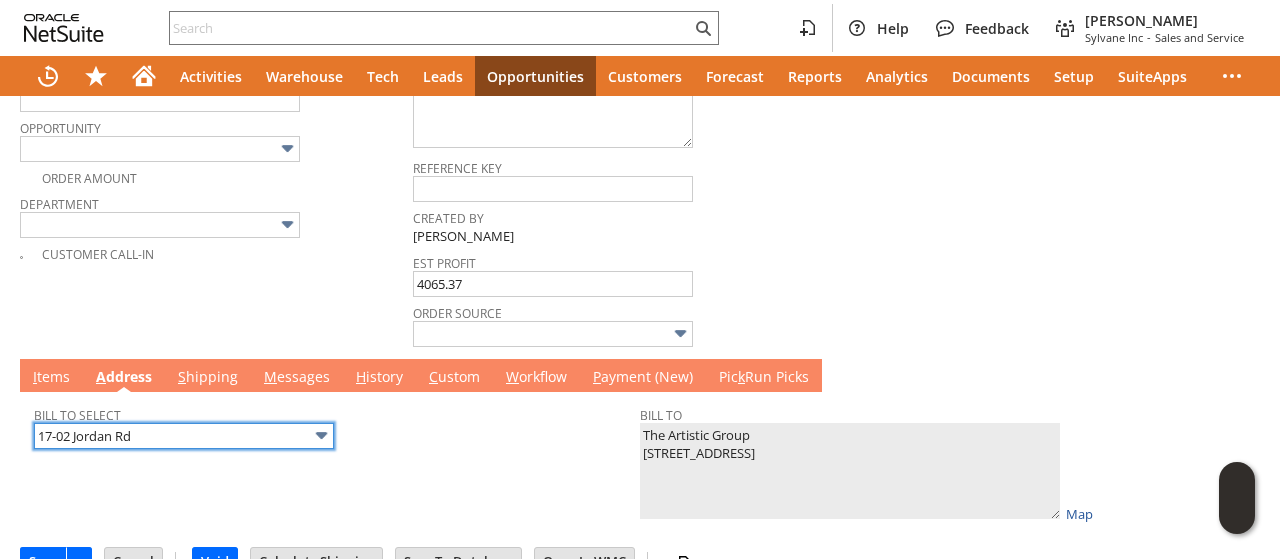 scroll, scrollTop: 663, scrollLeft: 0, axis: vertical 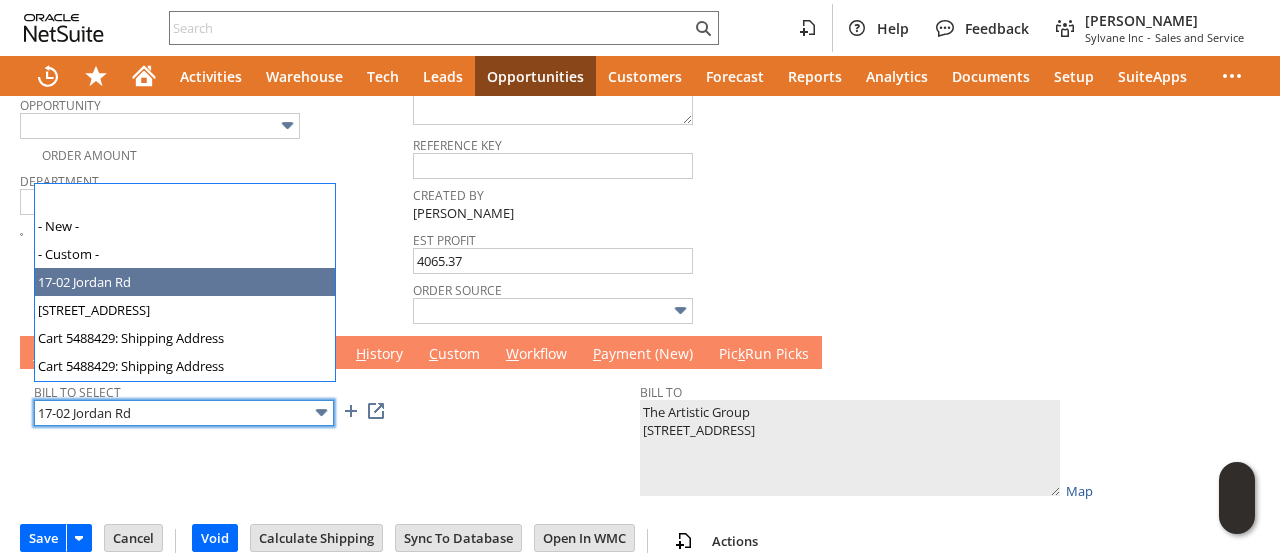 click on "17-02 Jordan Rd" at bounding box center (184, 413) 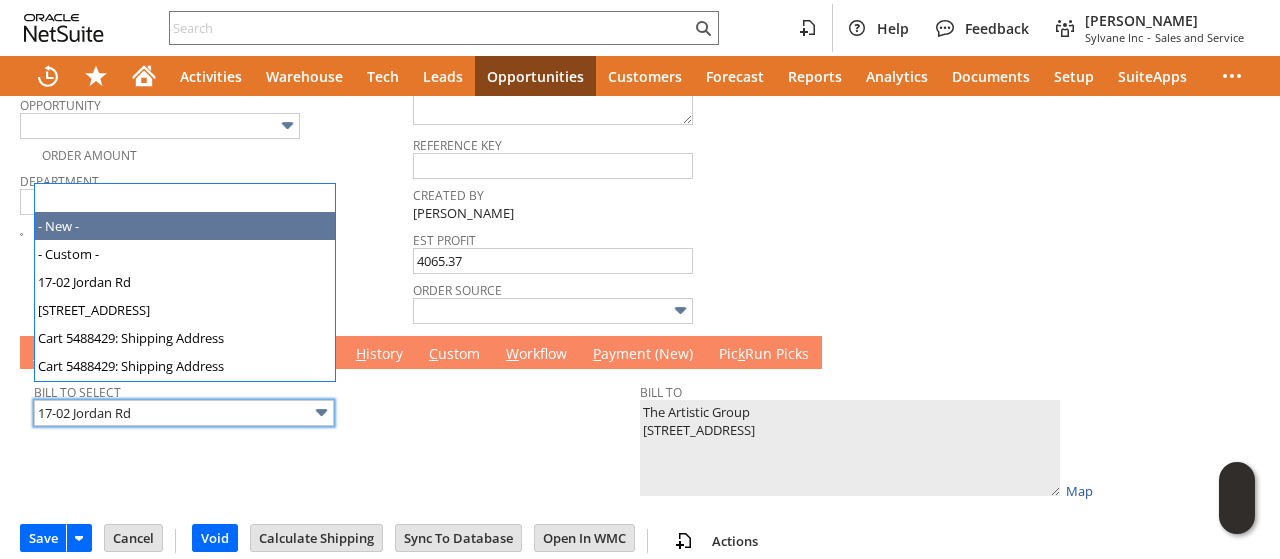 type 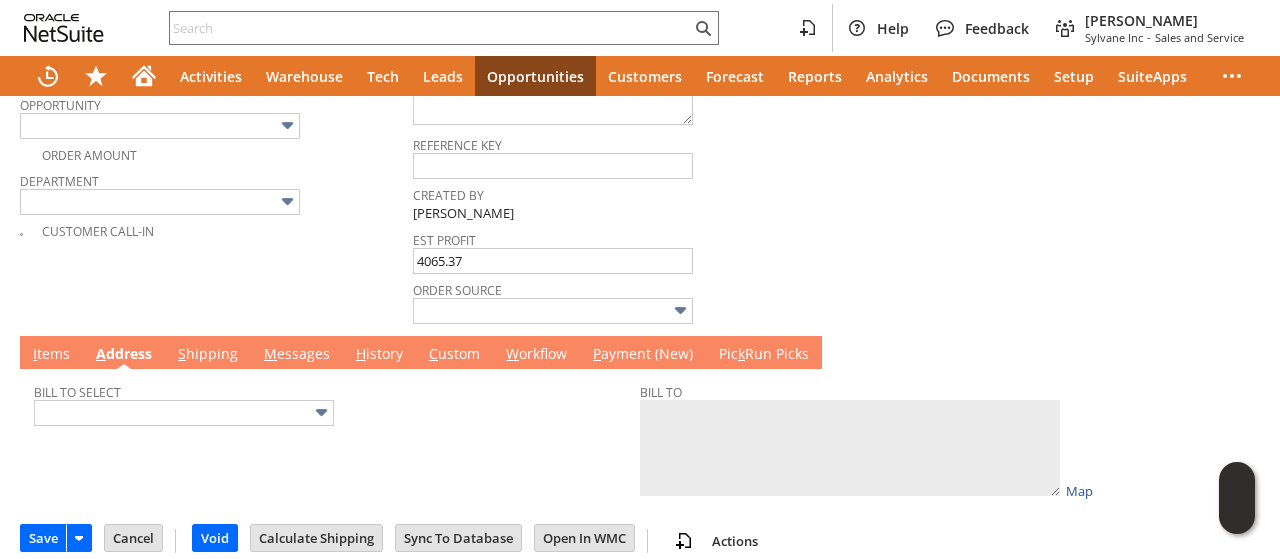type on "[STREET_ADDRESS]" 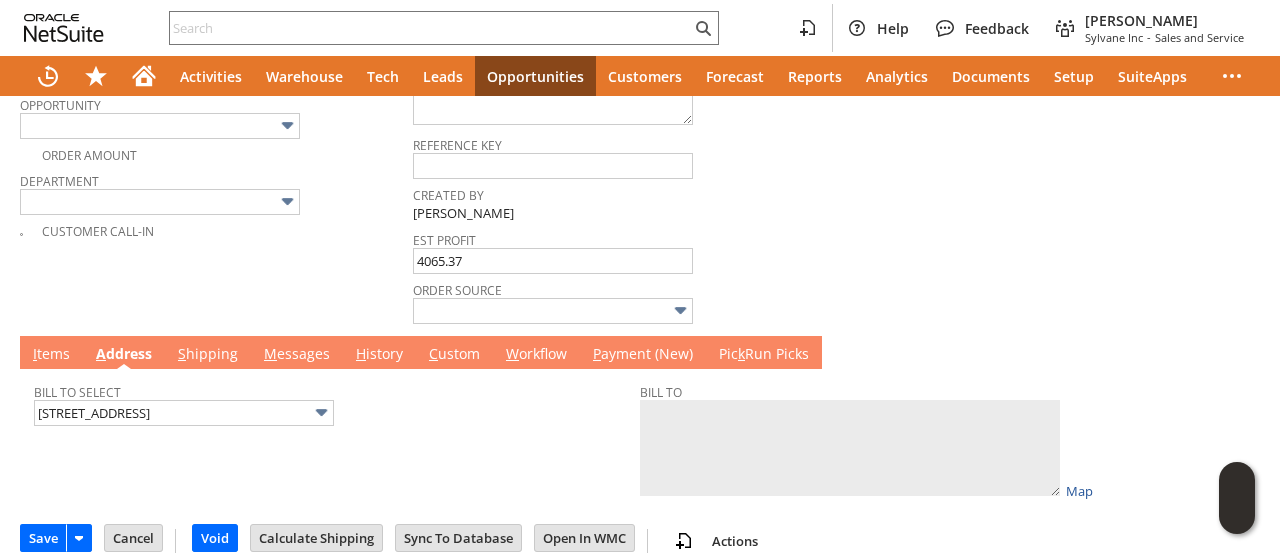 click on "Summary
Subtotal
14,000.00
Discount
0.00
Tax
927.50
Shipping Cost
0.00
Handling Cost
0.00
Total
14,927.50" at bounding box center (1076, -48) 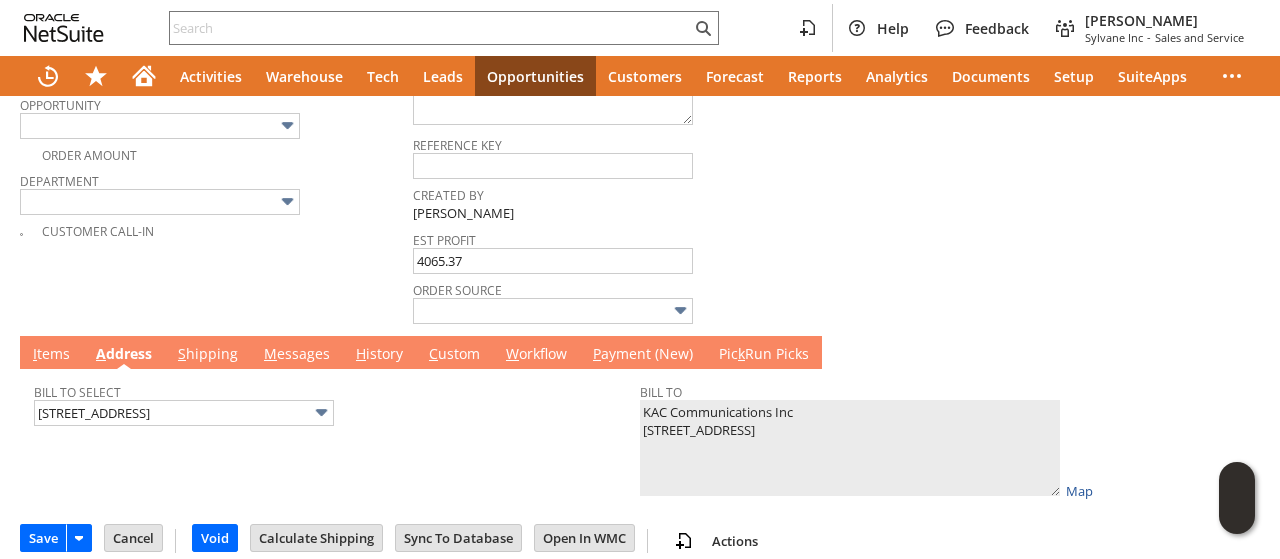 click on "I tems" at bounding box center (51, 355) 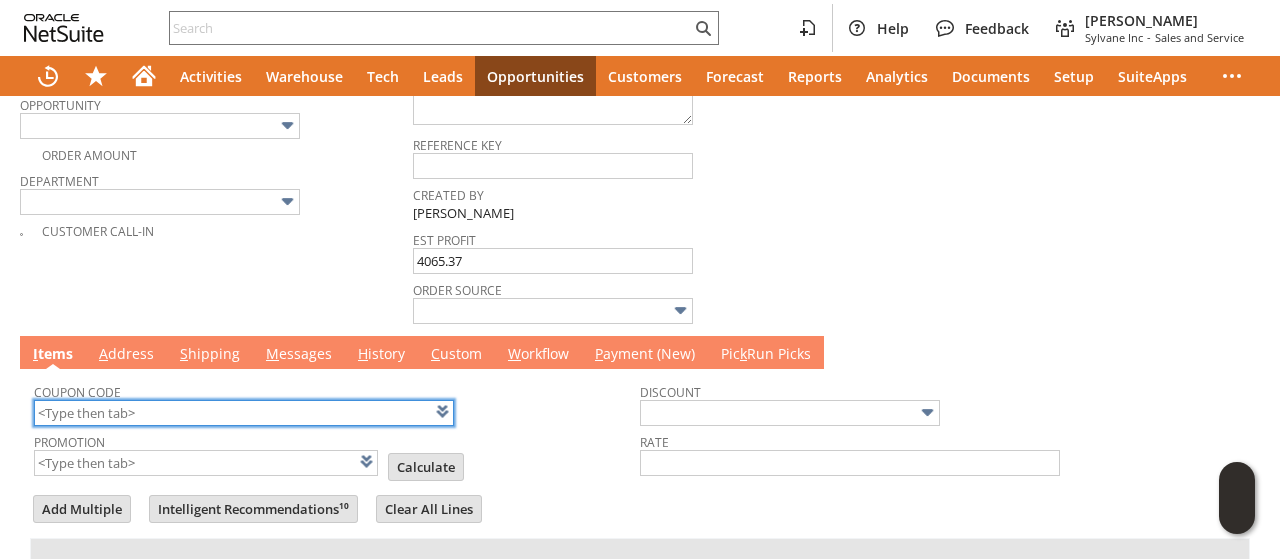 scroll, scrollTop: 0, scrollLeft: 961, axis: horizontal 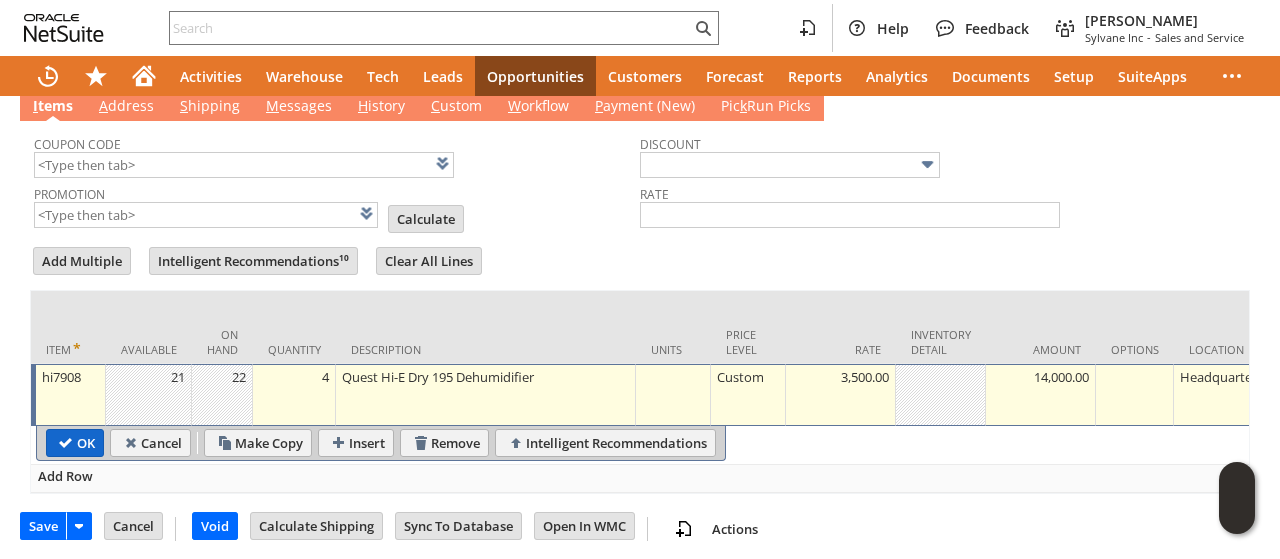 click on "OK" at bounding box center [75, 443] 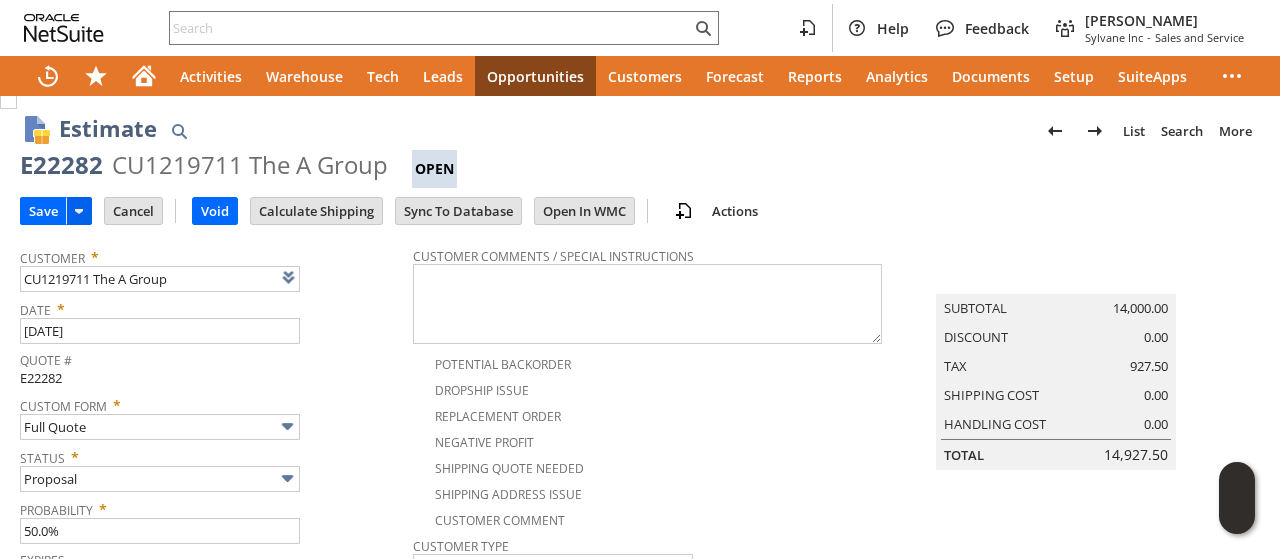 scroll, scrollTop: 0, scrollLeft: 0, axis: both 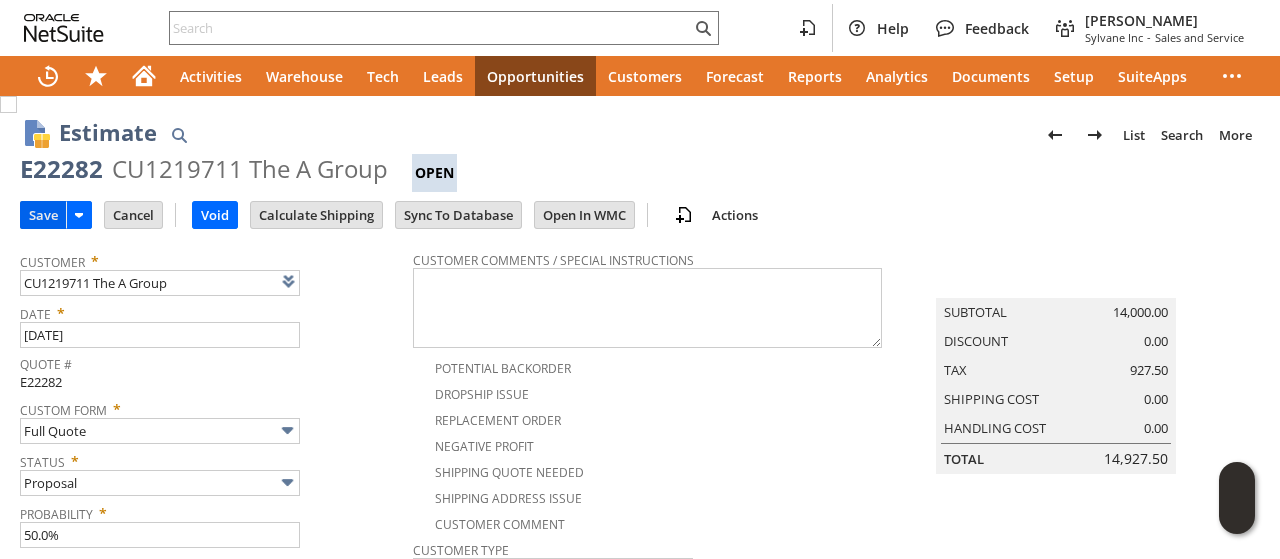 click on "Save" at bounding box center (43, 215) 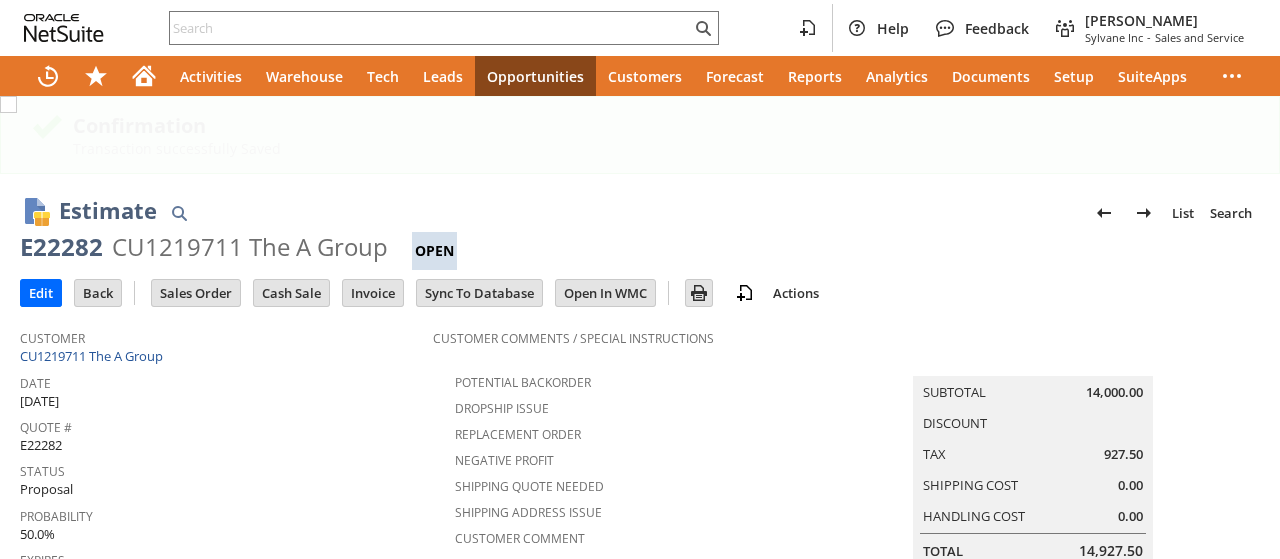 scroll, scrollTop: 0, scrollLeft: 0, axis: both 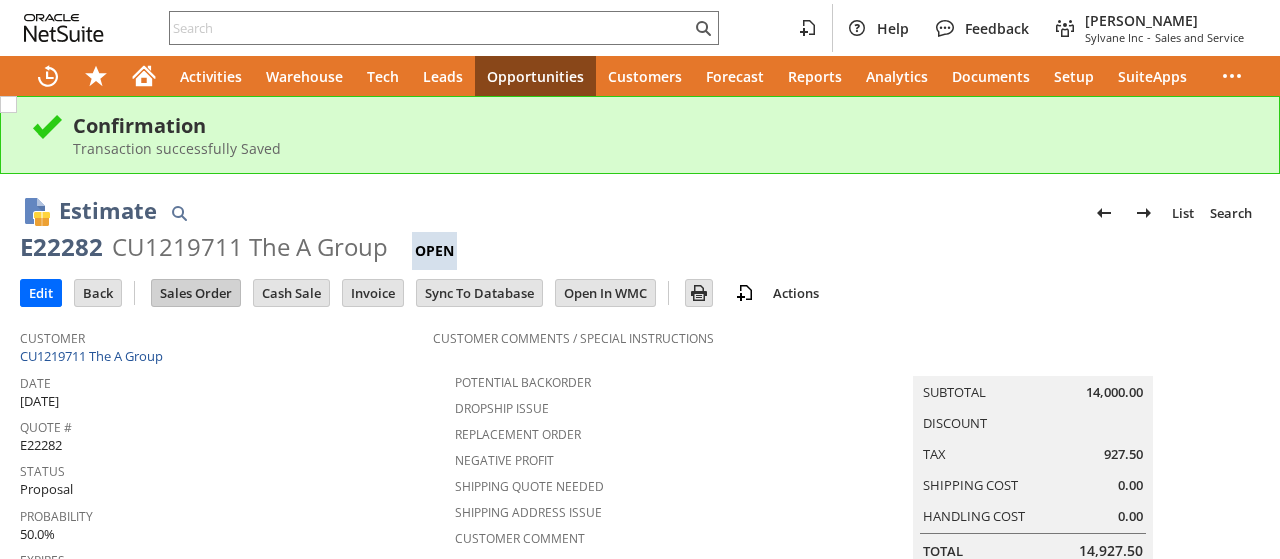 click on "Sales Order" at bounding box center [196, 293] 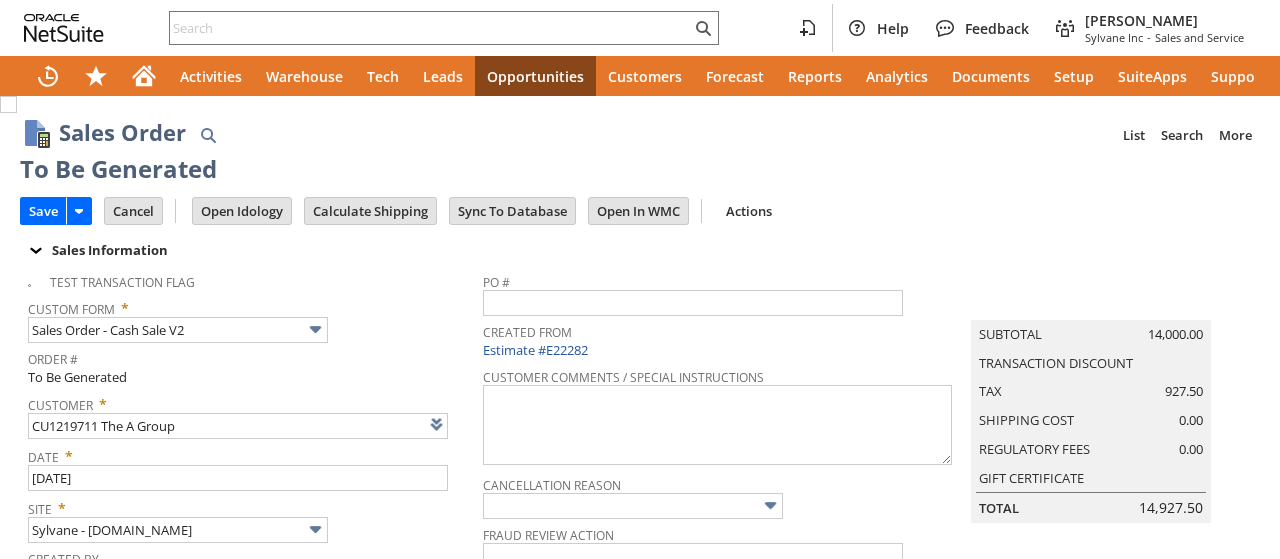 scroll, scrollTop: 0, scrollLeft: 0, axis: both 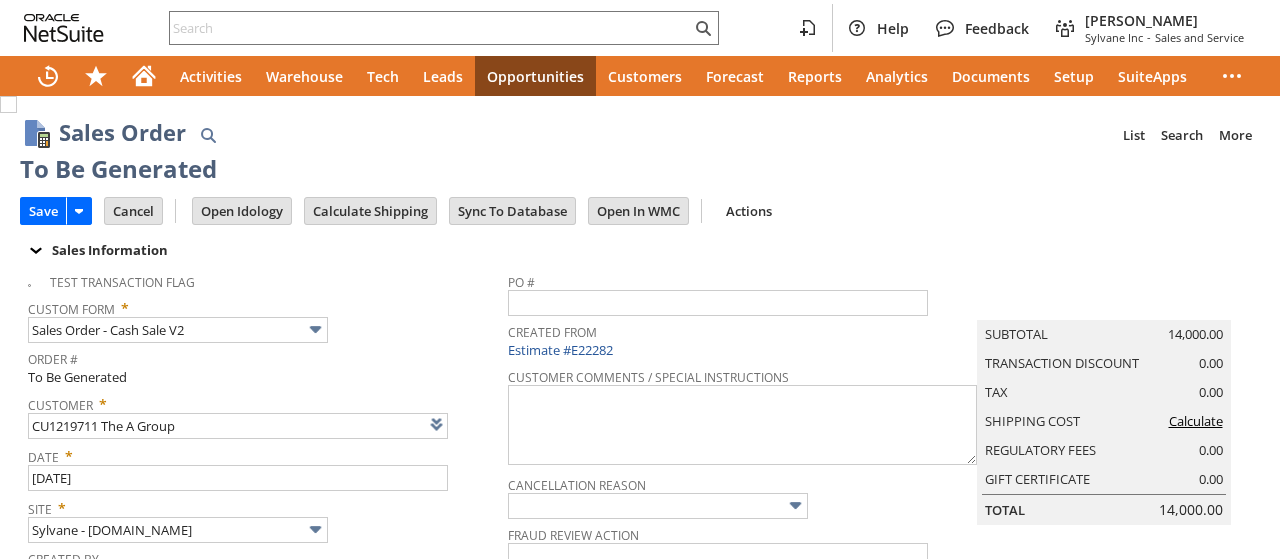 type on "Make Copy" 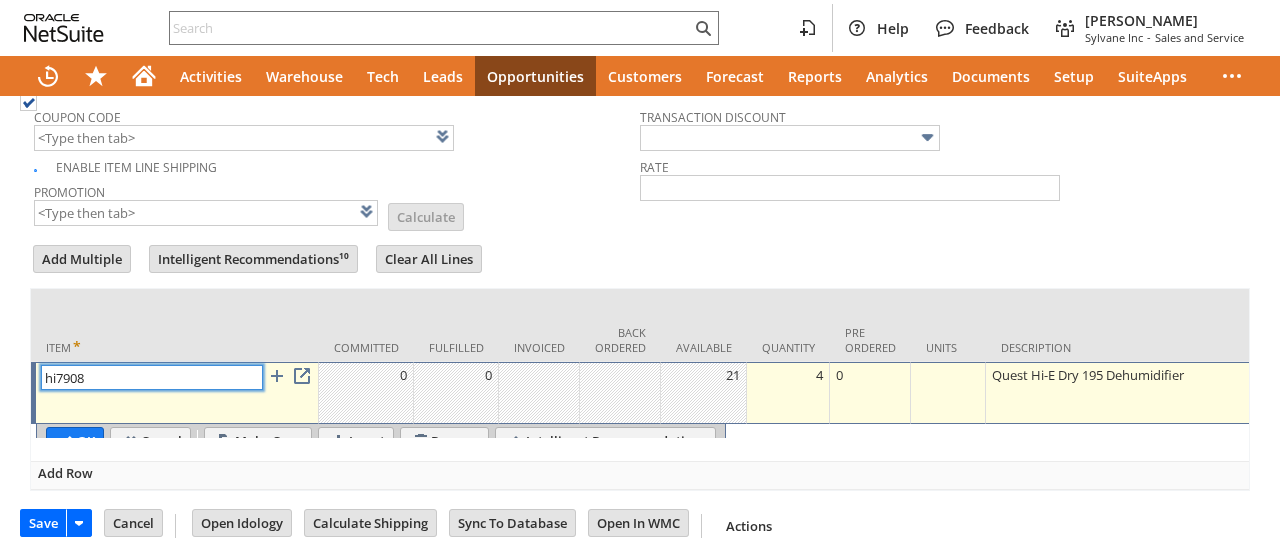 type on "Intelligent Recommendations¹⁰" 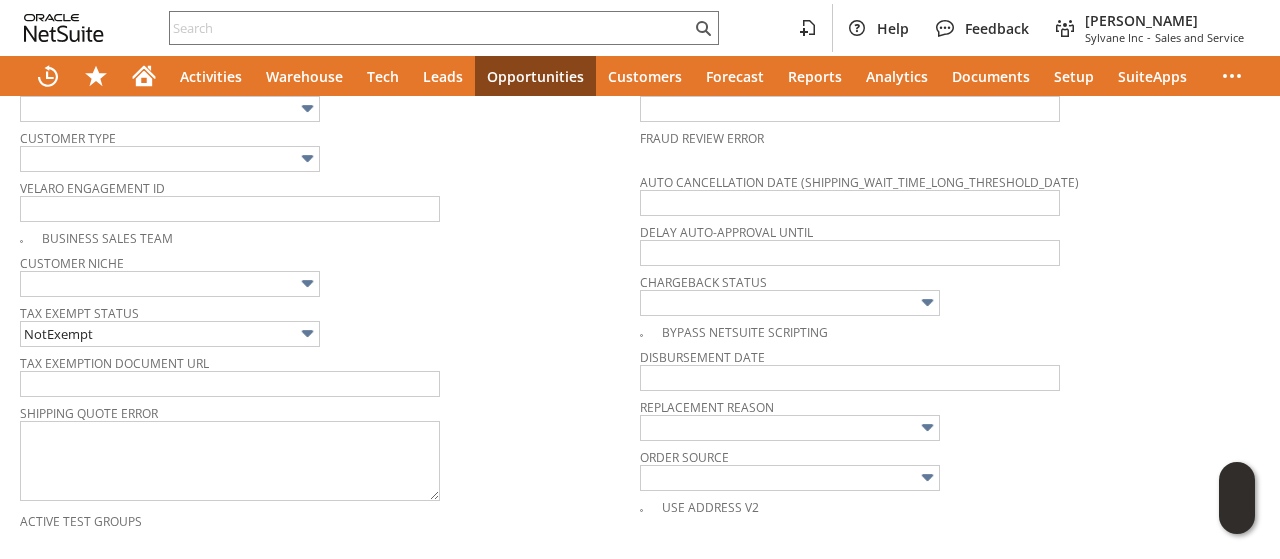 scroll, scrollTop: 0, scrollLeft: 0, axis: both 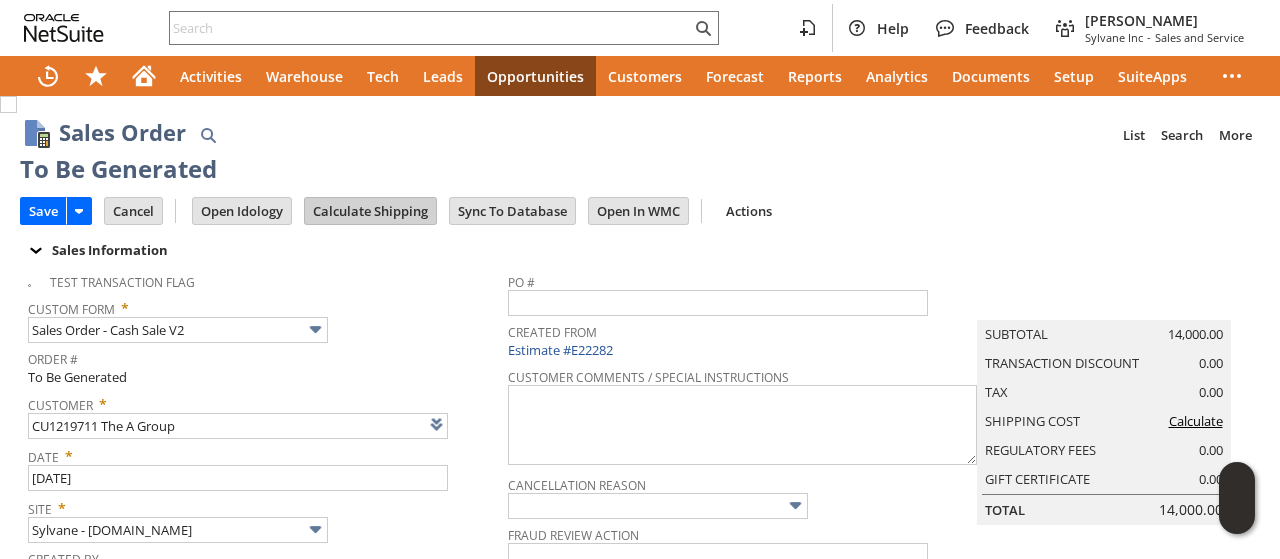 click on "Calculate Shipping" at bounding box center [370, 211] 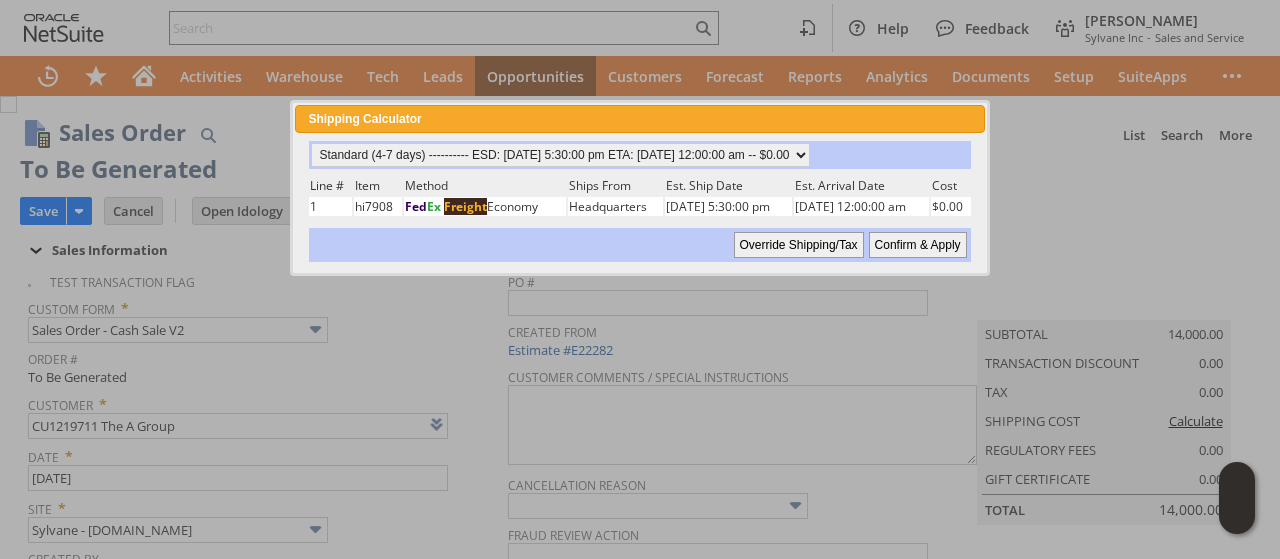 click on "Confirm & Apply" at bounding box center [918, 245] 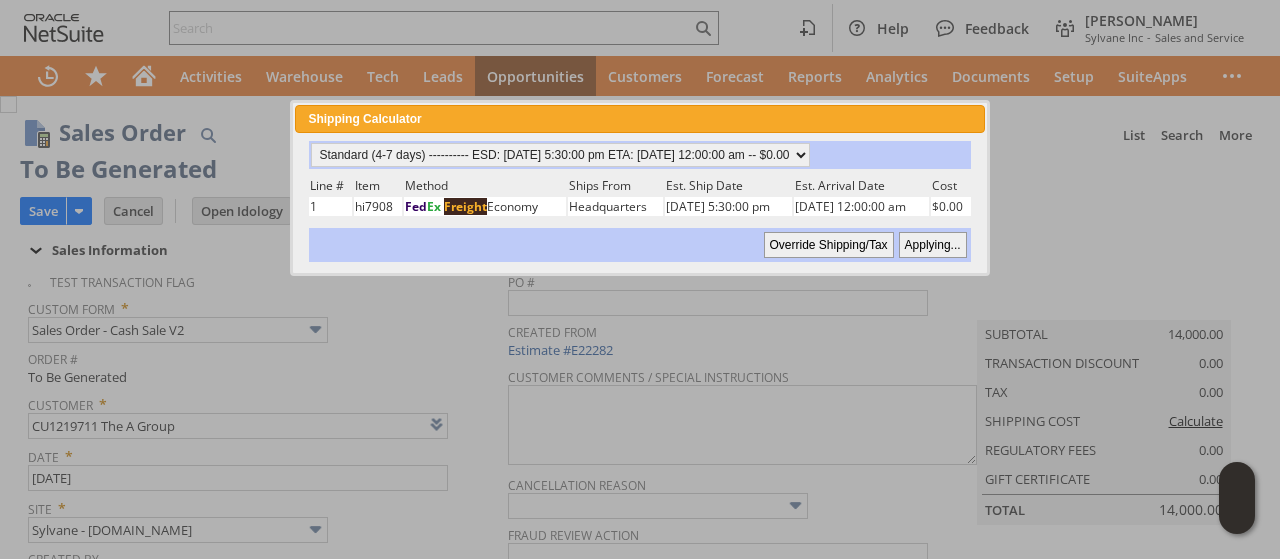type 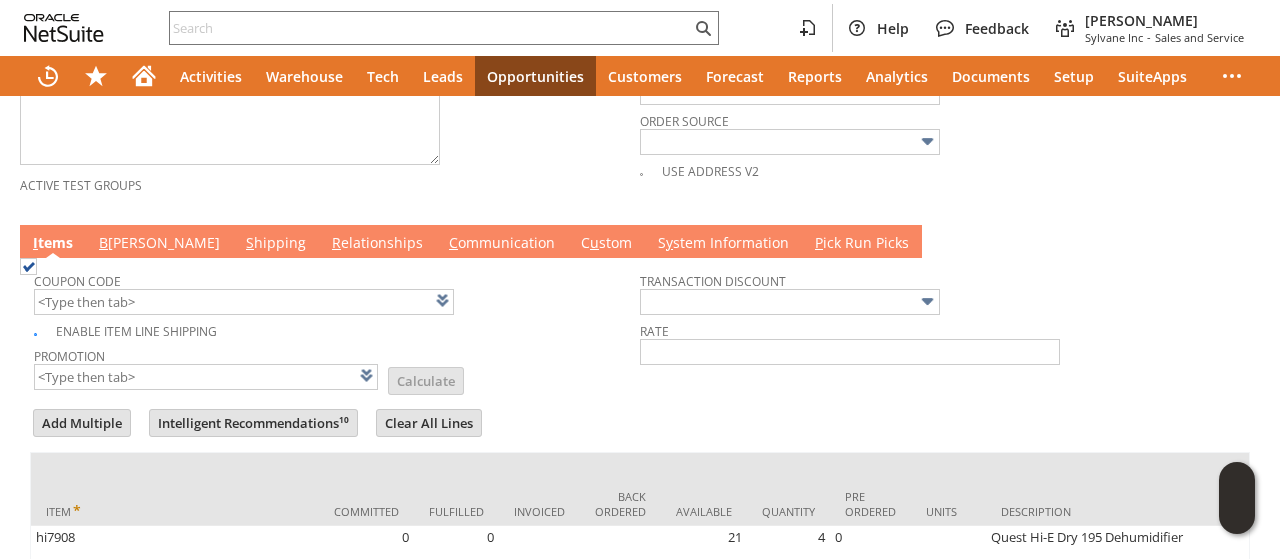 scroll, scrollTop: 1004, scrollLeft: 0, axis: vertical 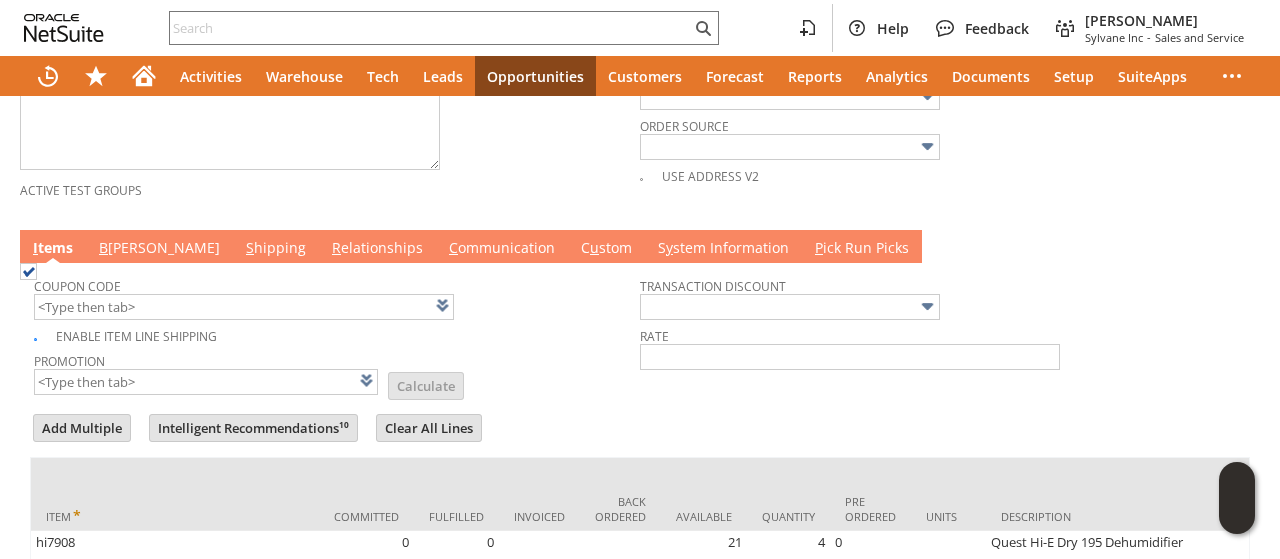 click on "B illing" at bounding box center [159, 249] 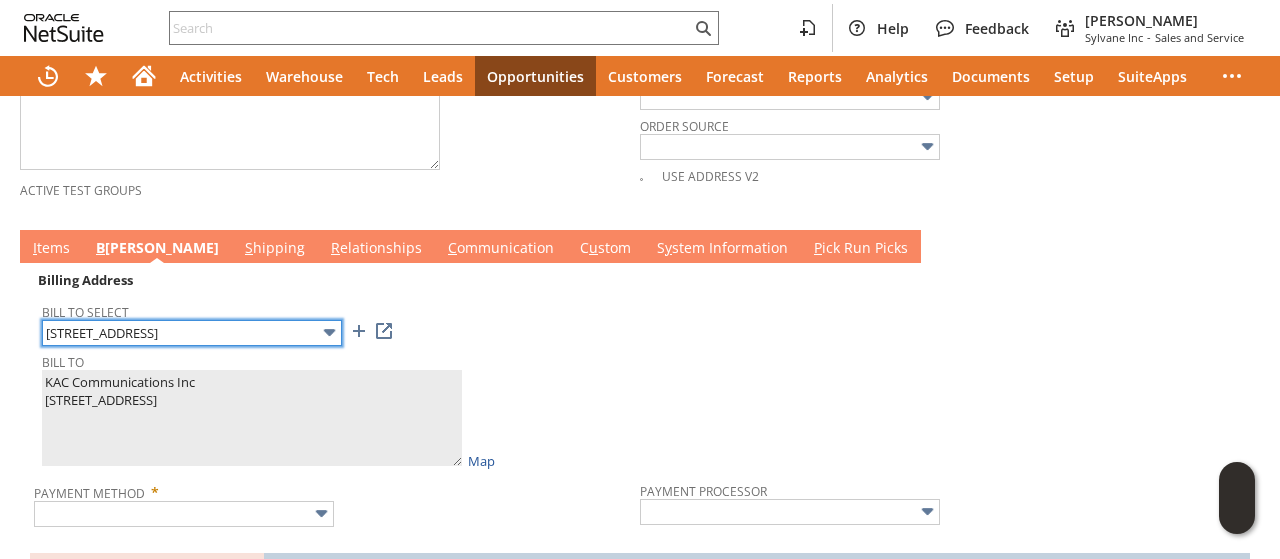 click on "[STREET_ADDRESS]" at bounding box center [192, 333] 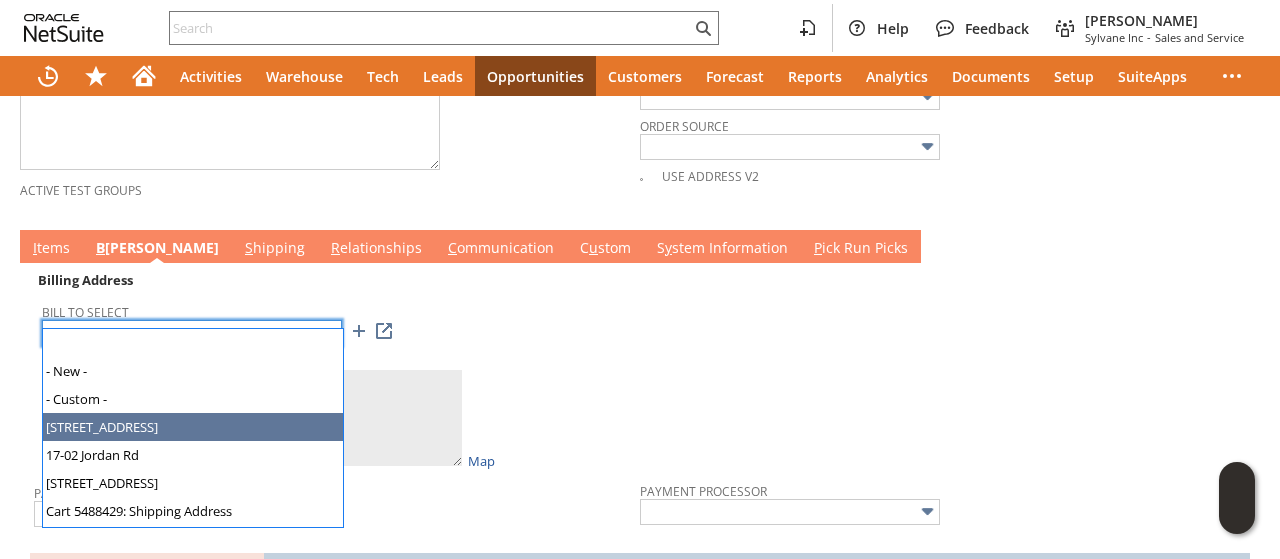 scroll, scrollTop: 26, scrollLeft: 0, axis: vertical 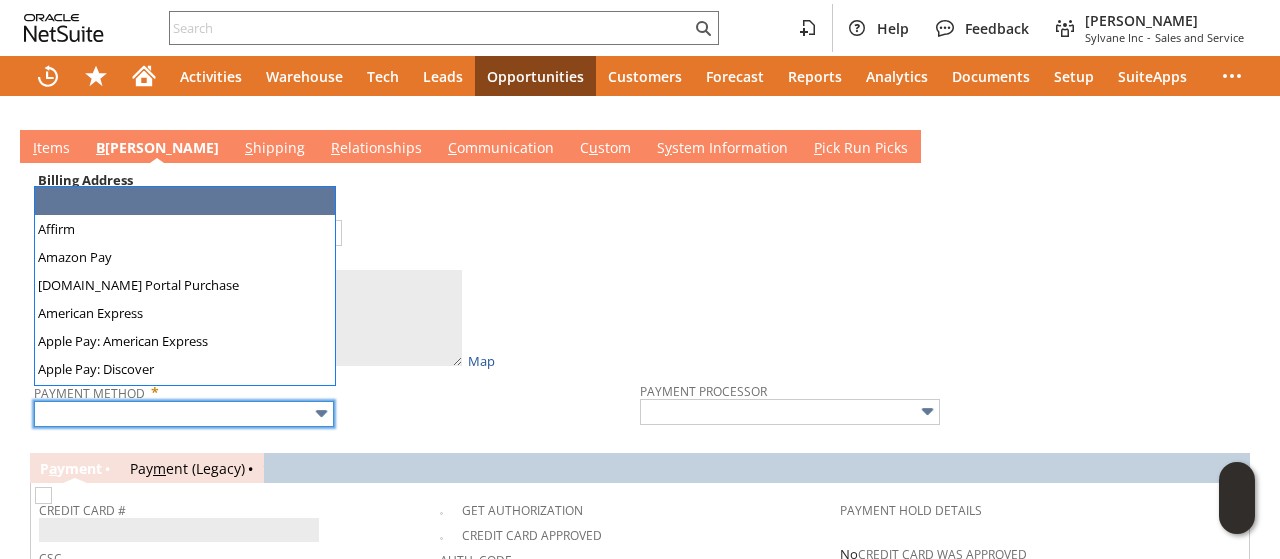 click at bounding box center (184, 414) 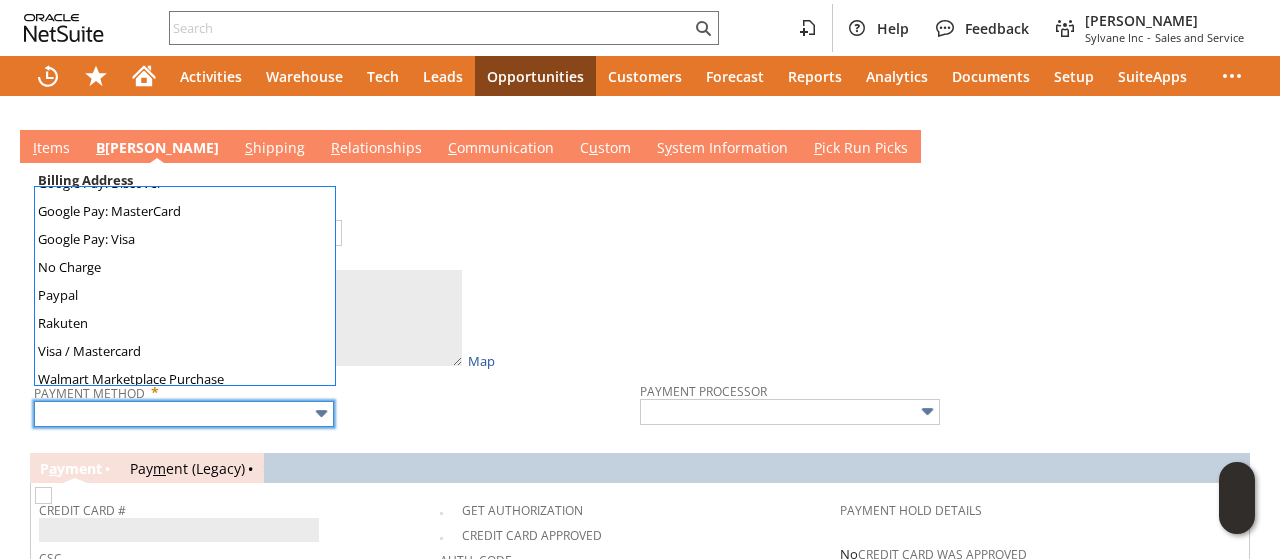 scroll, scrollTop: 558, scrollLeft: 0, axis: vertical 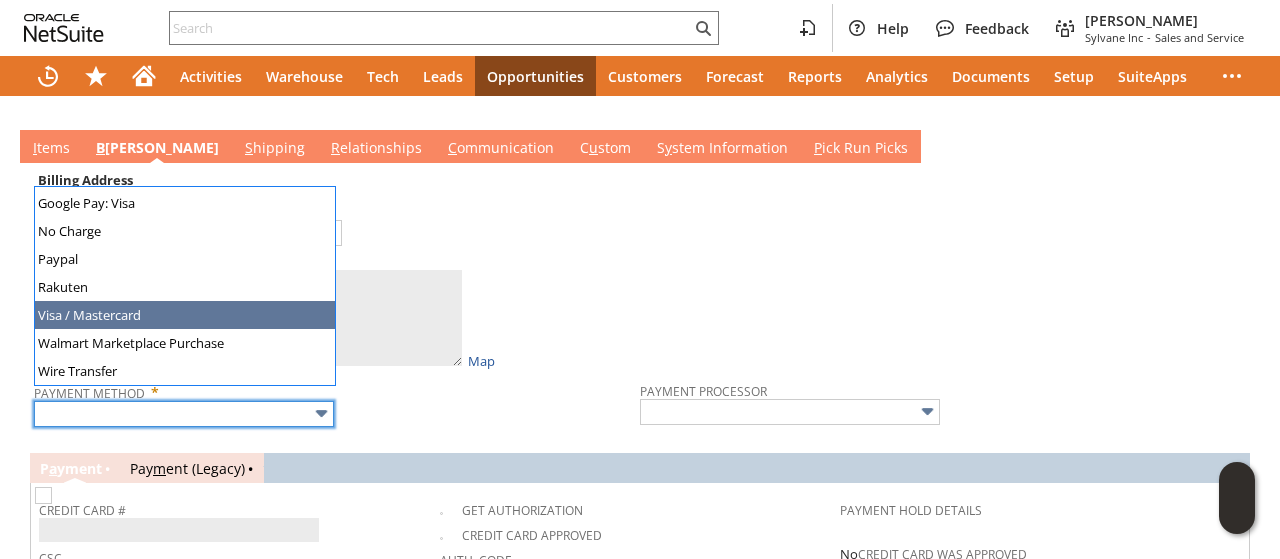 type on "Visa / Mastercard" 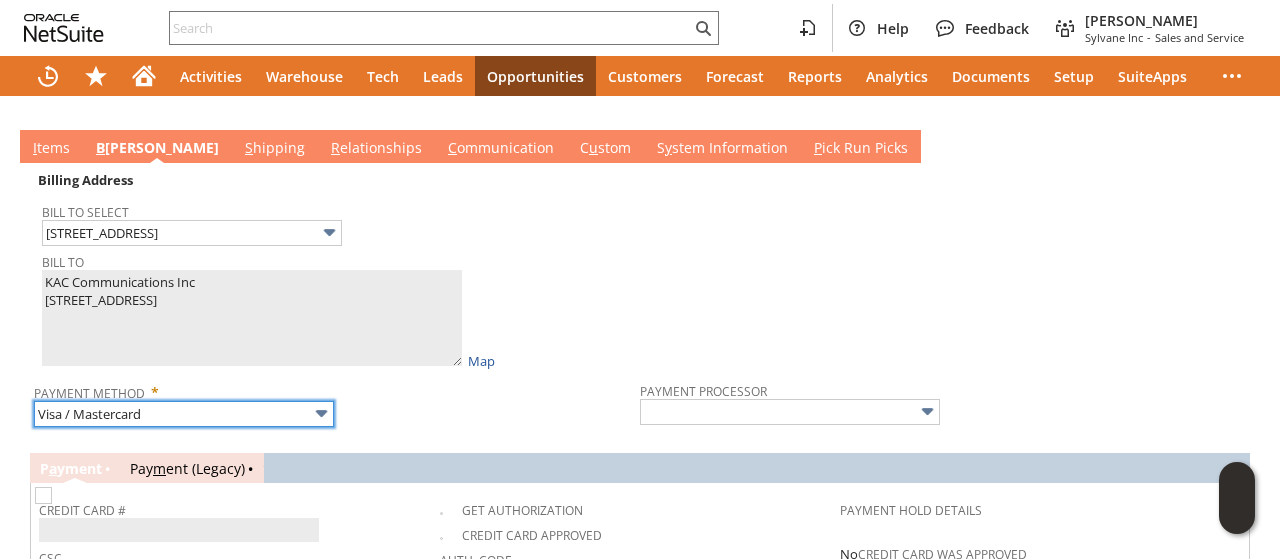 type on "Braintree" 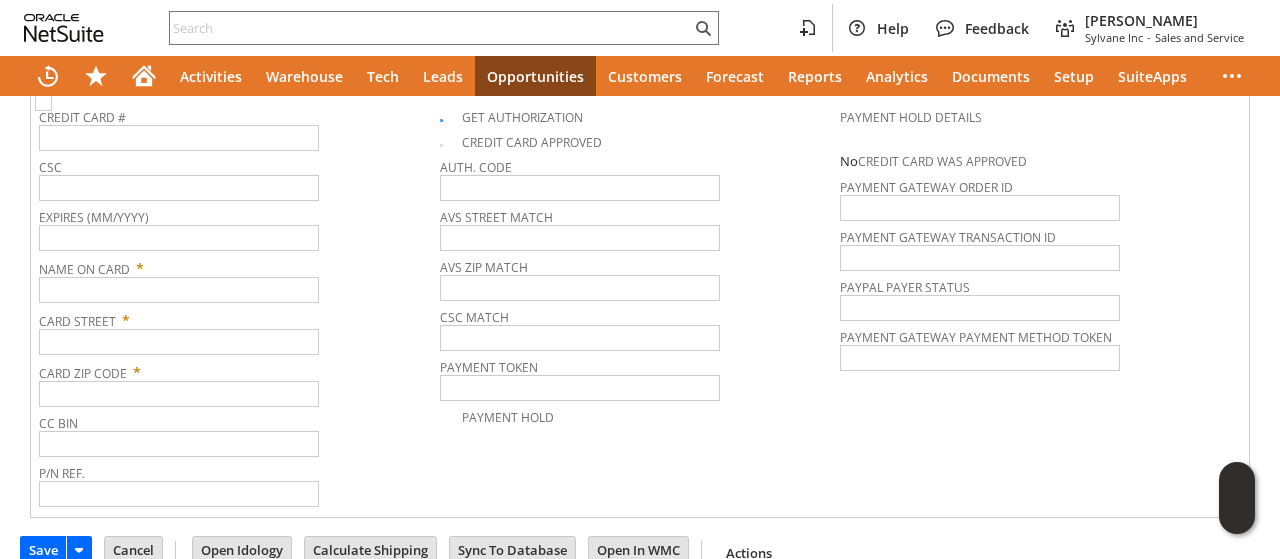 scroll, scrollTop: 897, scrollLeft: 0, axis: vertical 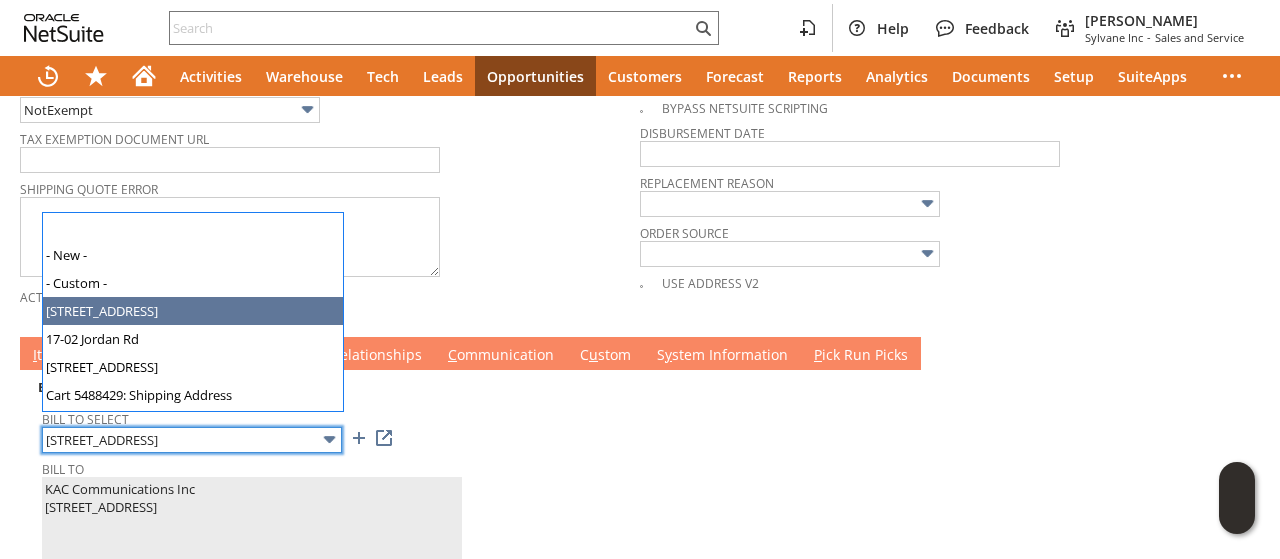 click on "[STREET_ADDRESS]" at bounding box center [192, 440] 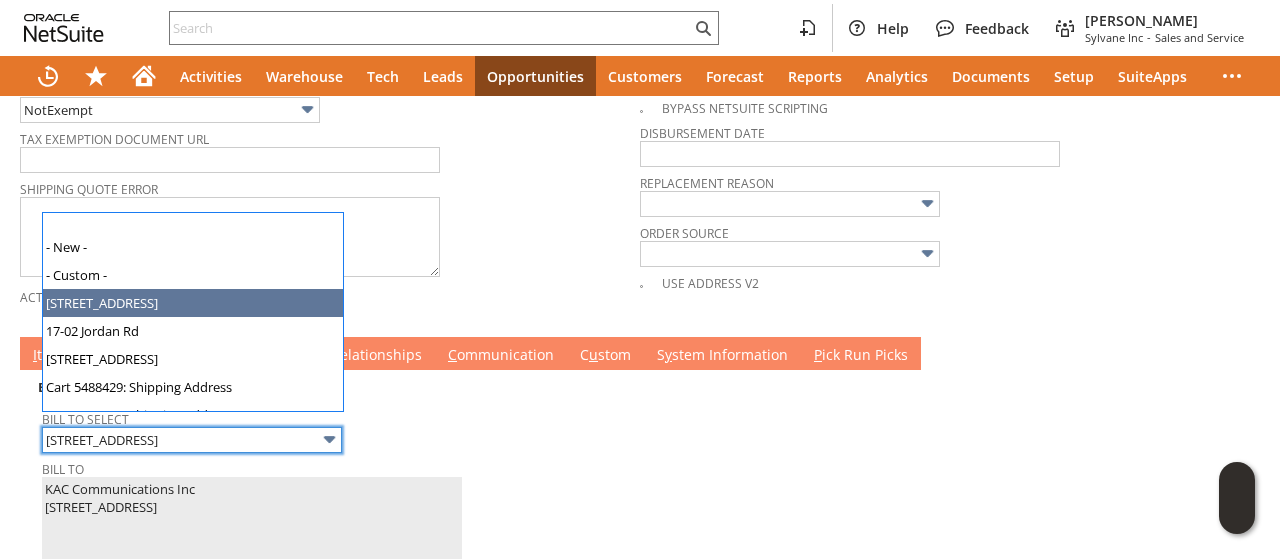 scroll, scrollTop: 0, scrollLeft: 0, axis: both 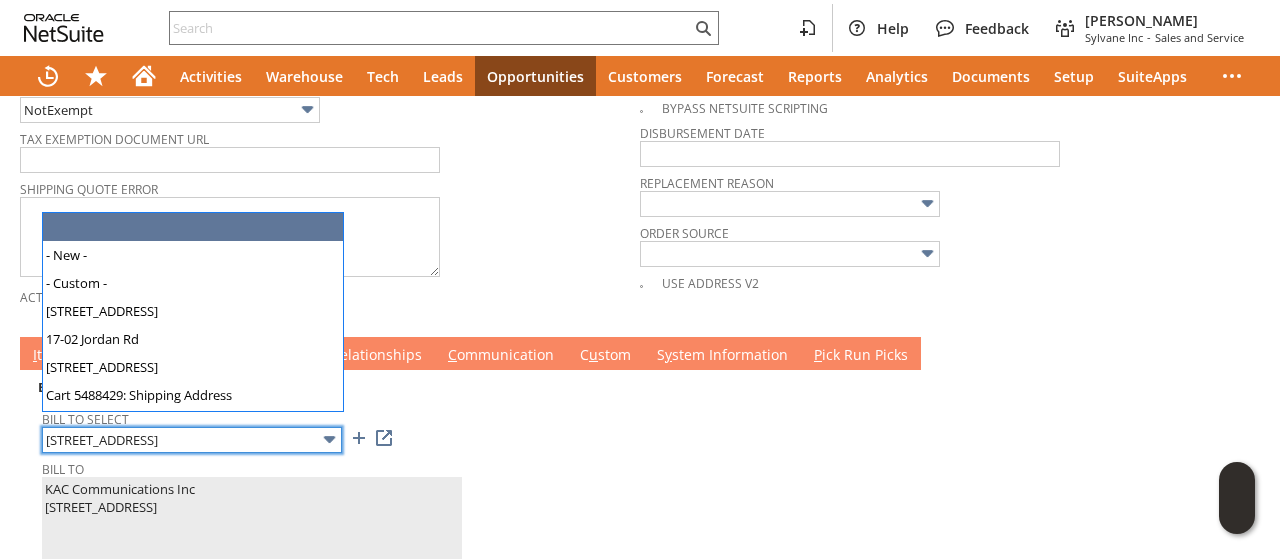 type 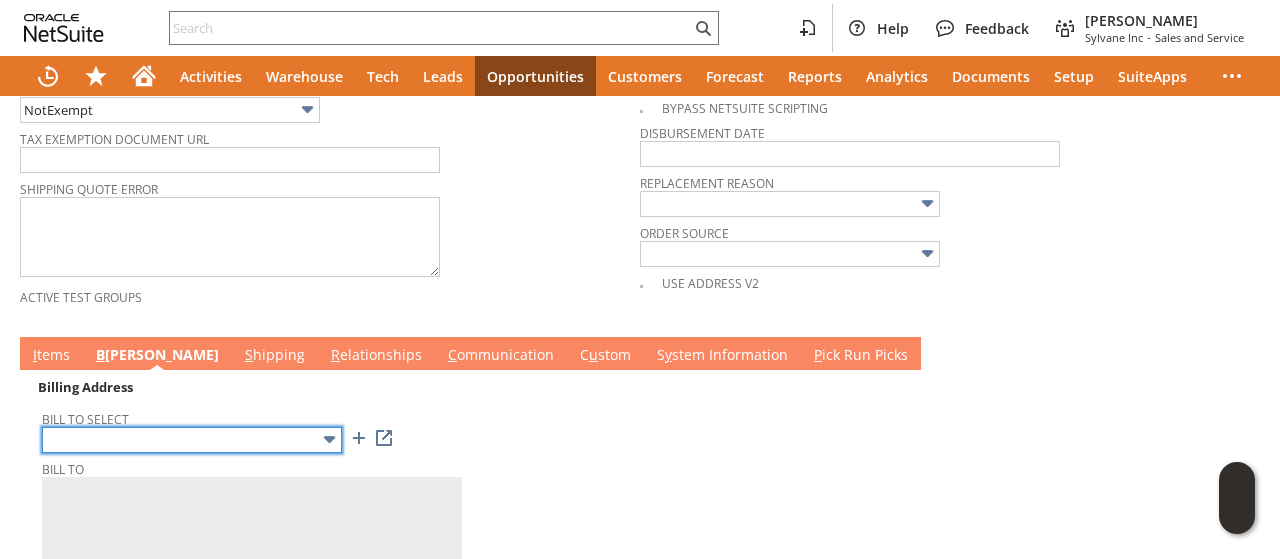 click at bounding box center [192, 440] 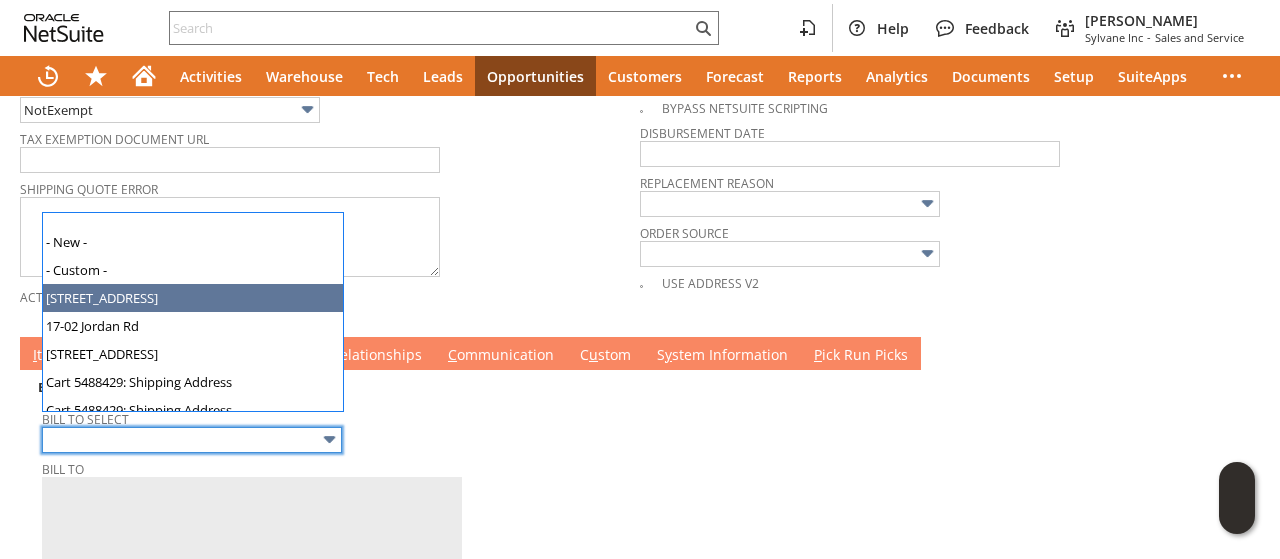 scroll, scrollTop: 26, scrollLeft: 0, axis: vertical 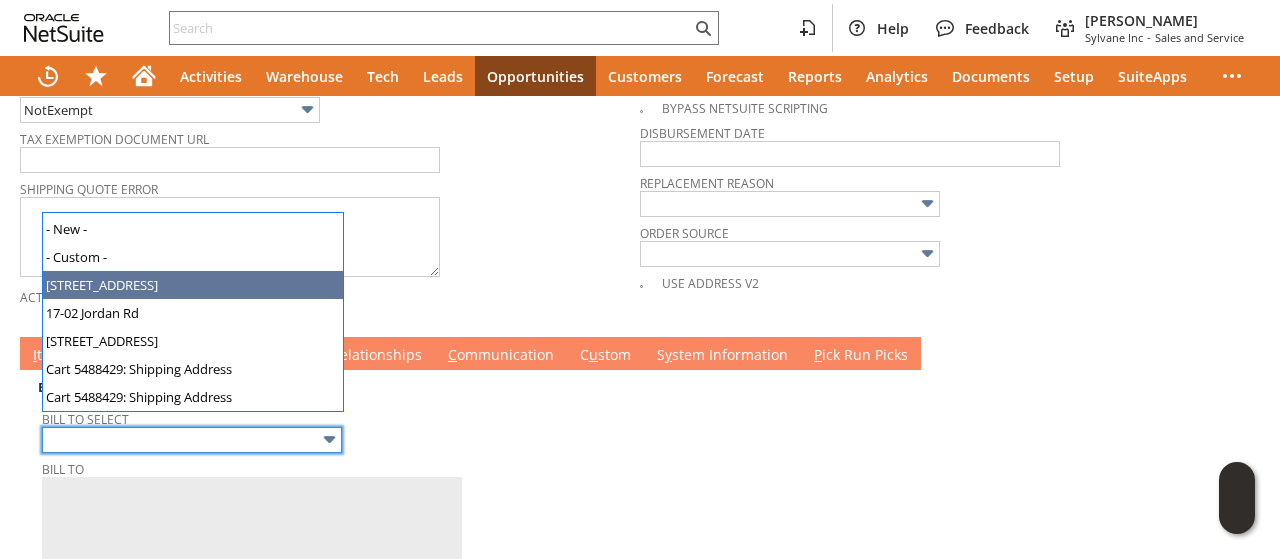 type on "[STREET_ADDRESS]" 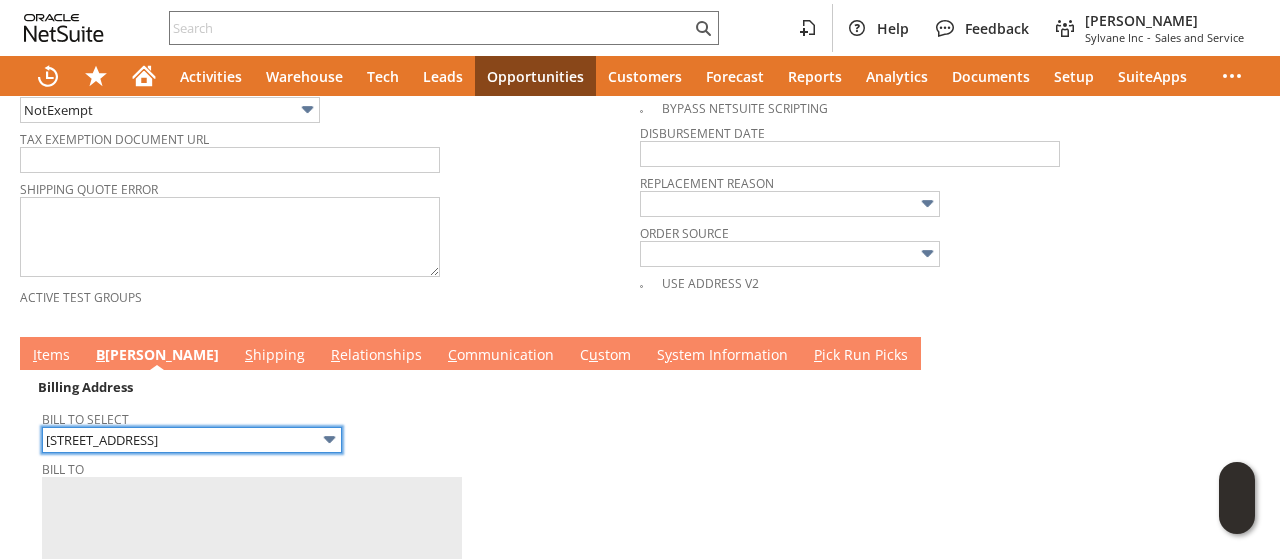 type on "KAC Communications Inc
1148 Sycamore Ln
Mahwah NJ 07430
United States" 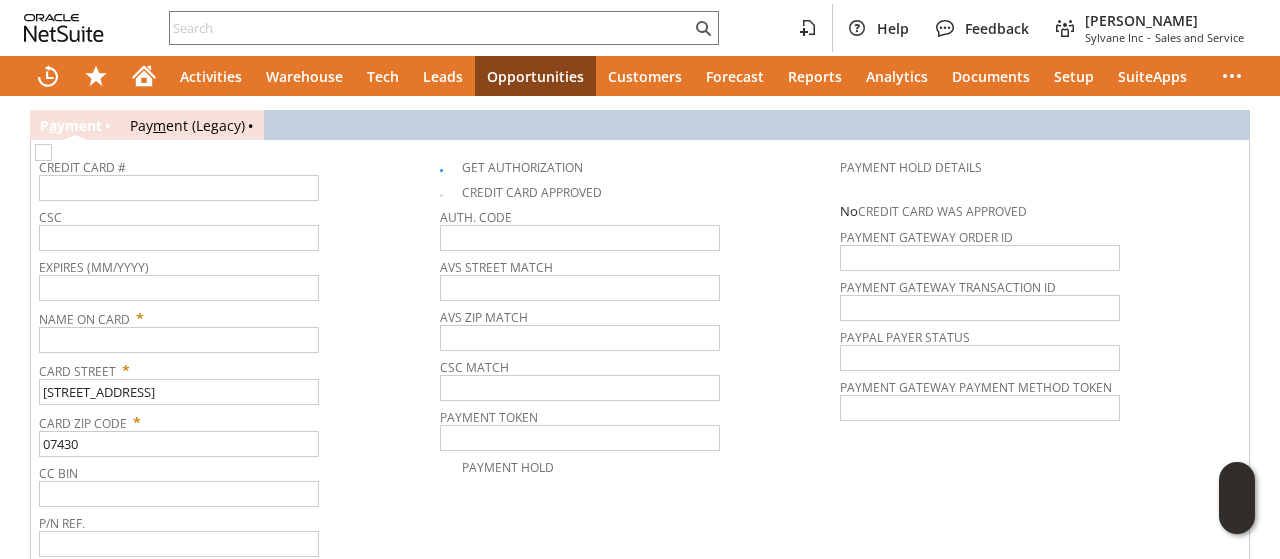 scroll, scrollTop: 1497, scrollLeft: 0, axis: vertical 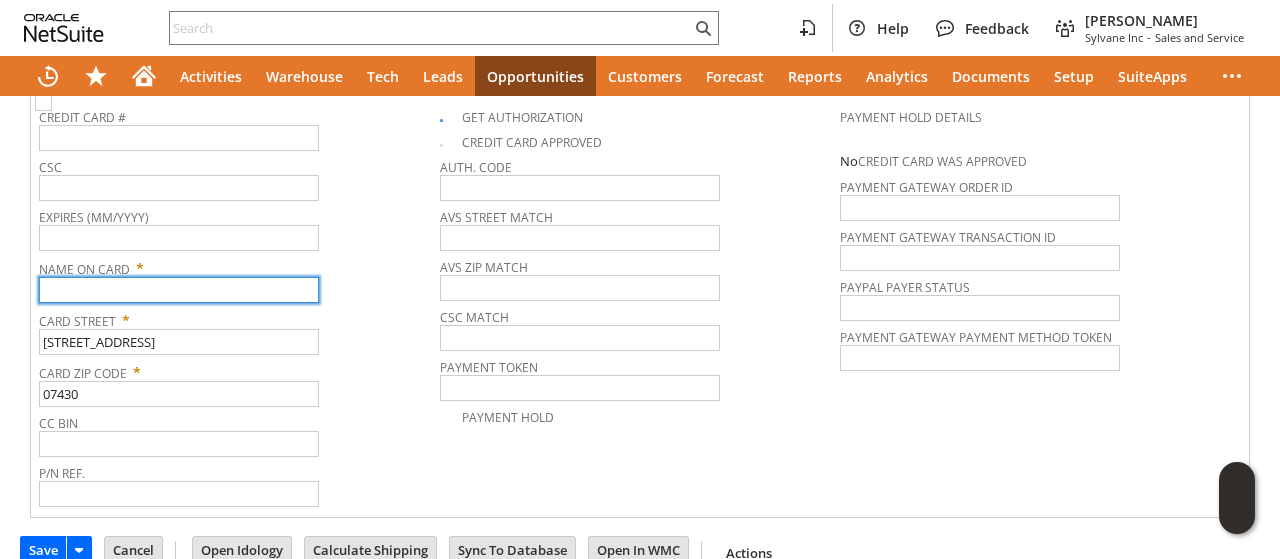 paste on "KAC Communications Inc" 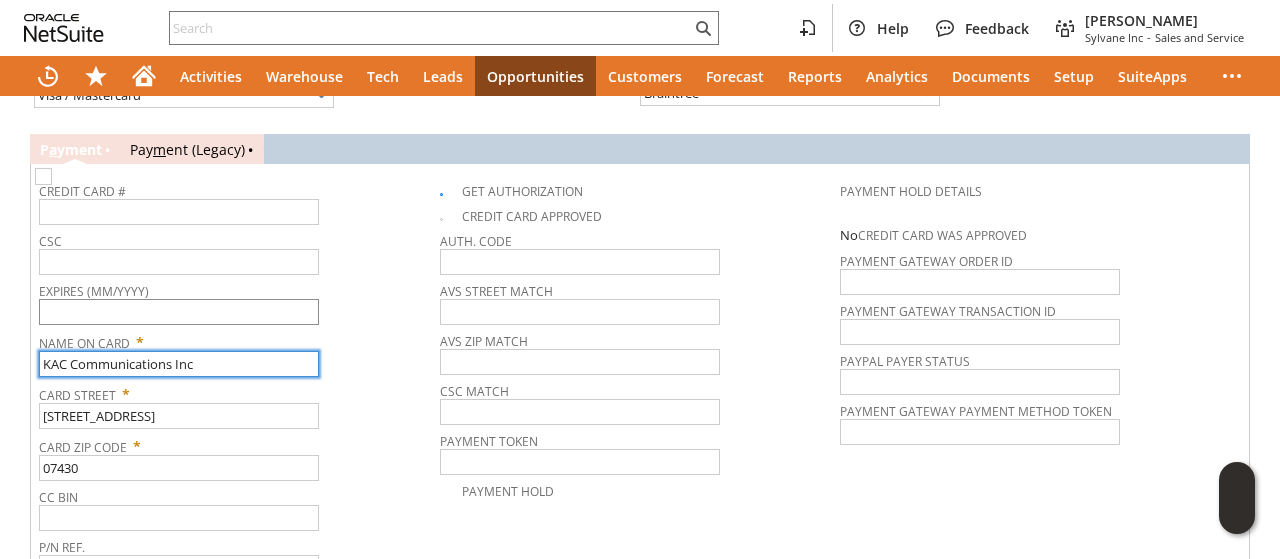 scroll, scrollTop: 1397, scrollLeft: 0, axis: vertical 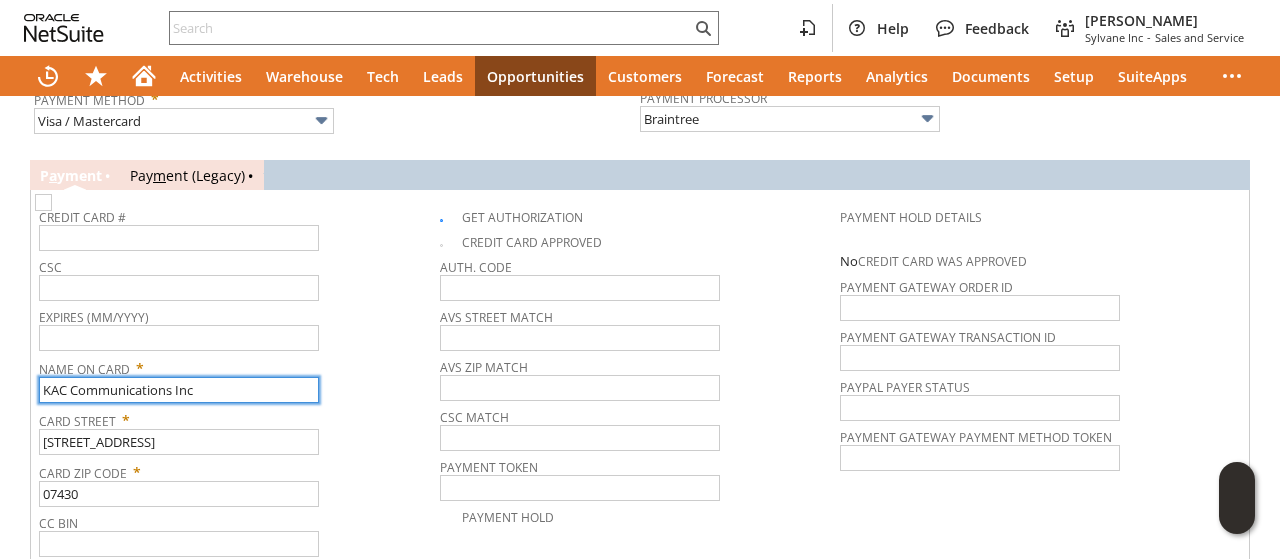 type on "KAC Communications Inc" 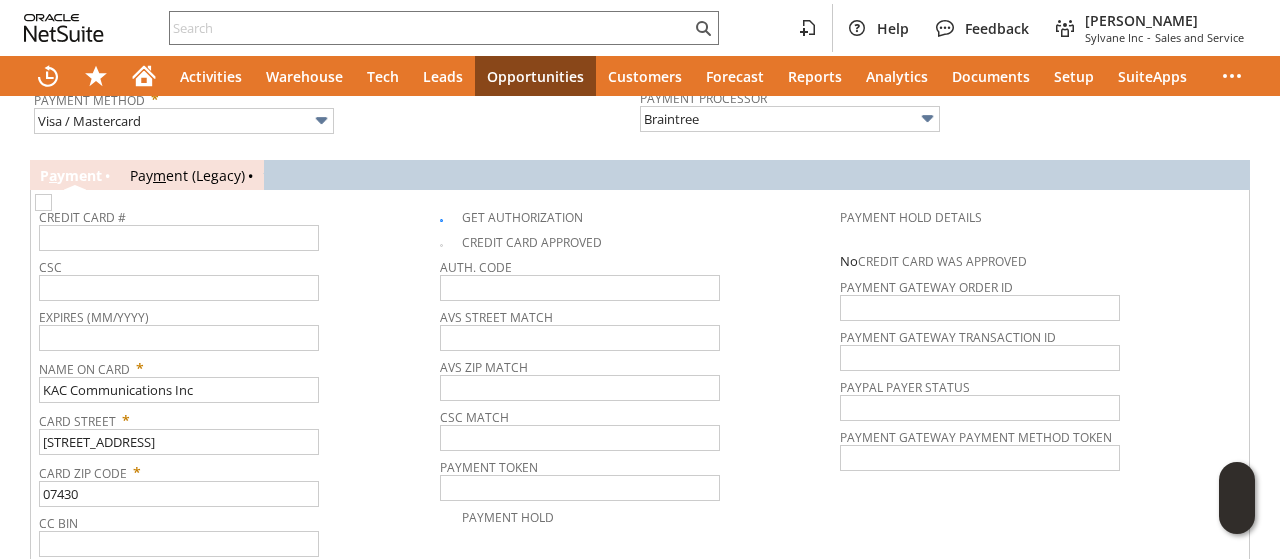 click on "Expires (MM/YYYY)" at bounding box center [234, 327] 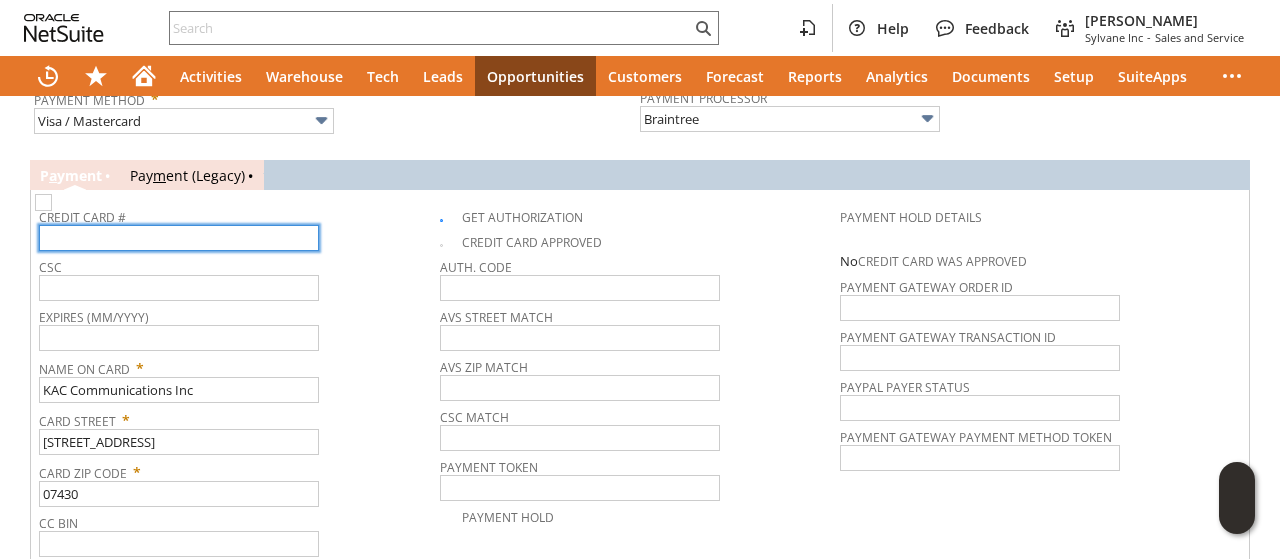 click at bounding box center (179, 238) 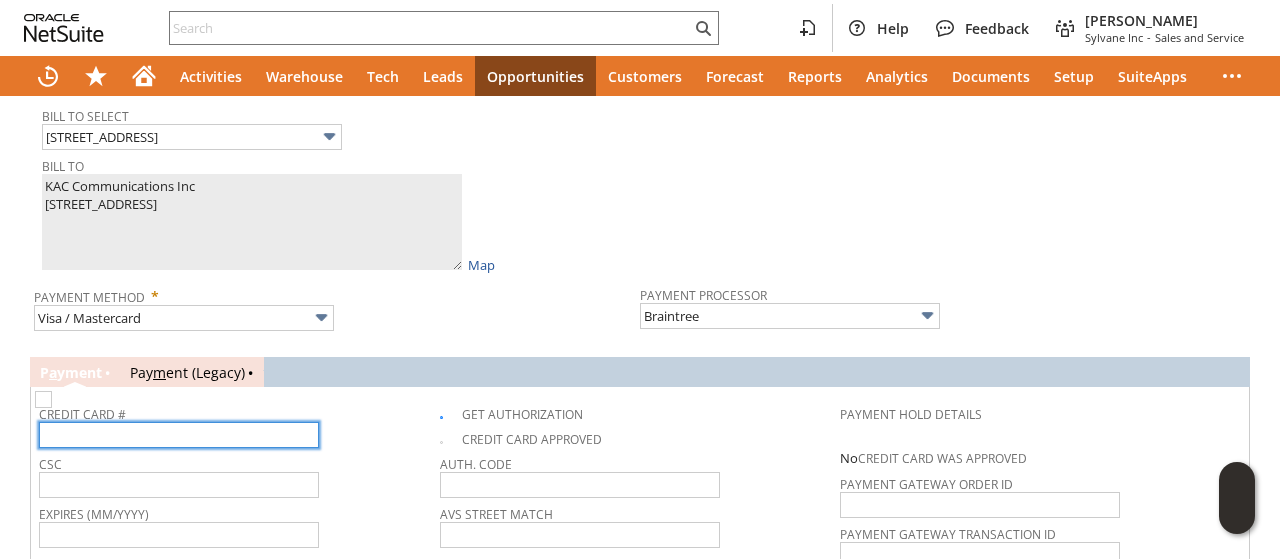 scroll, scrollTop: 1300, scrollLeft: 0, axis: vertical 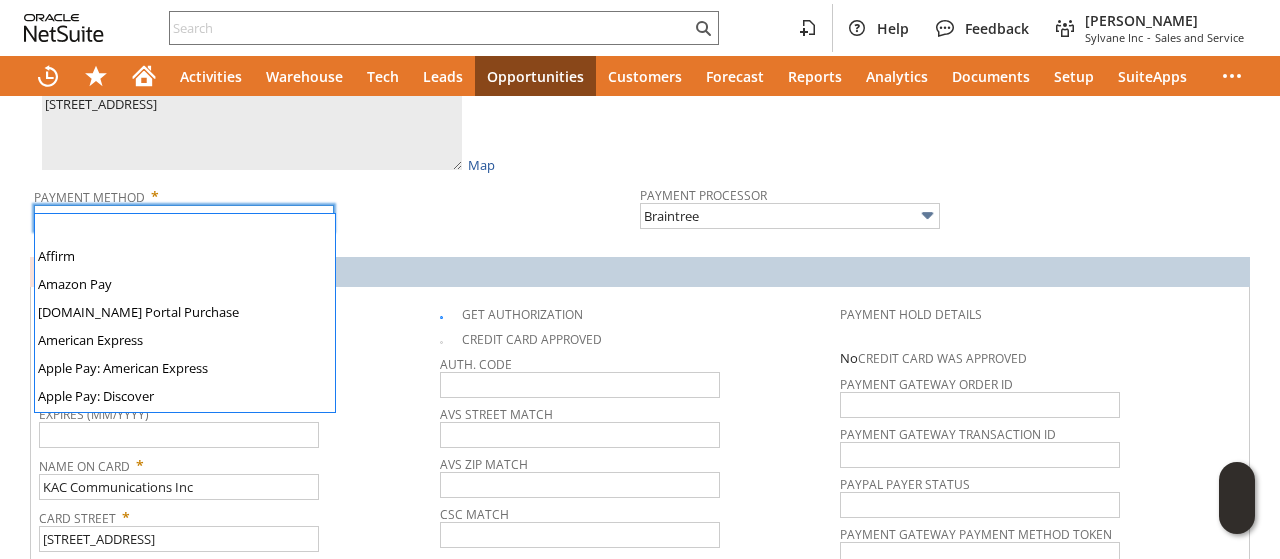 click on "Visa / Mastercard" at bounding box center [184, 218] 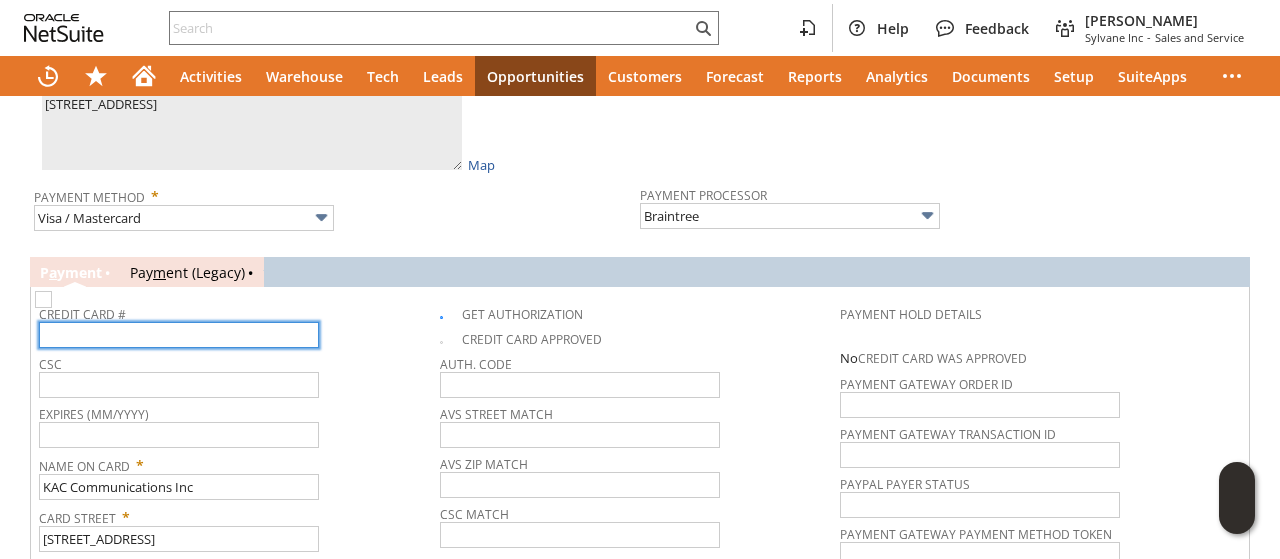 click at bounding box center (179, 335) 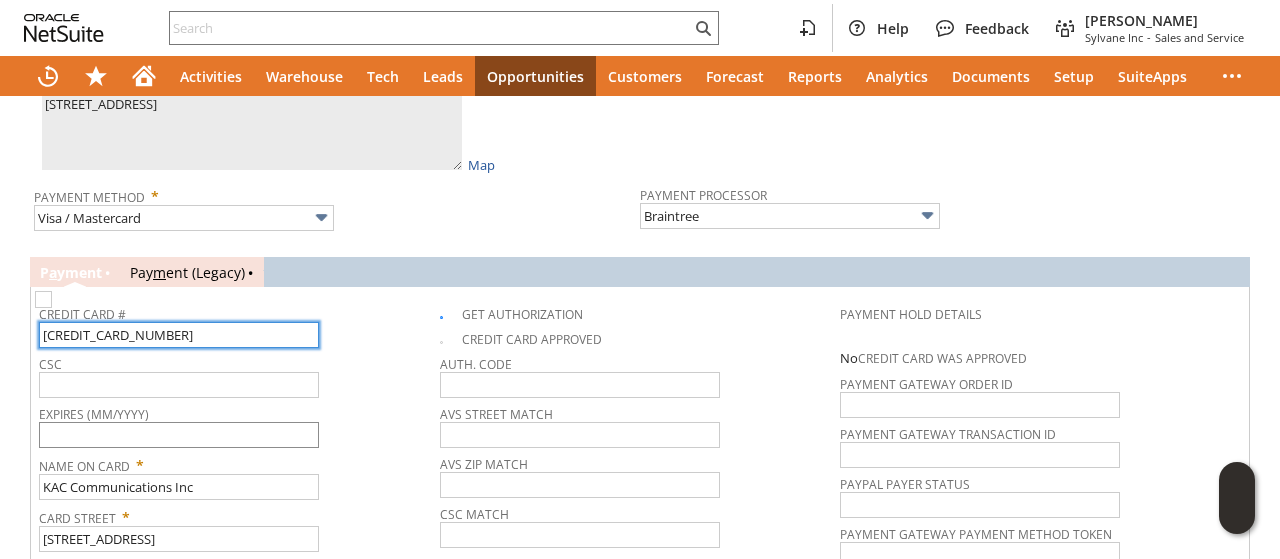 type on "4147099786261949" 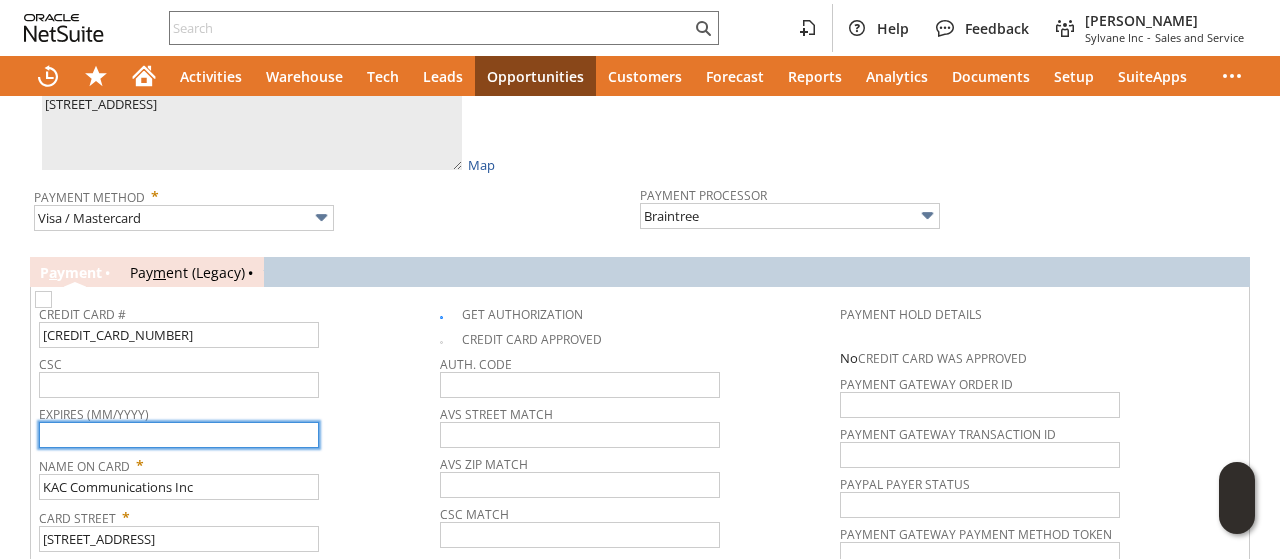 click at bounding box center [179, 435] 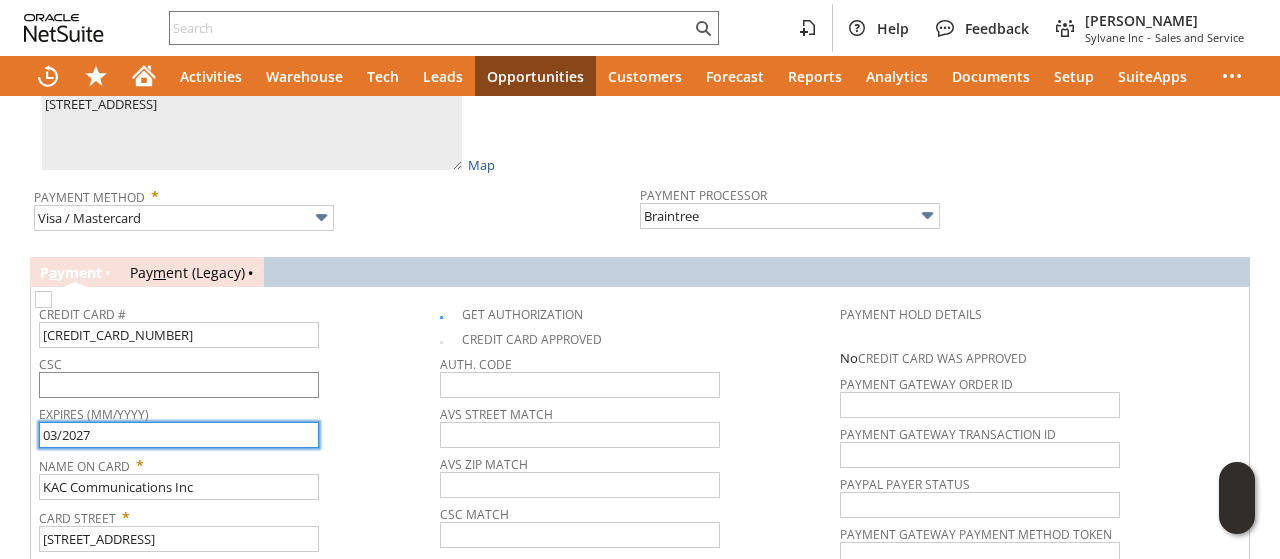 type on "03/2027" 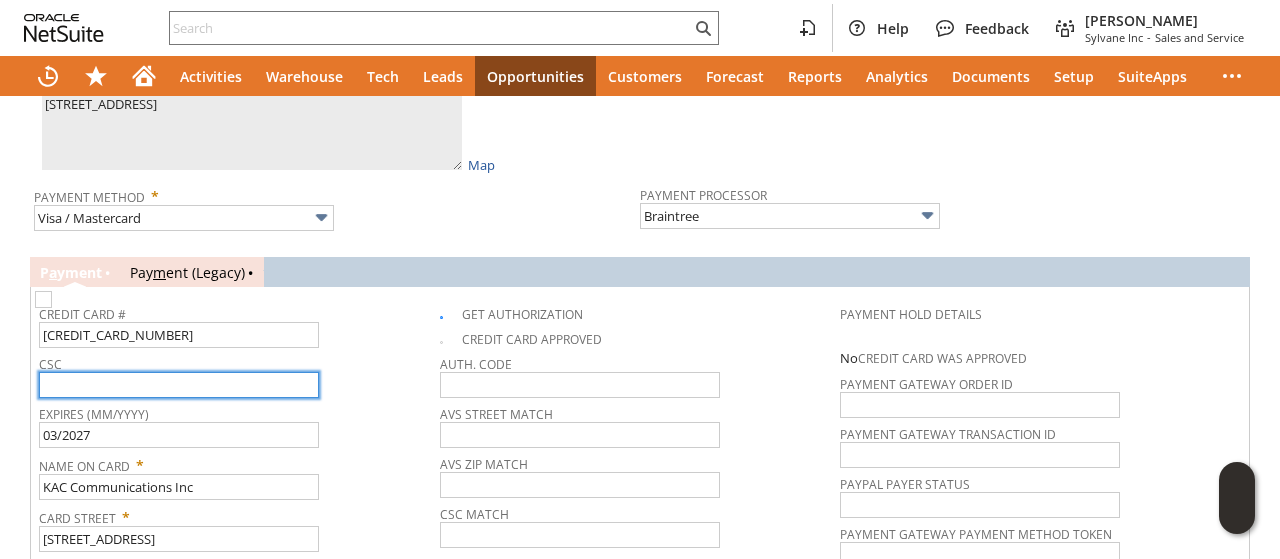 click at bounding box center [179, 385] 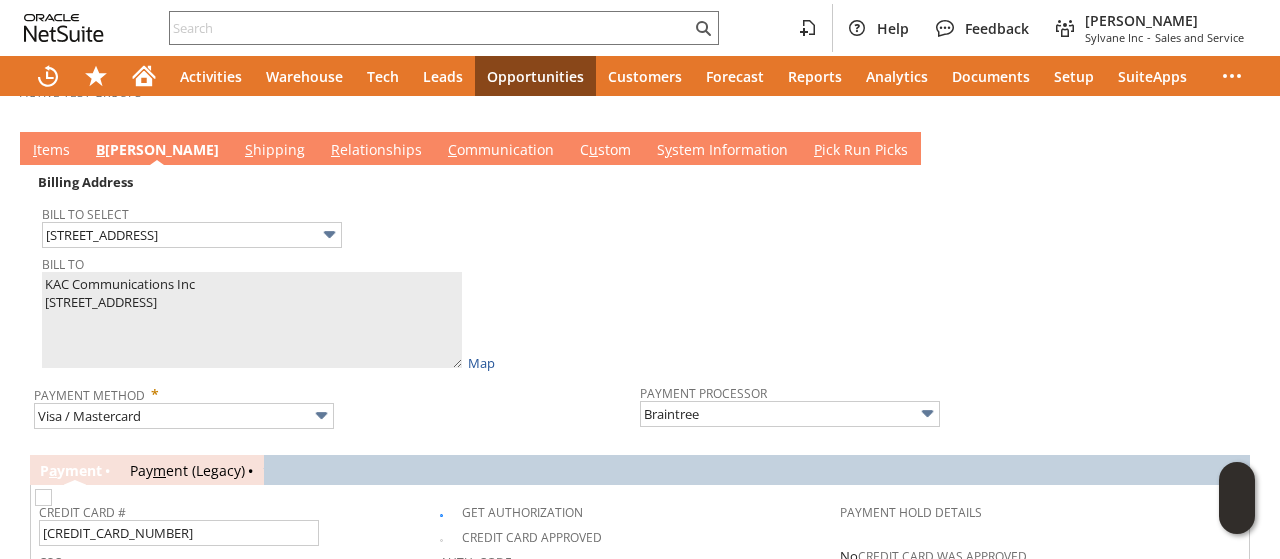 scroll, scrollTop: 1100, scrollLeft: 0, axis: vertical 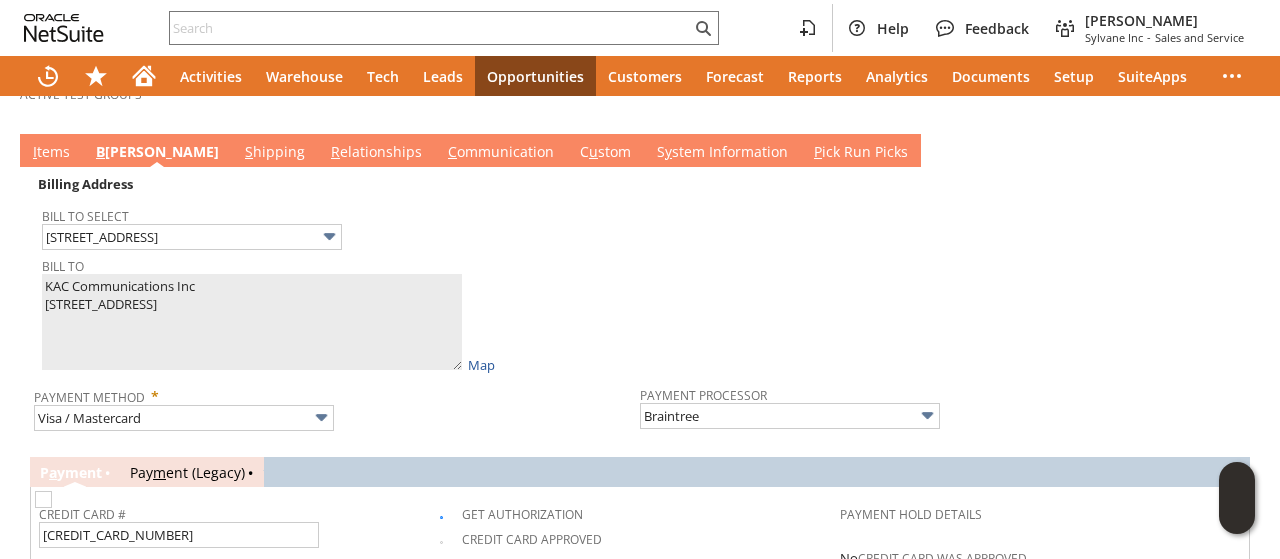 type on "268" 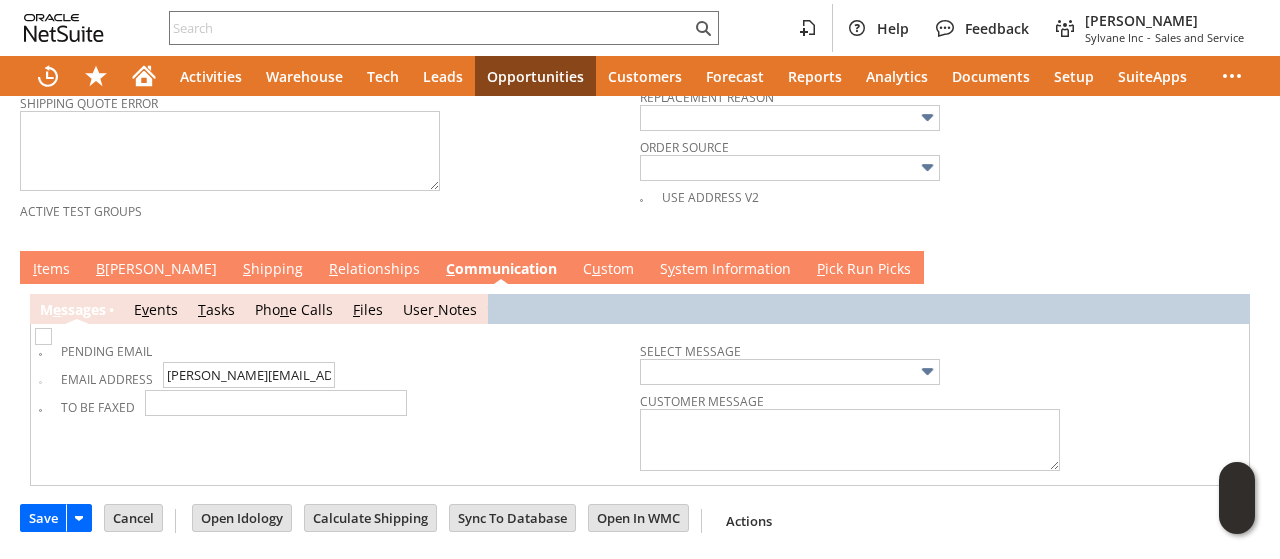scroll, scrollTop: 964, scrollLeft: 0, axis: vertical 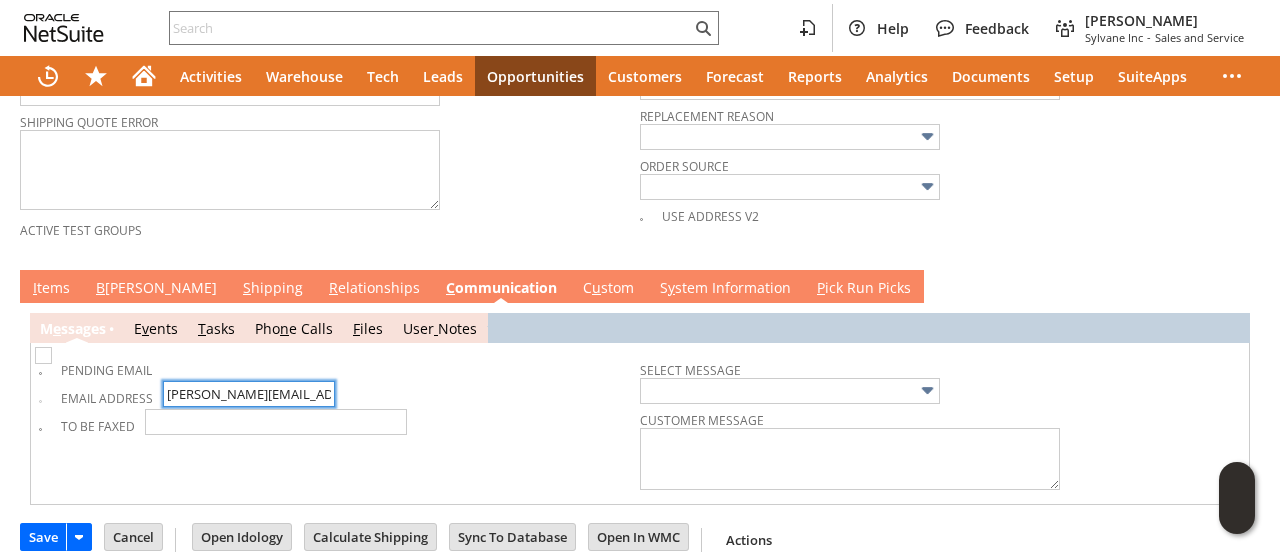 click on "[PERSON_NAME][EMAIL_ADDRESS][DOMAIN_NAME]" at bounding box center [249, 394] 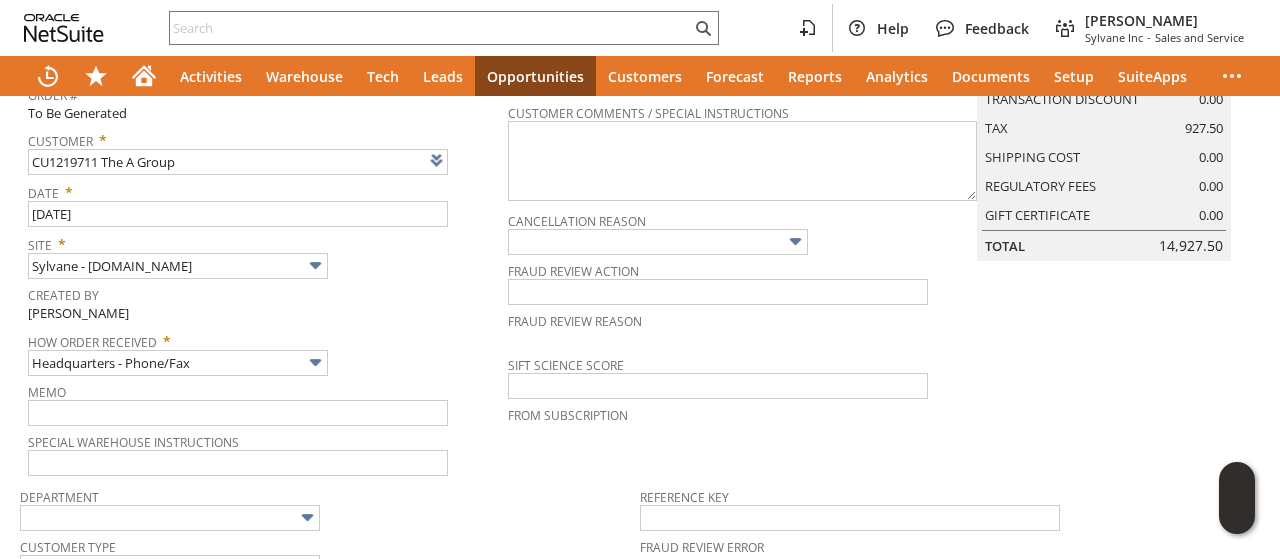 scroll, scrollTop: 0, scrollLeft: 0, axis: both 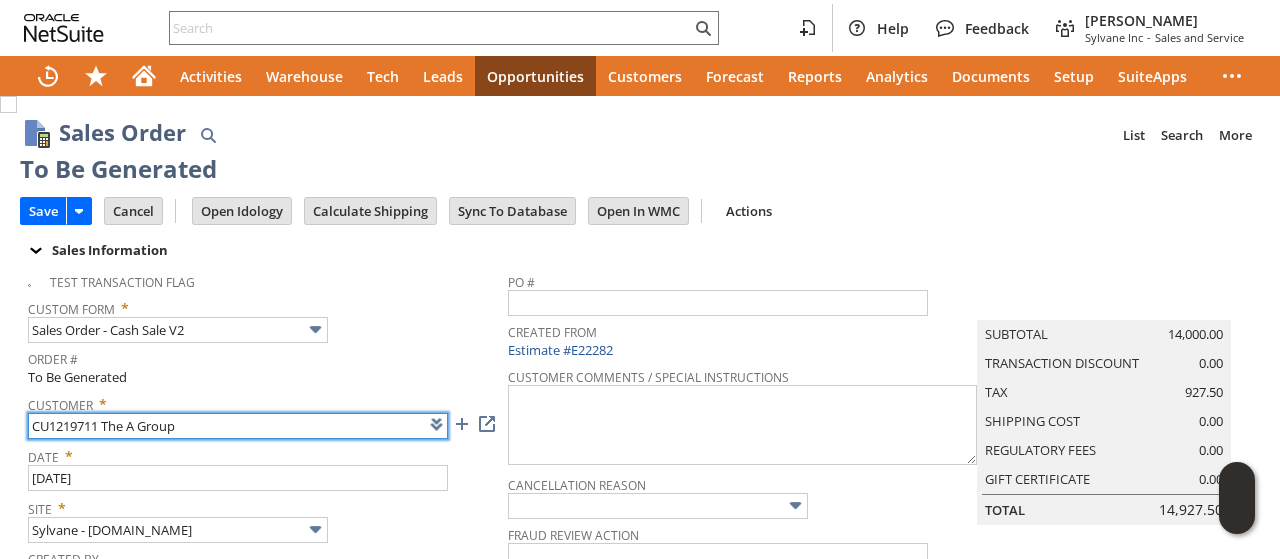 click on "CU1219711 The A Group" at bounding box center [238, 426] 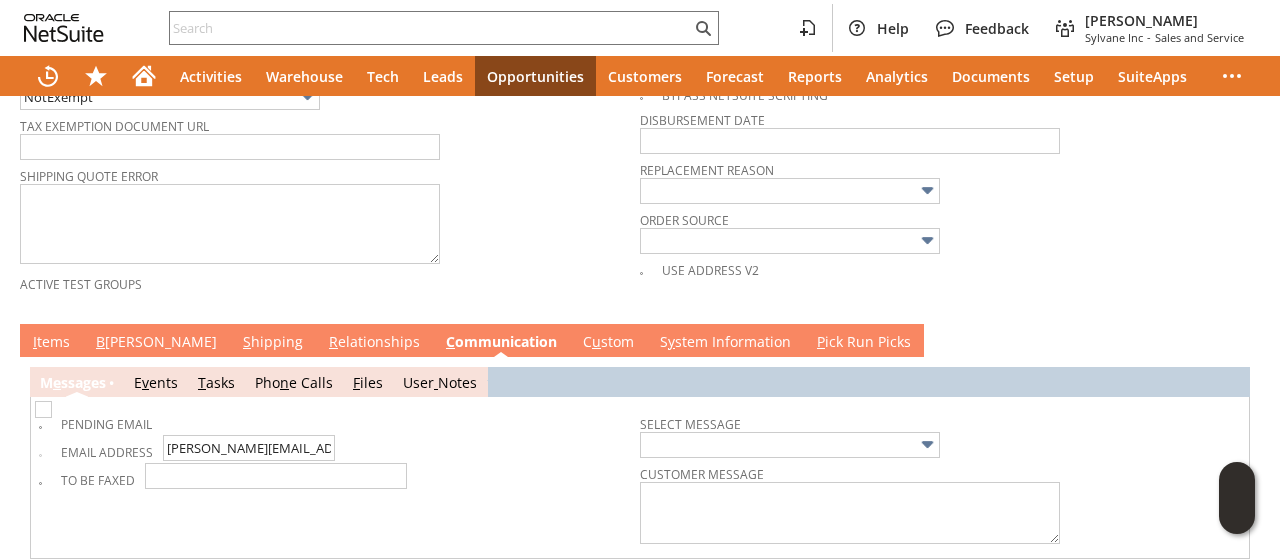 scroll, scrollTop: 964, scrollLeft: 0, axis: vertical 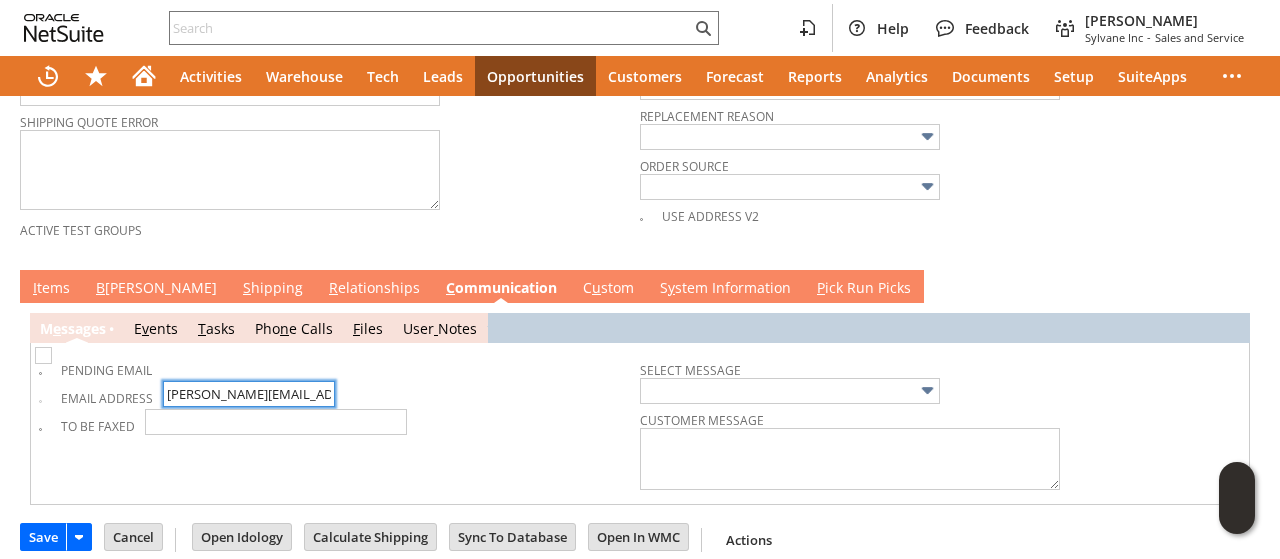click on "[PERSON_NAME][EMAIL_ADDRESS][DOMAIN_NAME]" at bounding box center (249, 394) 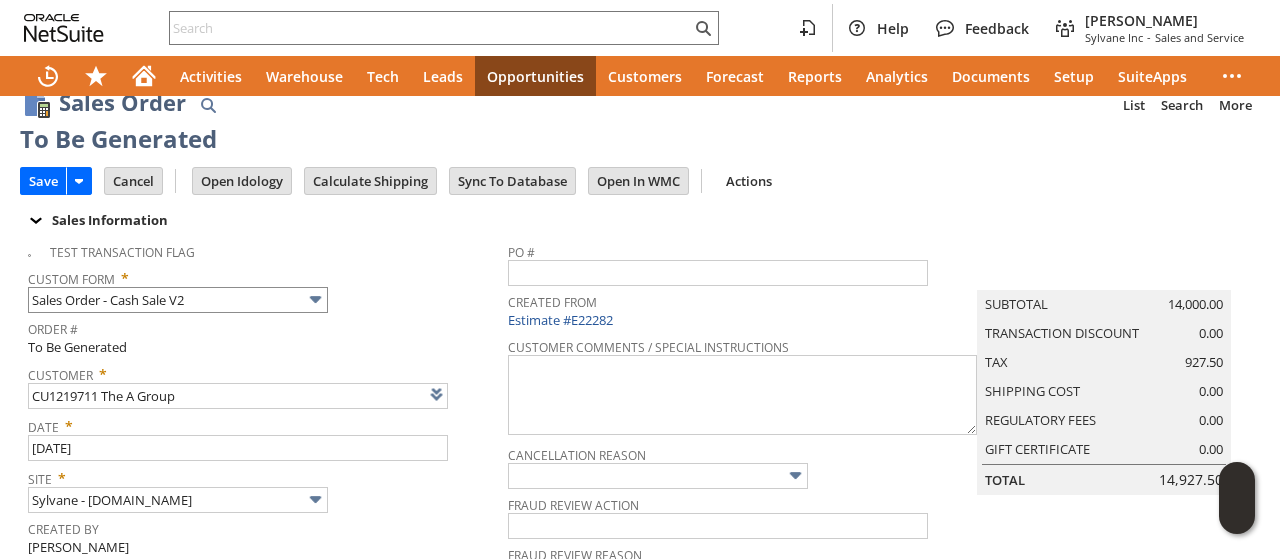 scroll, scrollTop: 0, scrollLeft: 0, axis: both 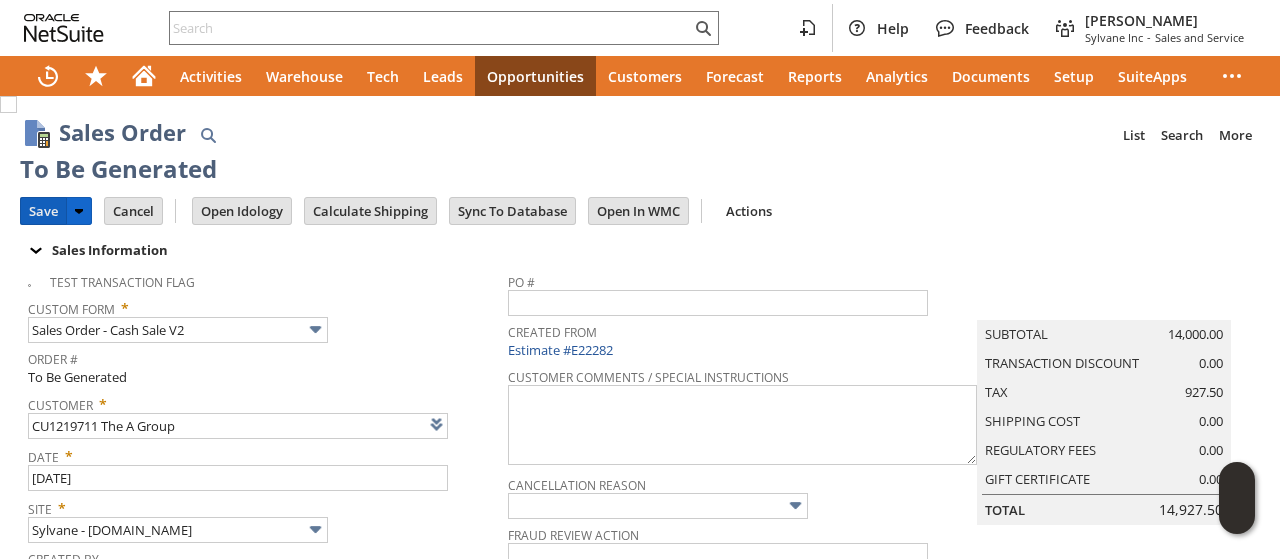 click on "Save" at bounding box center (43, 211) 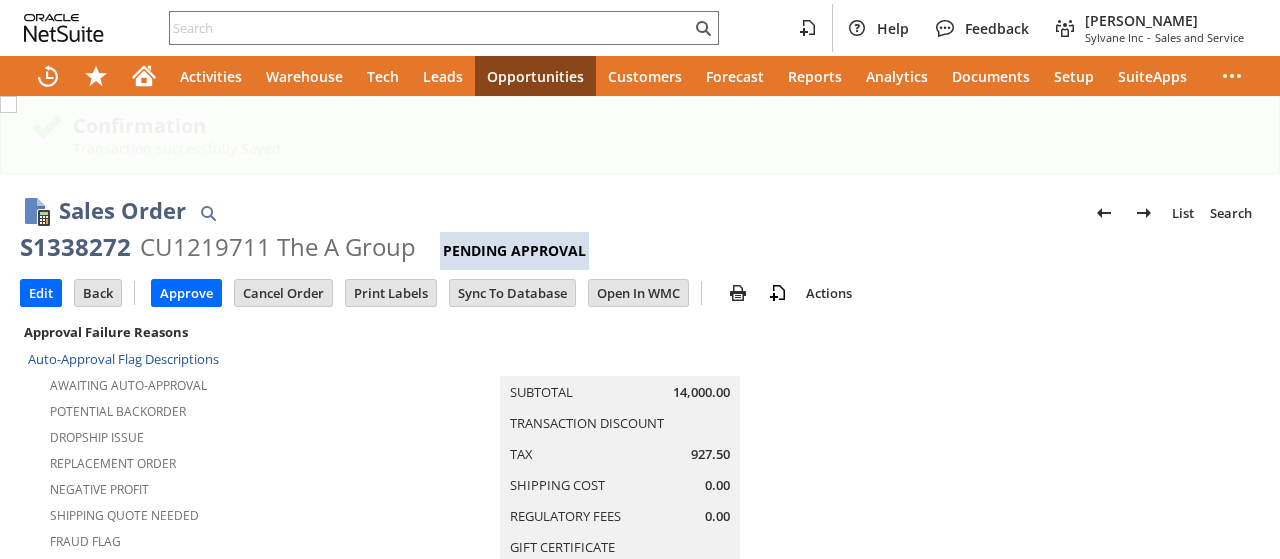 scroll, scrollTop: 0, scrollLeft: 0, axis: both 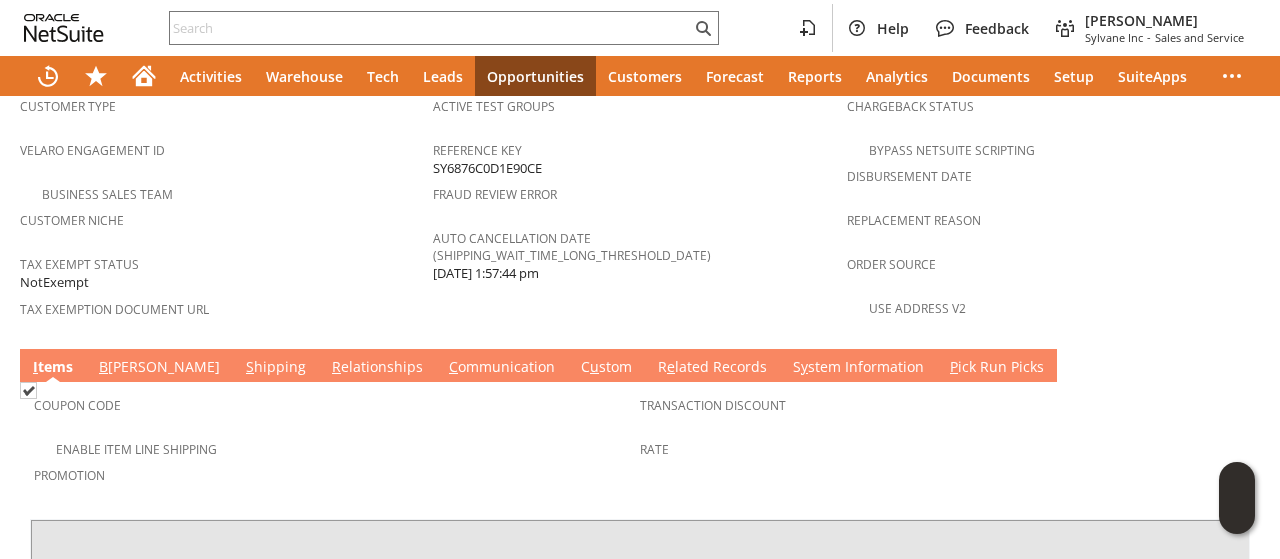 click on "B [PERSON_NAME]" at bounding box center [159, 368] 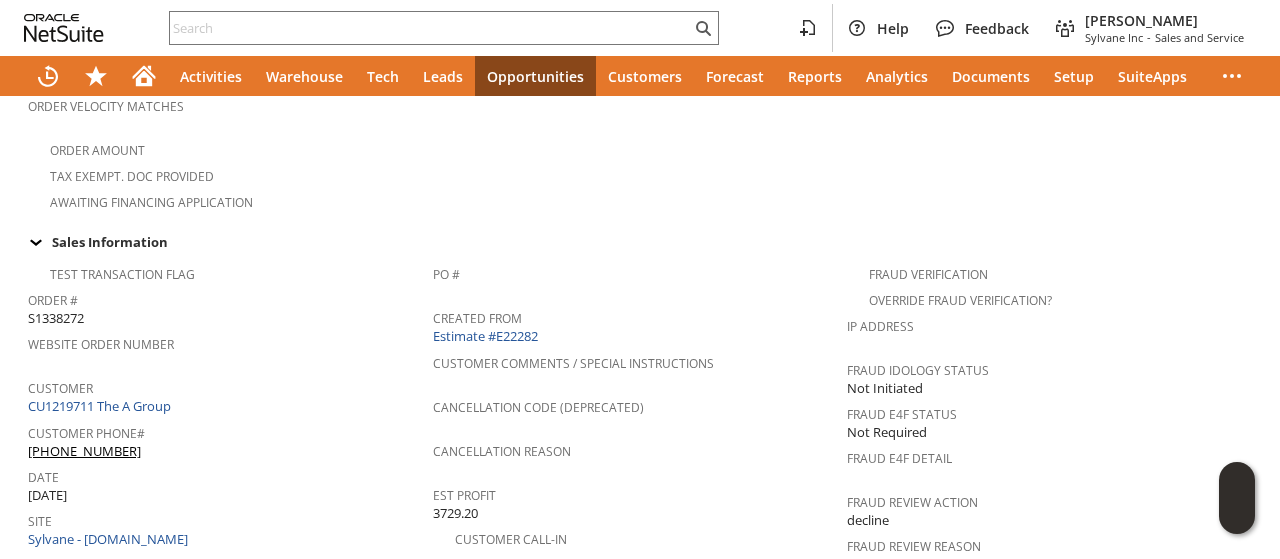 scroll, scrollTop: 800, scrollLeft: 0, axis: vertical 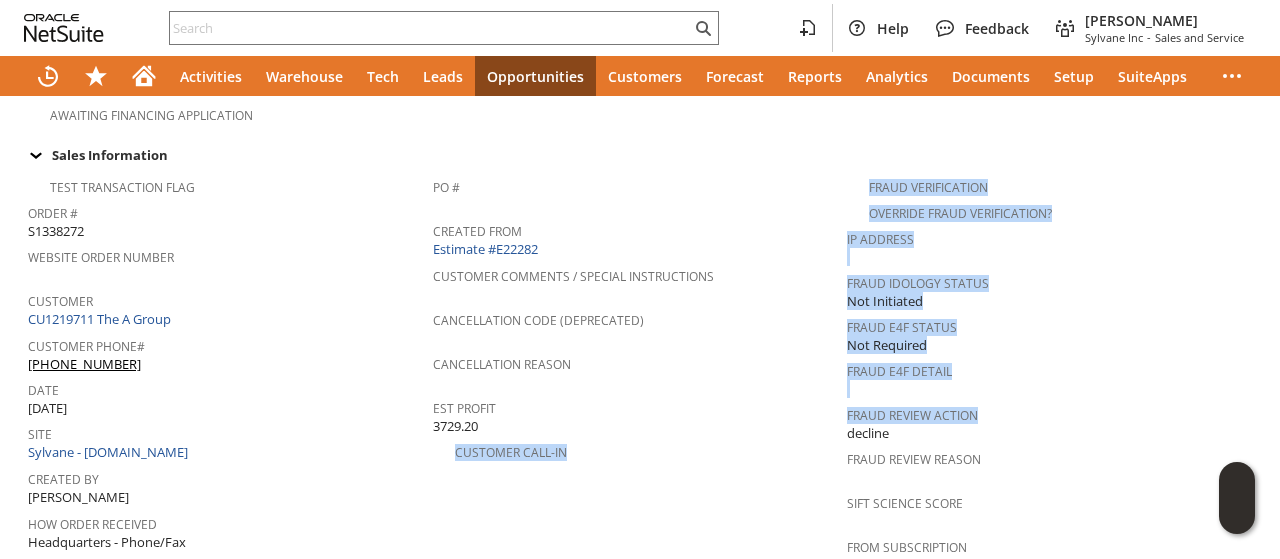 drag, startPoint x: 978, startPoint y: 373, endPoint x: 828, endPoint y: 377, distance: 150.05333 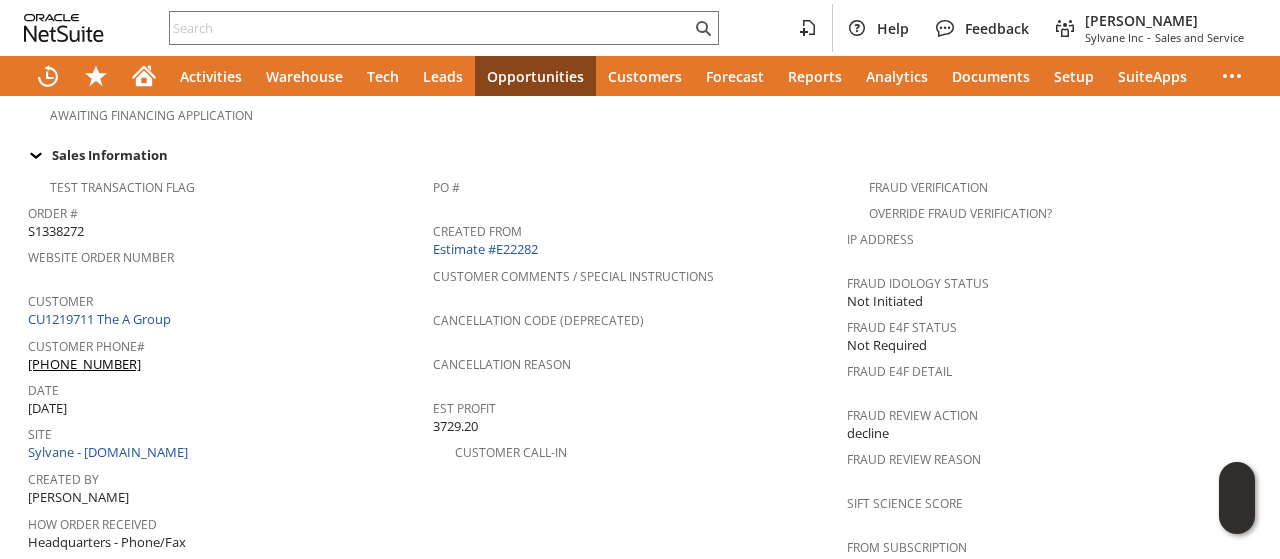 click on "Fraud Review Action
decline" at bounding box center [1048, 422] 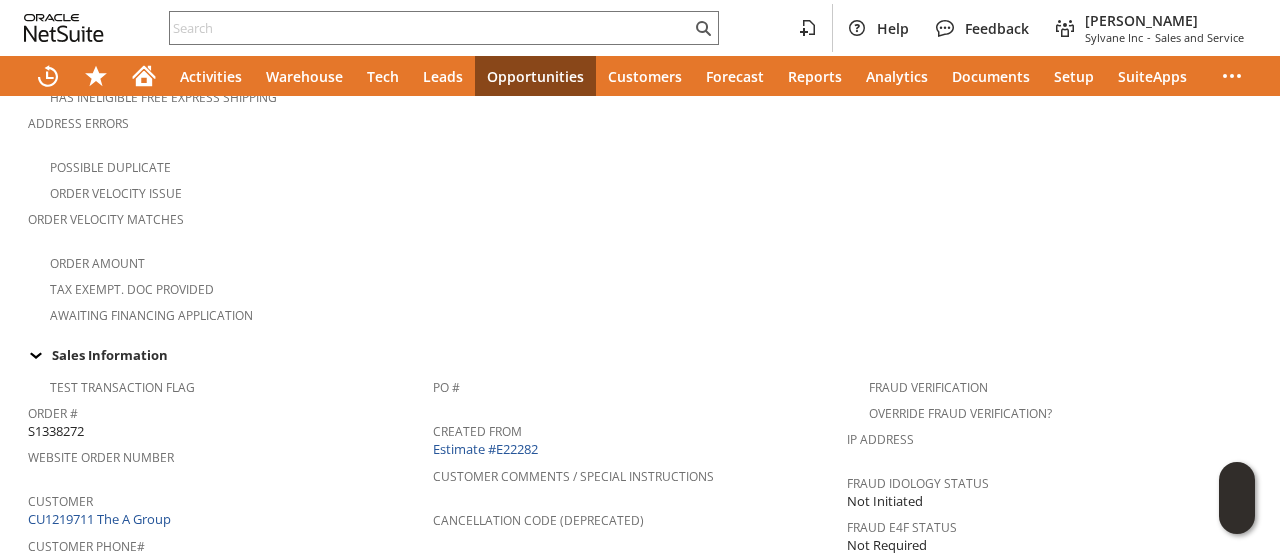 scroll, scrollTop: 0, scrollLeft: 0, axis: both 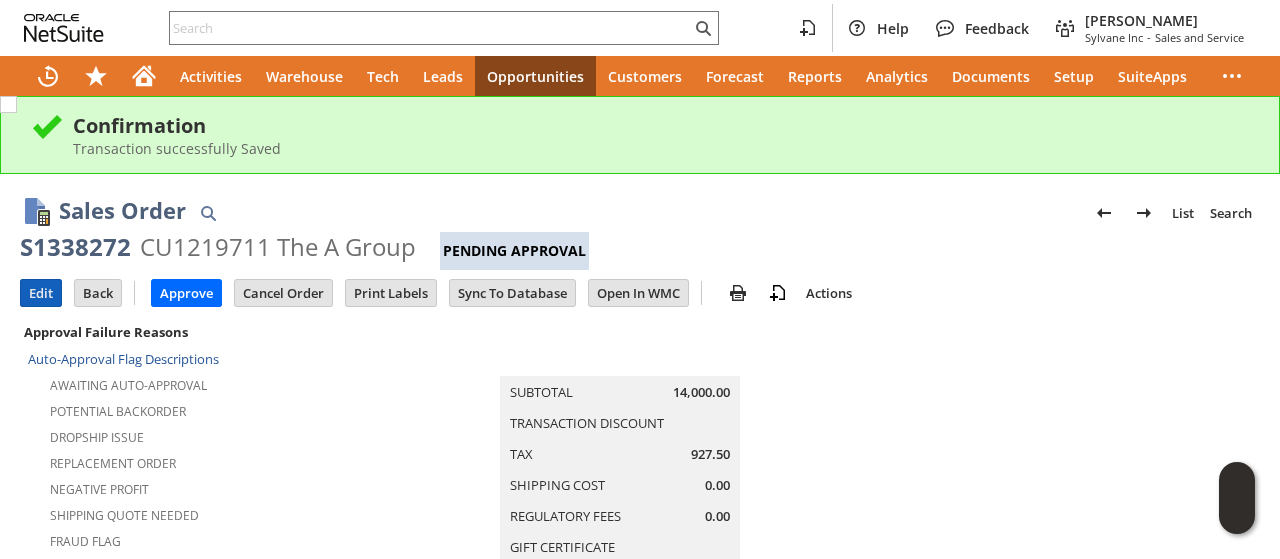 click on "Edit" at bounding box center (41, 293) 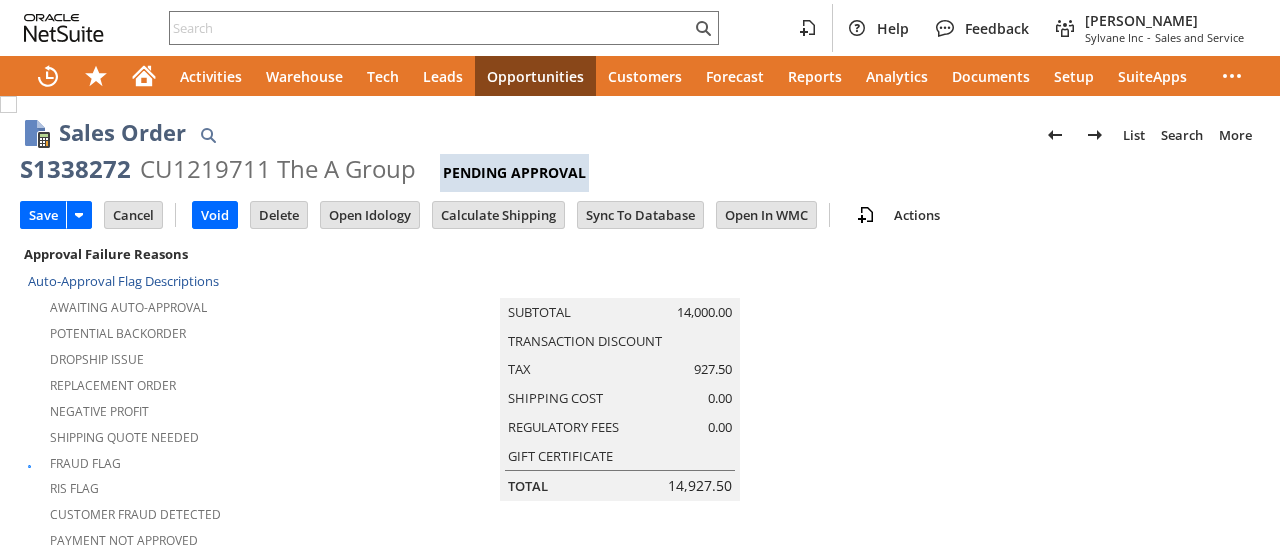 scroll, scrollTop: 0, scrollLeft: 0, axis: both 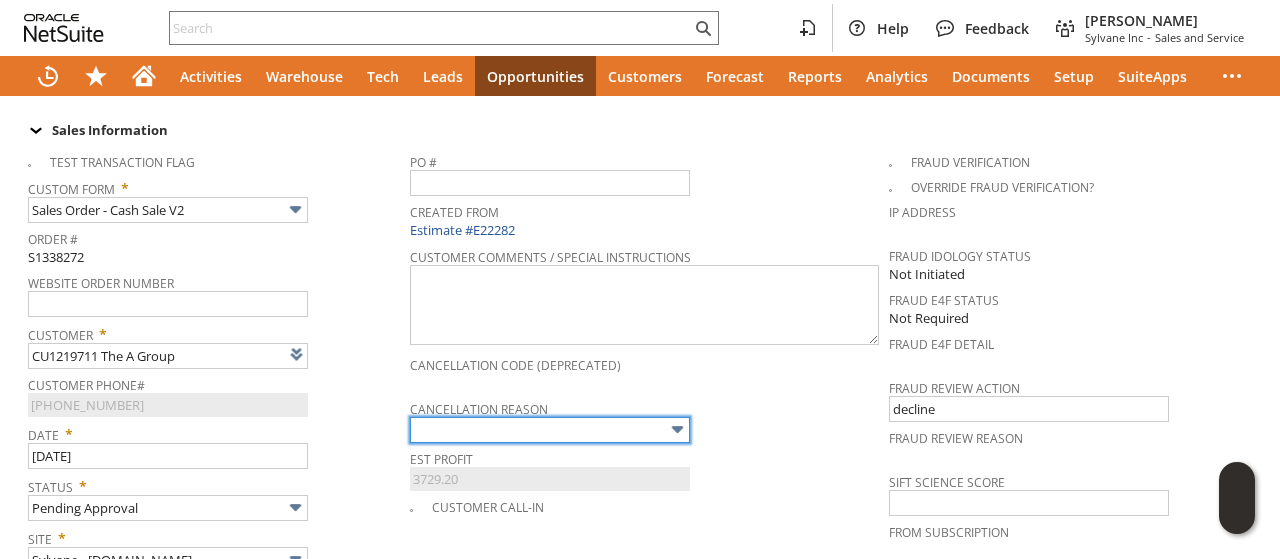 click at bounding box center [550, 430] 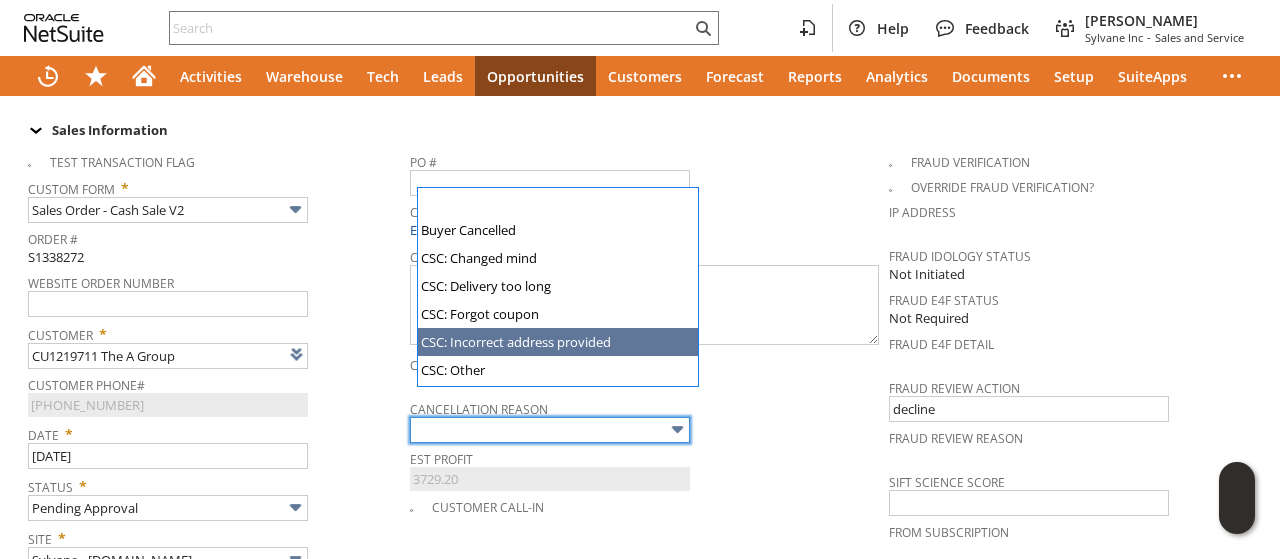 scroll, scrollTop: 194, scrollLeft: 0, axis: vertical 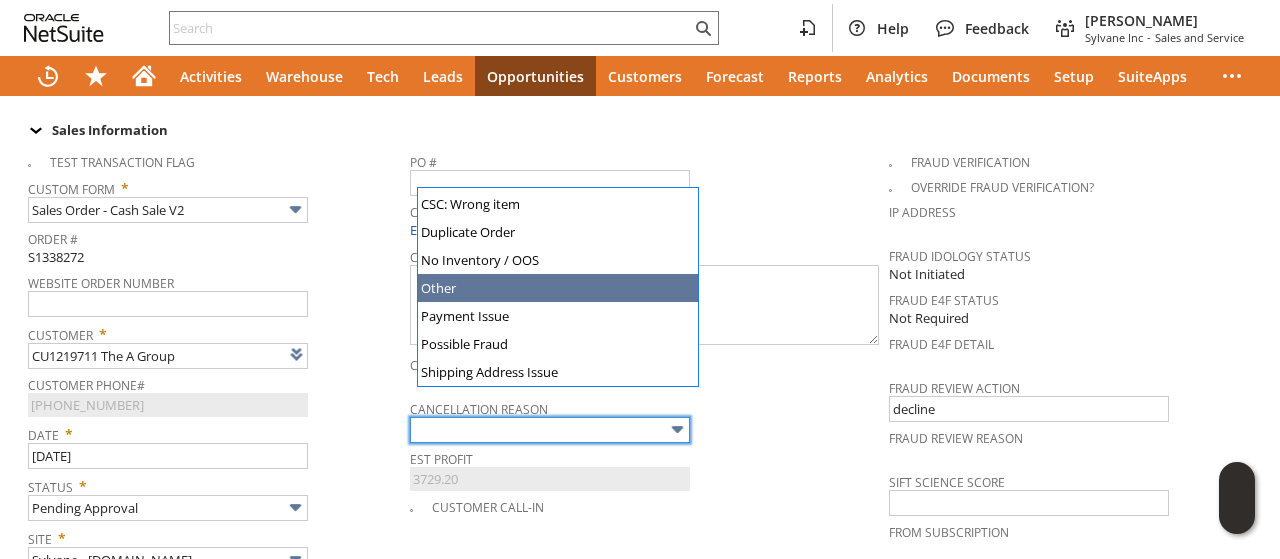 type on "Other" 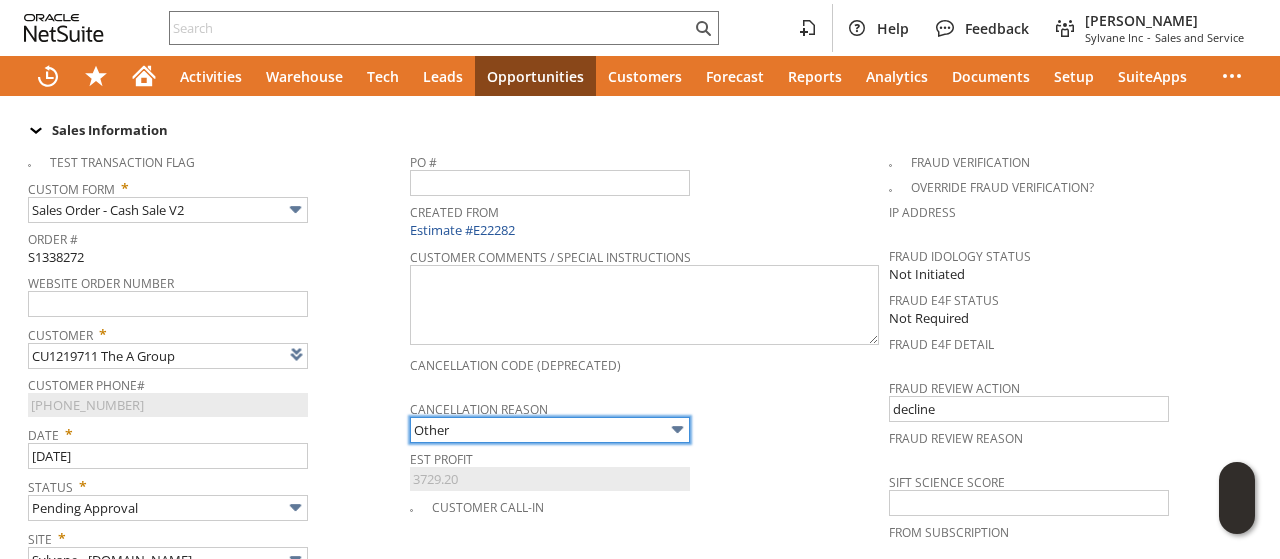 scroll, scrollTop: 0, scrollLeft: 0, axis: both 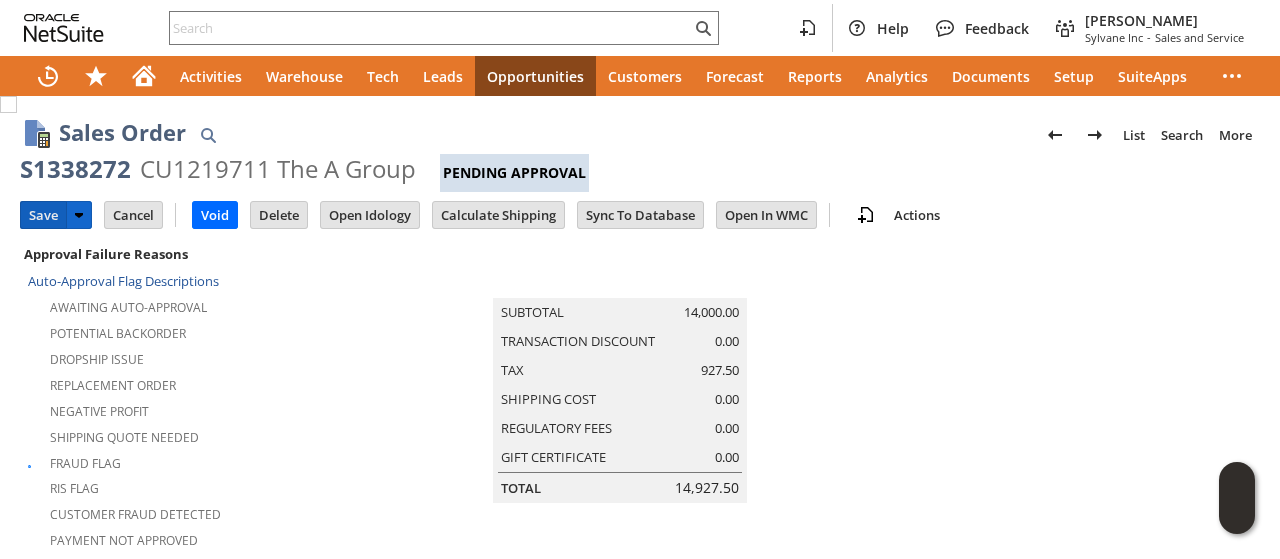 click on "Save" at bounding box center (43, 215) 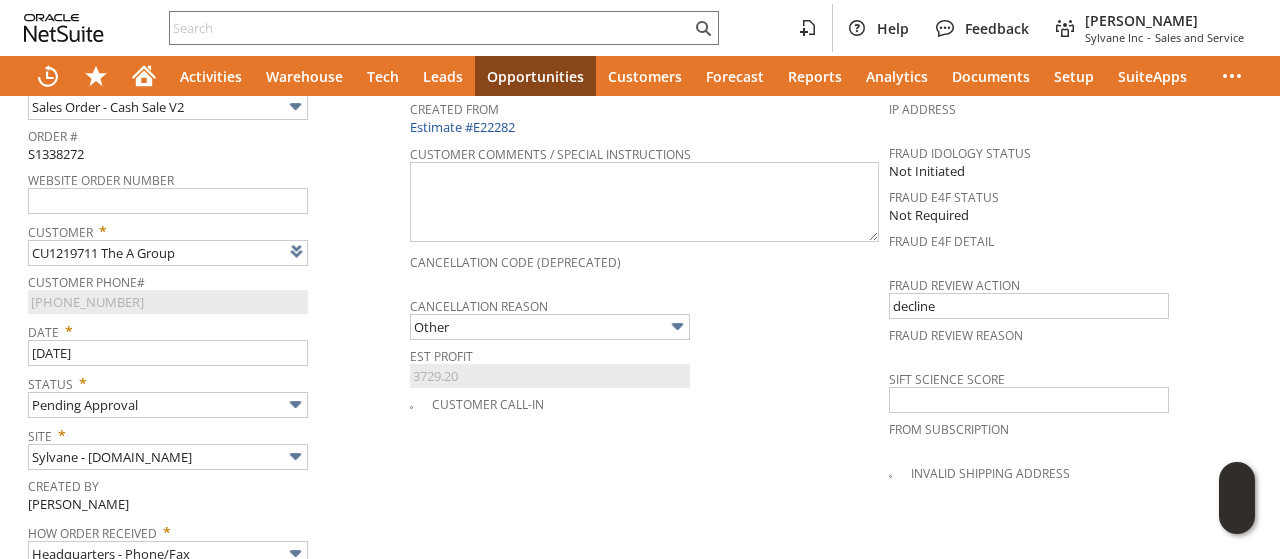 scroll, scrollTop: 1000, scrollLeft: 0, axis: vertical 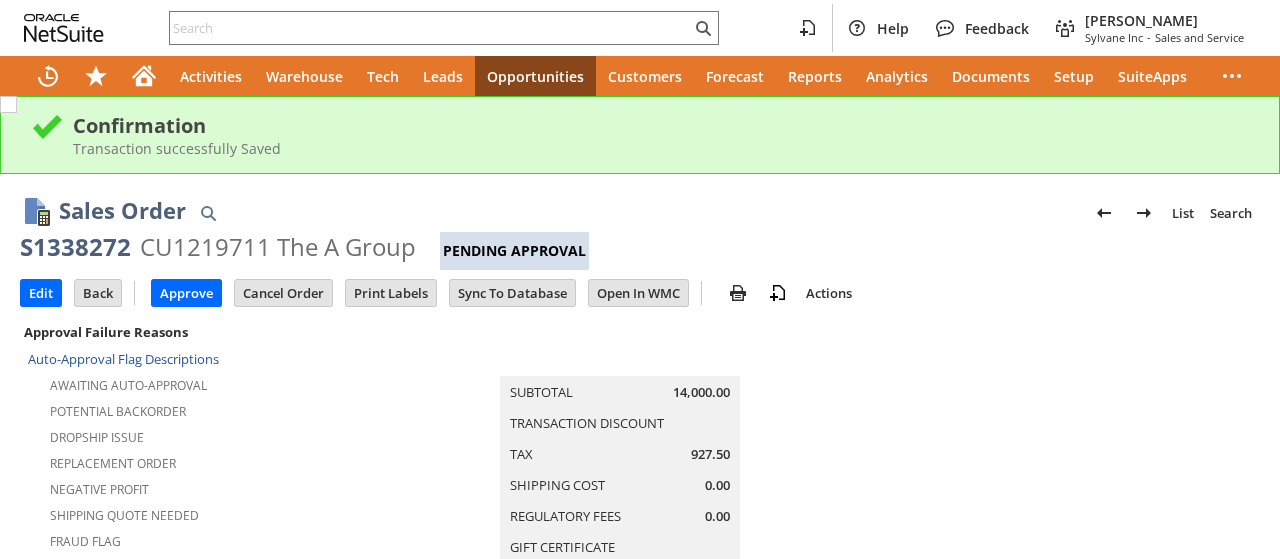 click on "Sales Order
List
Search" at bounding box center (659, 212) 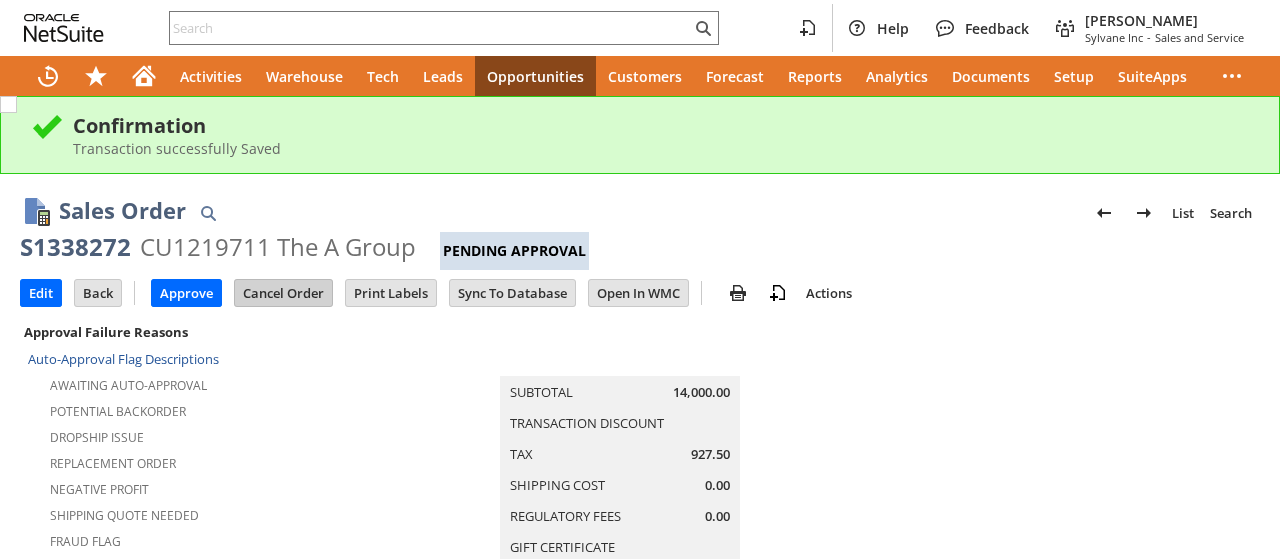 click on "Cancel Order" at bounding box center (283, 293) 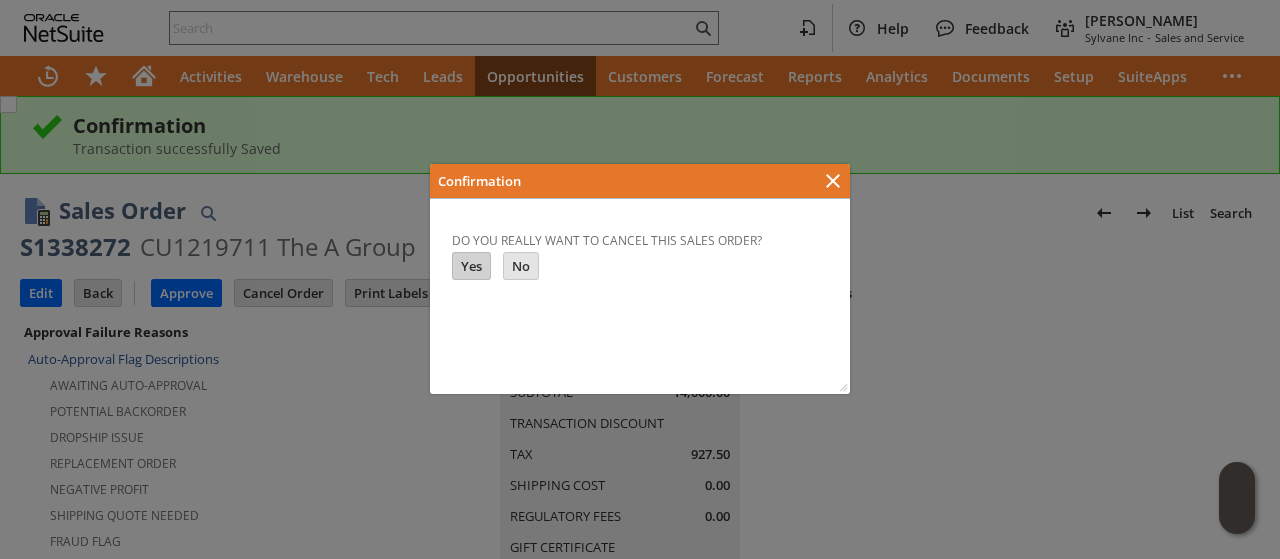 scroll, scrollTop: 0, scrollLeft: 0, axis: both 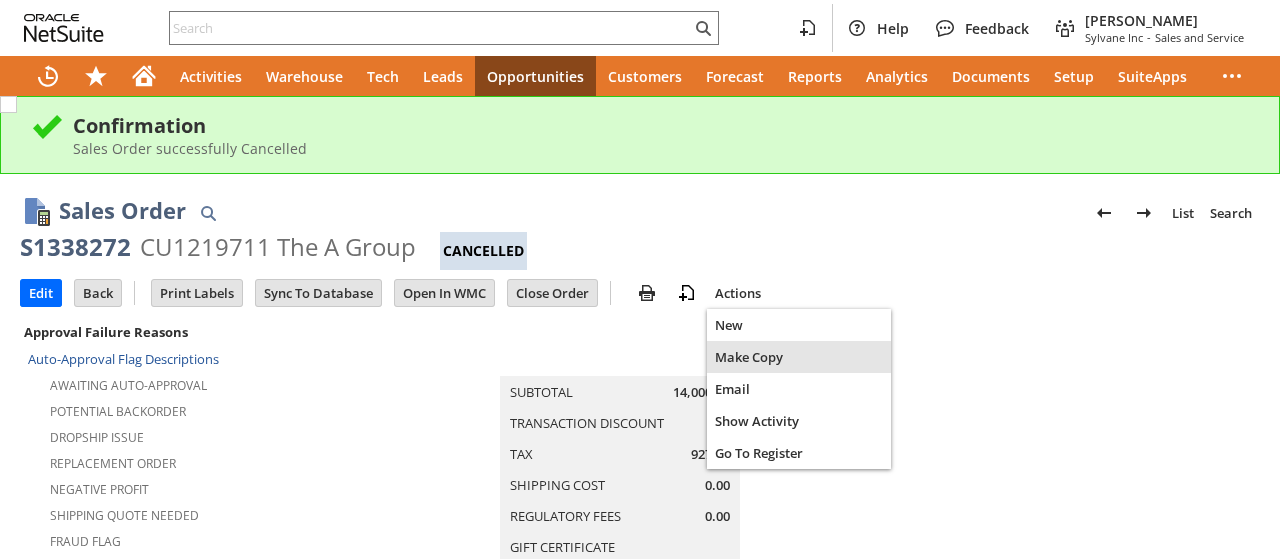 click on "Make Copy" at bounding box center [799, 357] 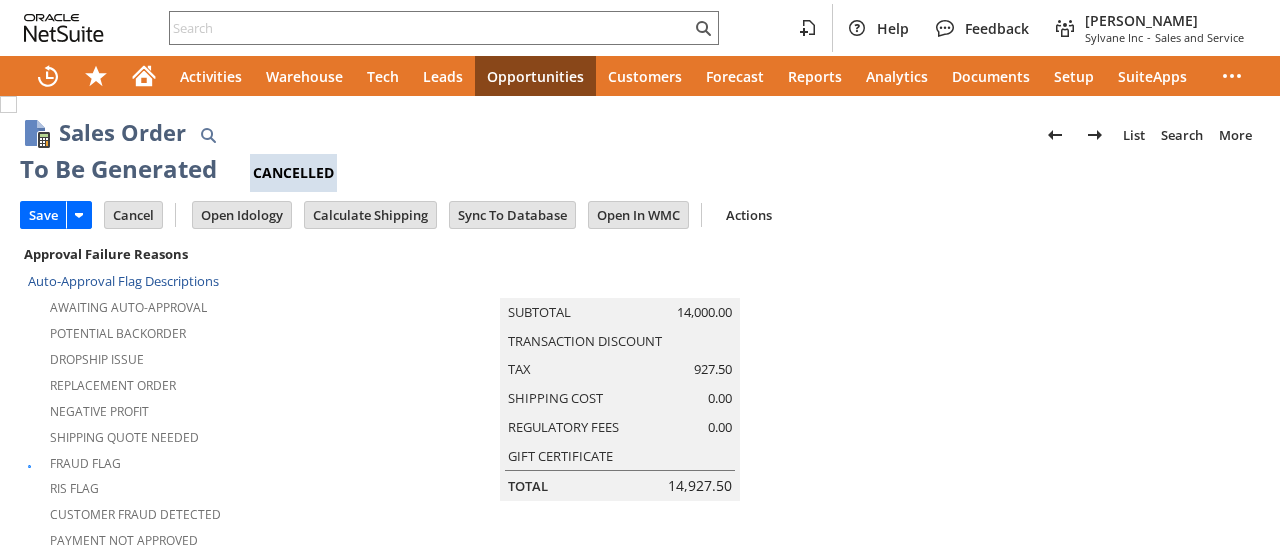 scroll, scrollTop: 0, scrollLeft: 0, axis: both 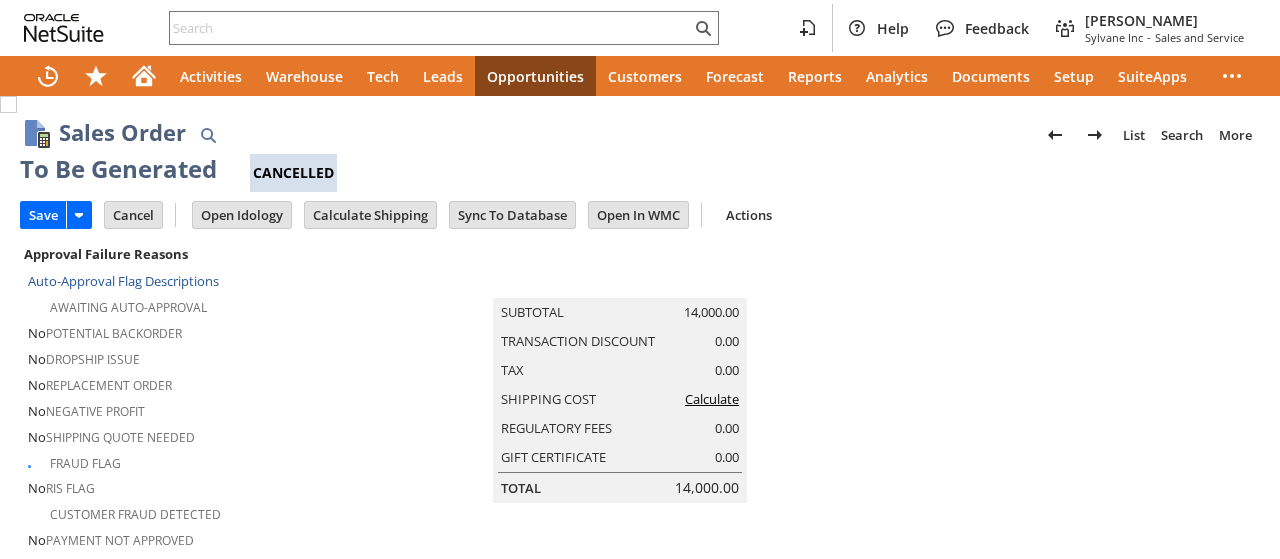 type 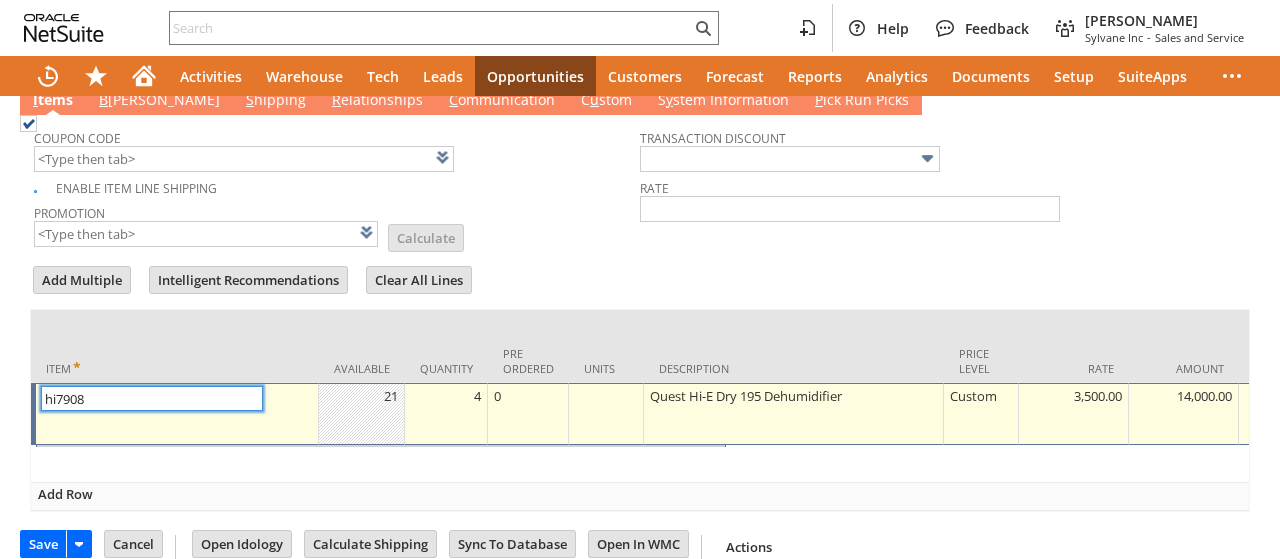 type on "Intelligent Recommendations¹⁰" 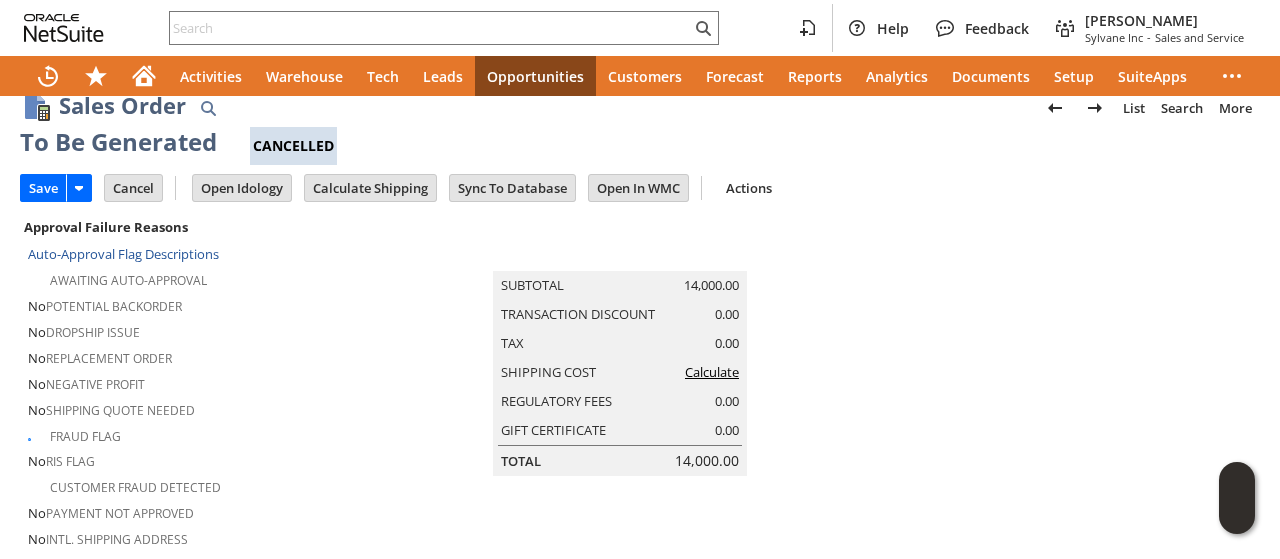 scroll, scrollTop: 0, scrollLeft: 0, axis: both 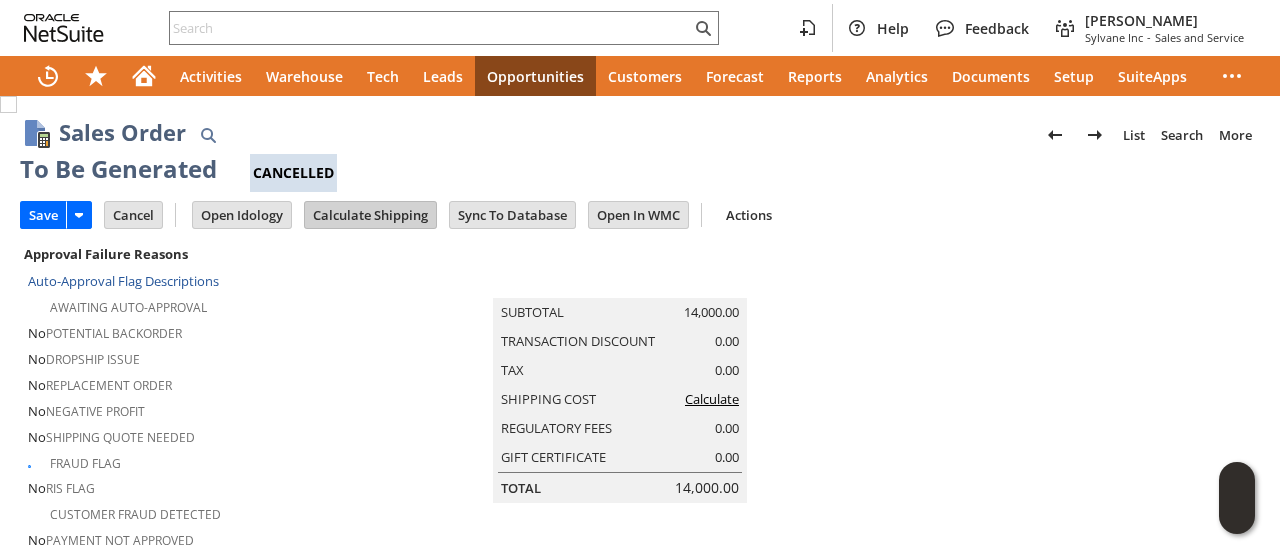 click on "Calculate Shipping" at bounding box center (370, 215) 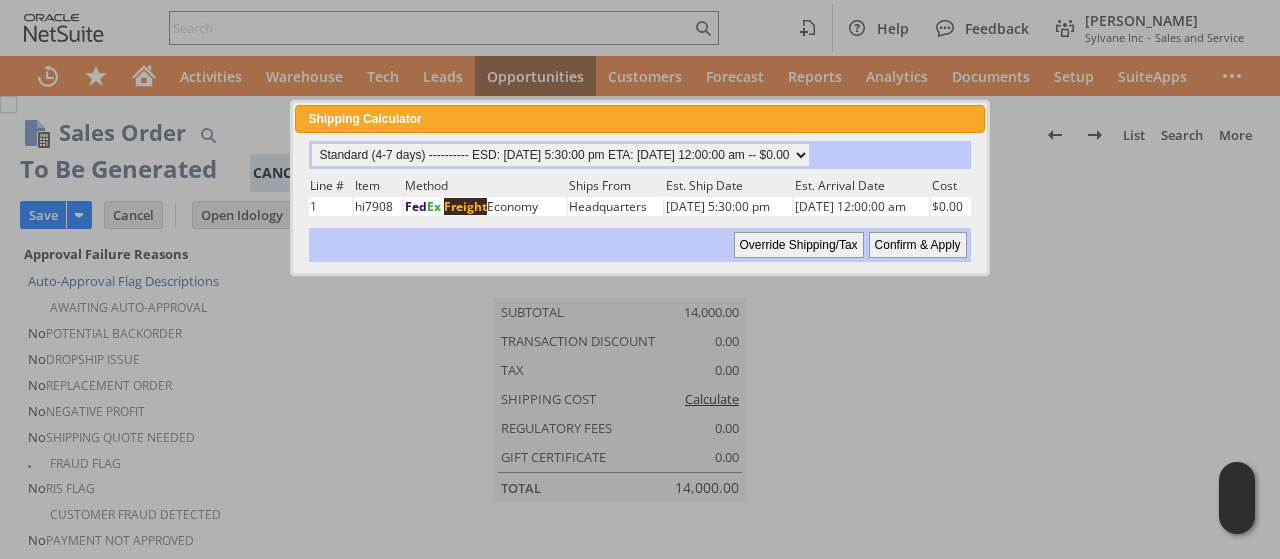 click on "Confirm & Apply" at bounding box center [918, 245] 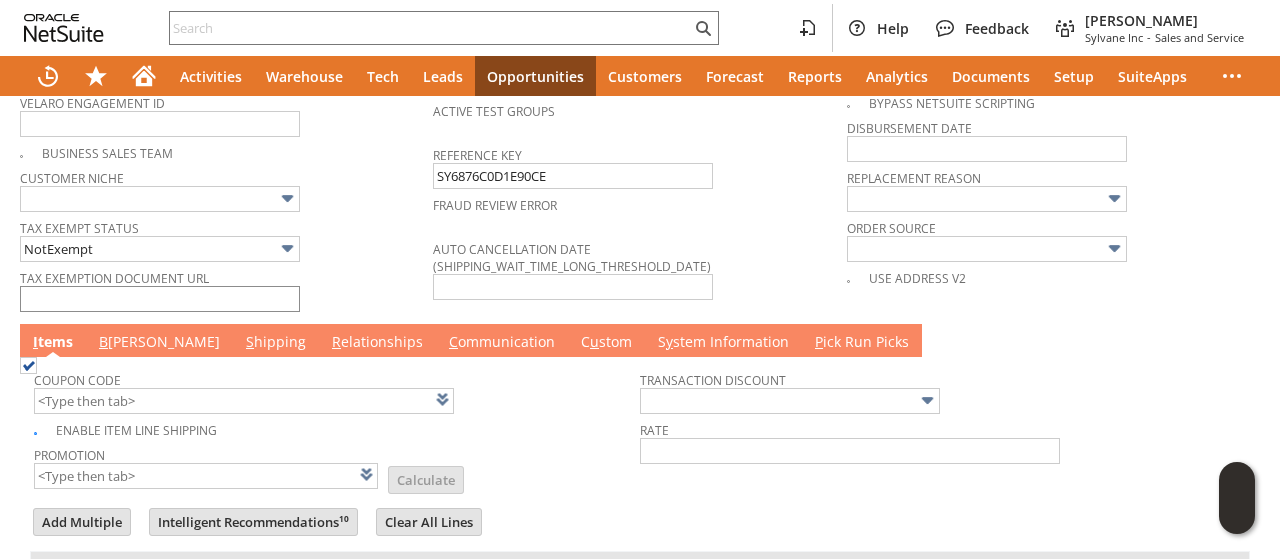 scroll, scrollTop: 1509, scrollLeft: 0, axis: vertical 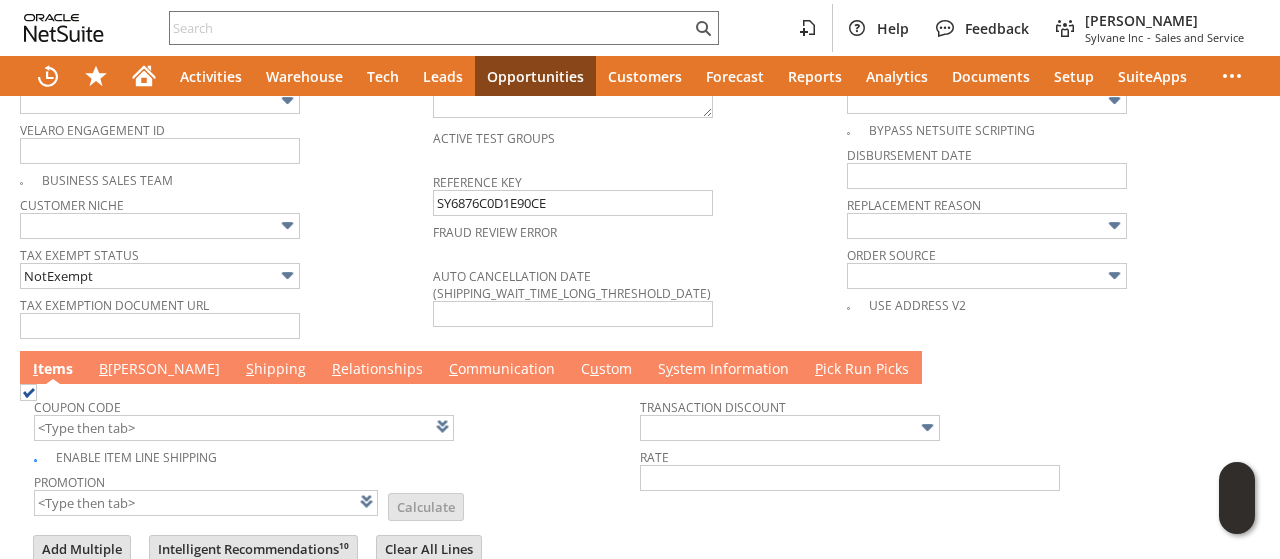 click on "B [PERSON_NAME]" at bounding box center [159, 370] 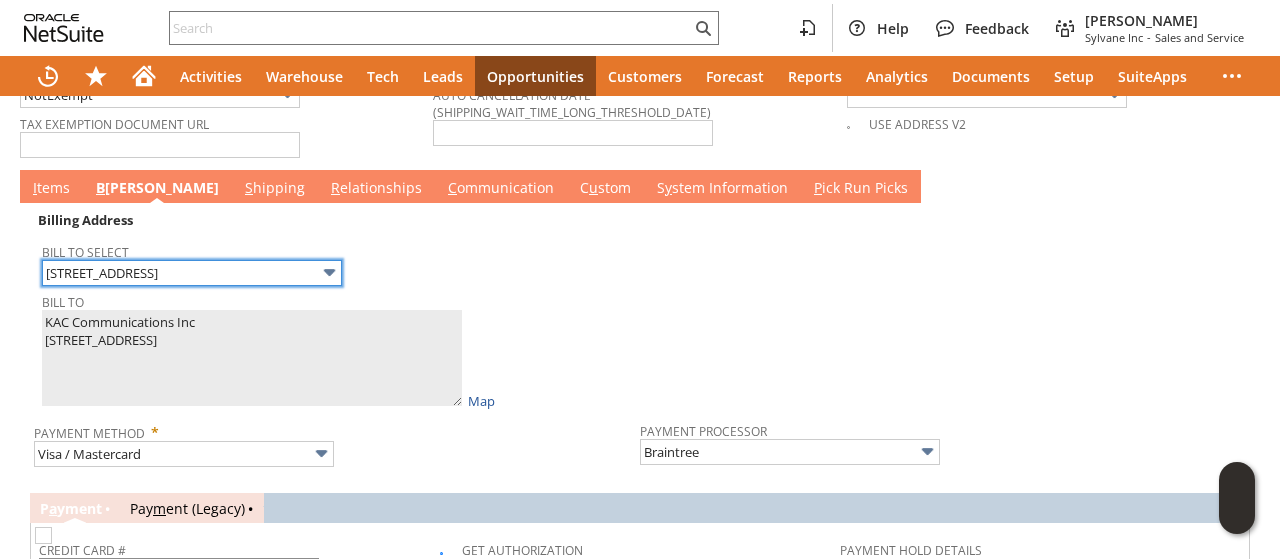 scroll, scrollTop: 1809, scrollLeft: 0, axis: vertical 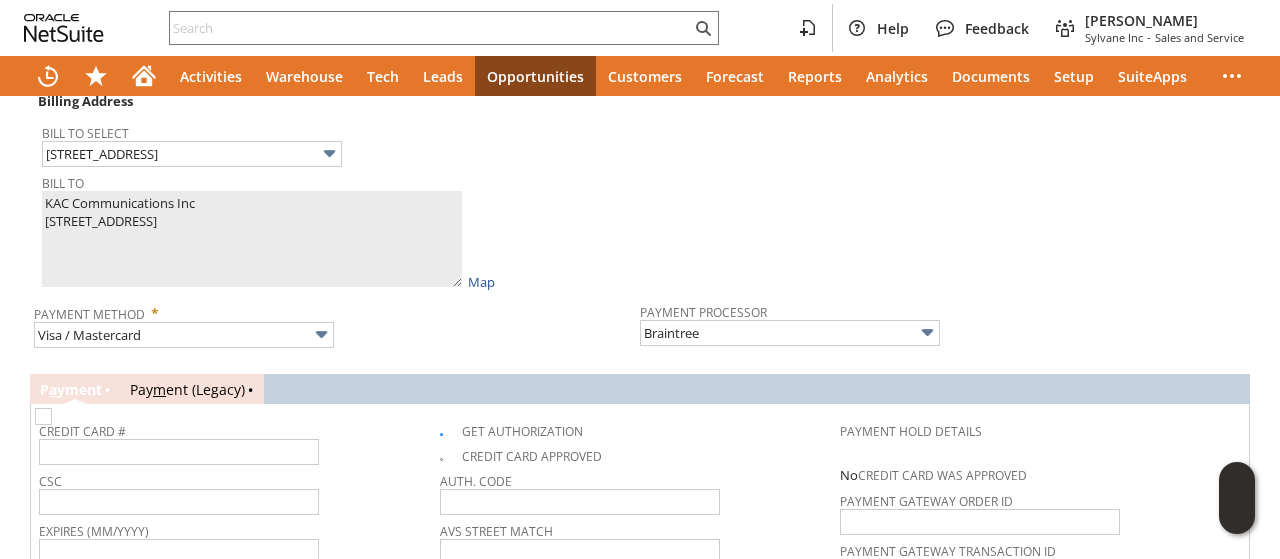 click on "Bill To Select" at bounding box center [336, 130] 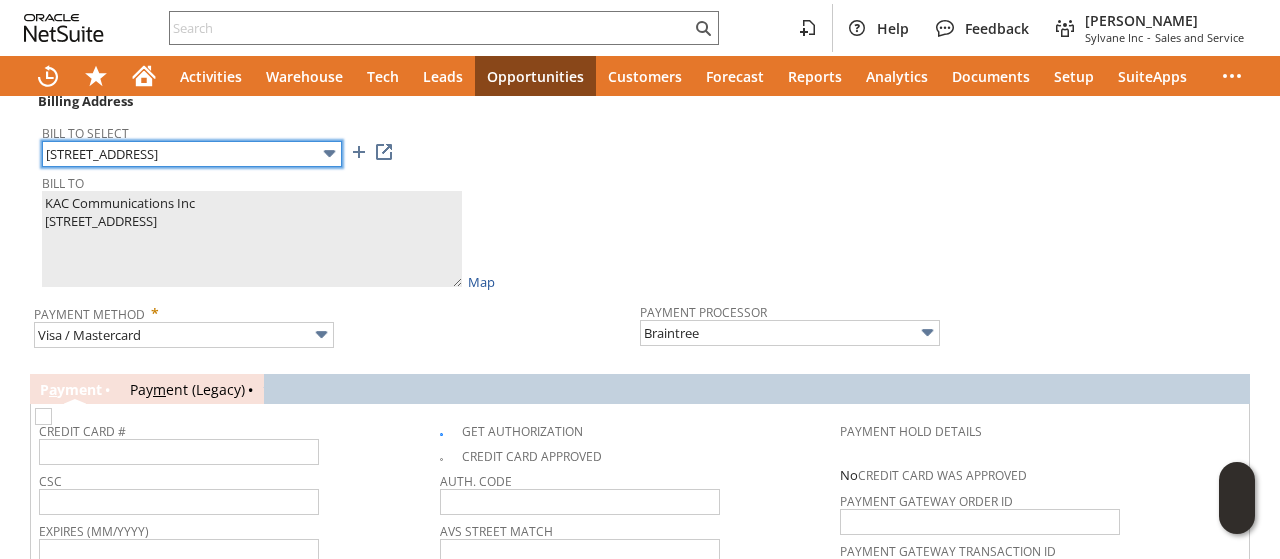 click on "[STREET_ADDRESS]" at bounding box center (192, 154) 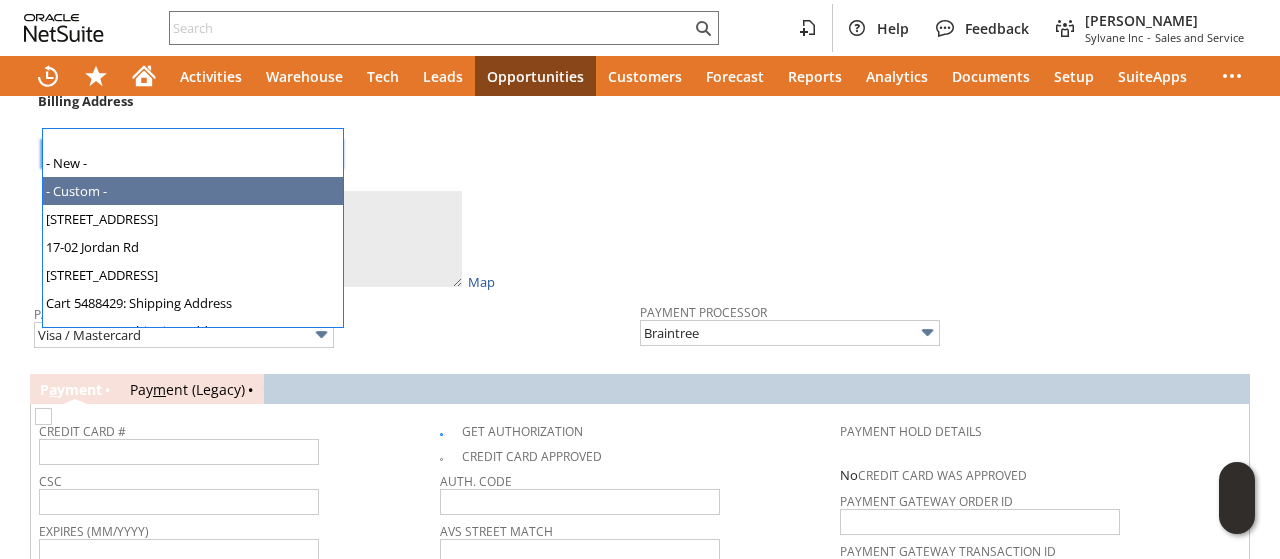 scroll, scrollTop: 0, scrollLeft: 0, axis: both 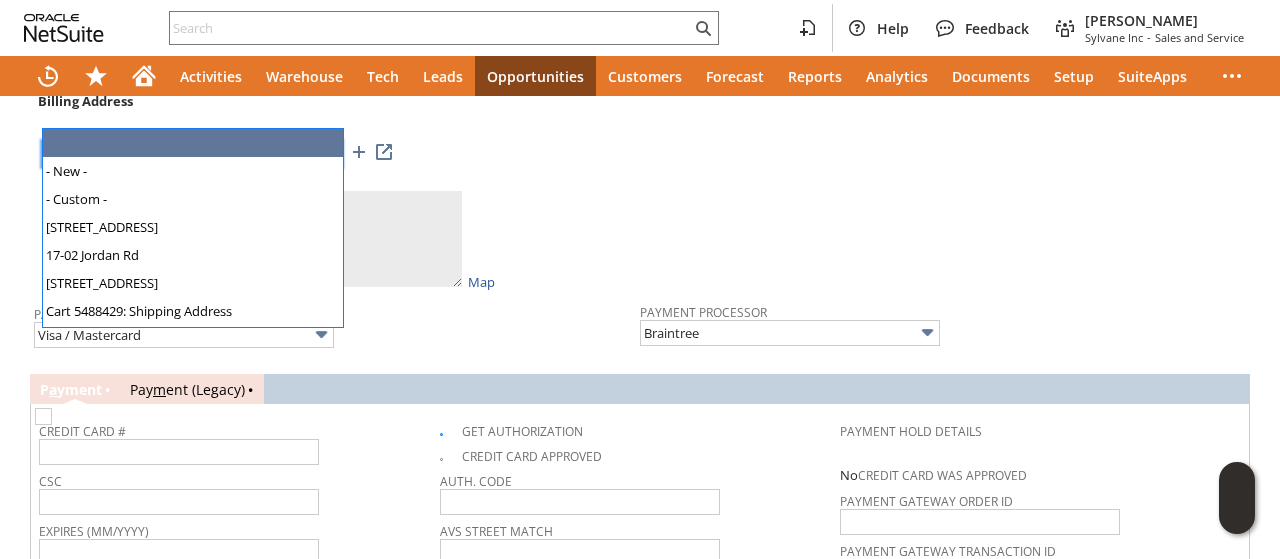 type 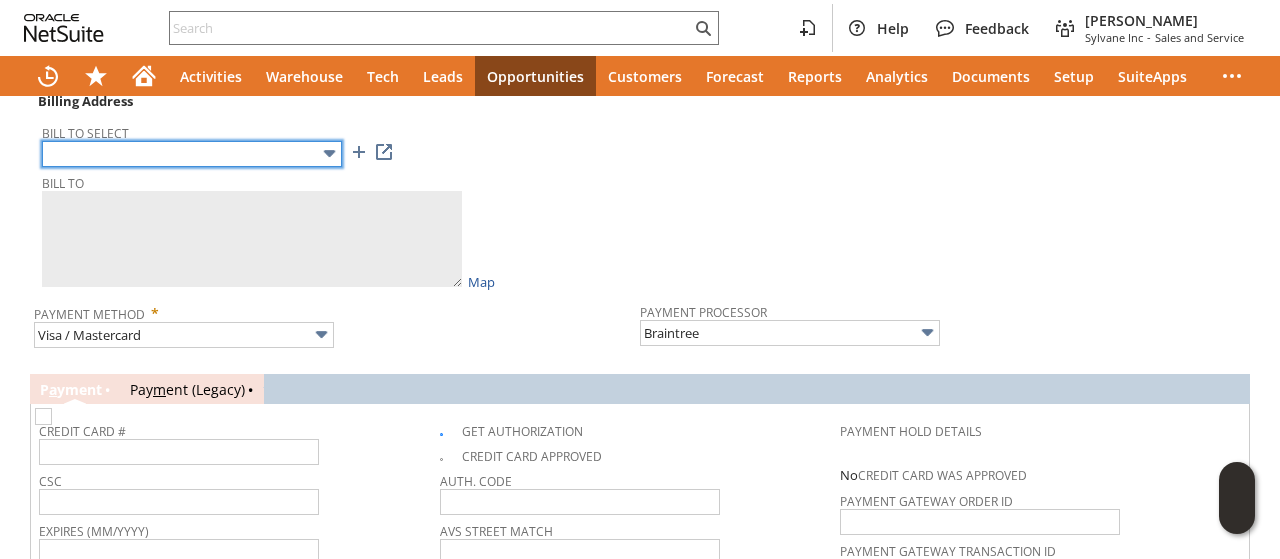 click at bounding box center (192, 154) 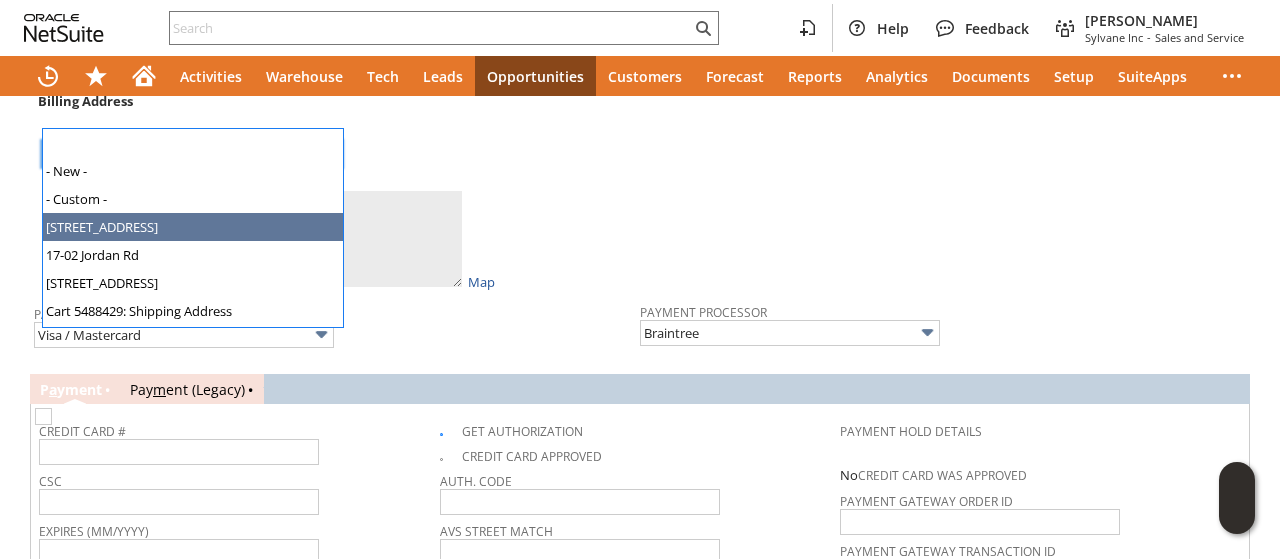 type on "[STREET_ADDRESS]" 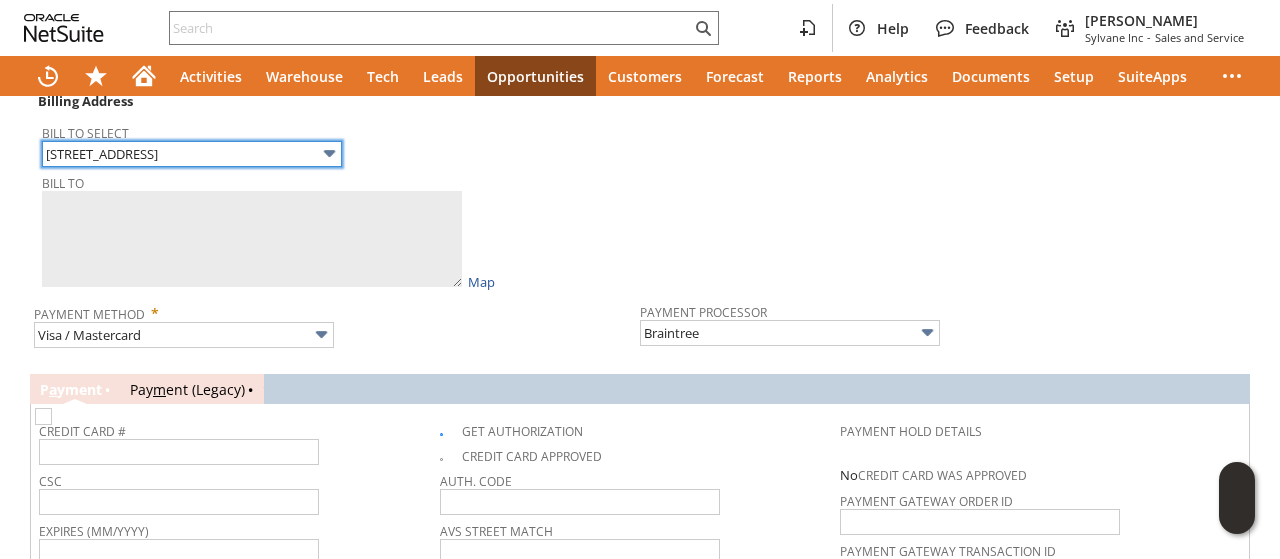 type on "KAC Communications Inc
[STREET_ADDRESS]" 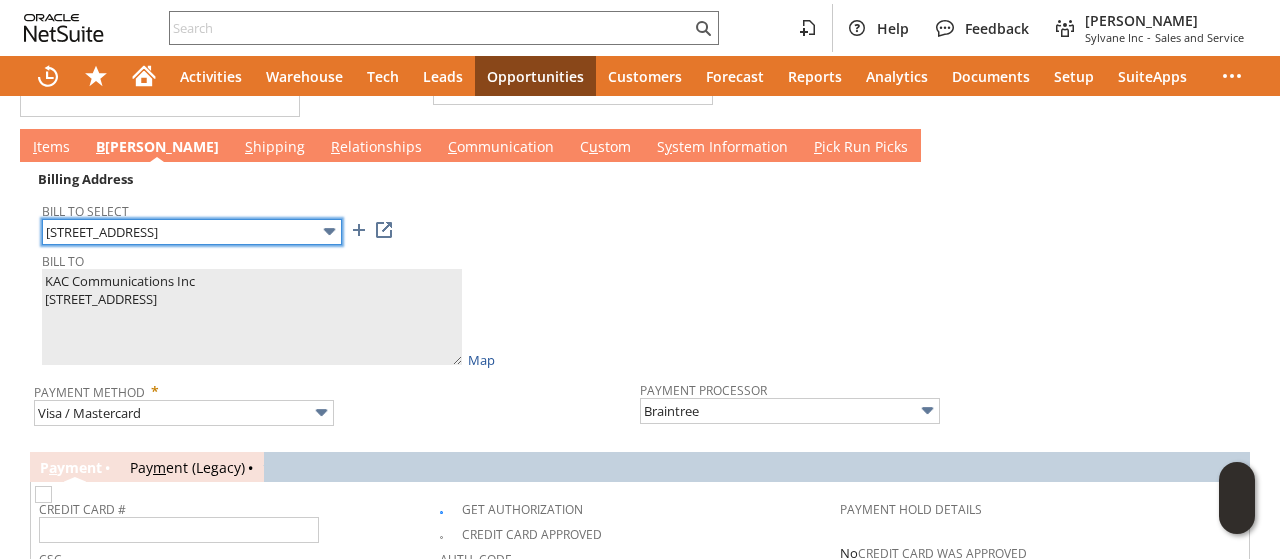 scroll, scrollTop: 1709, scrollLeft: 0, axis: vertical 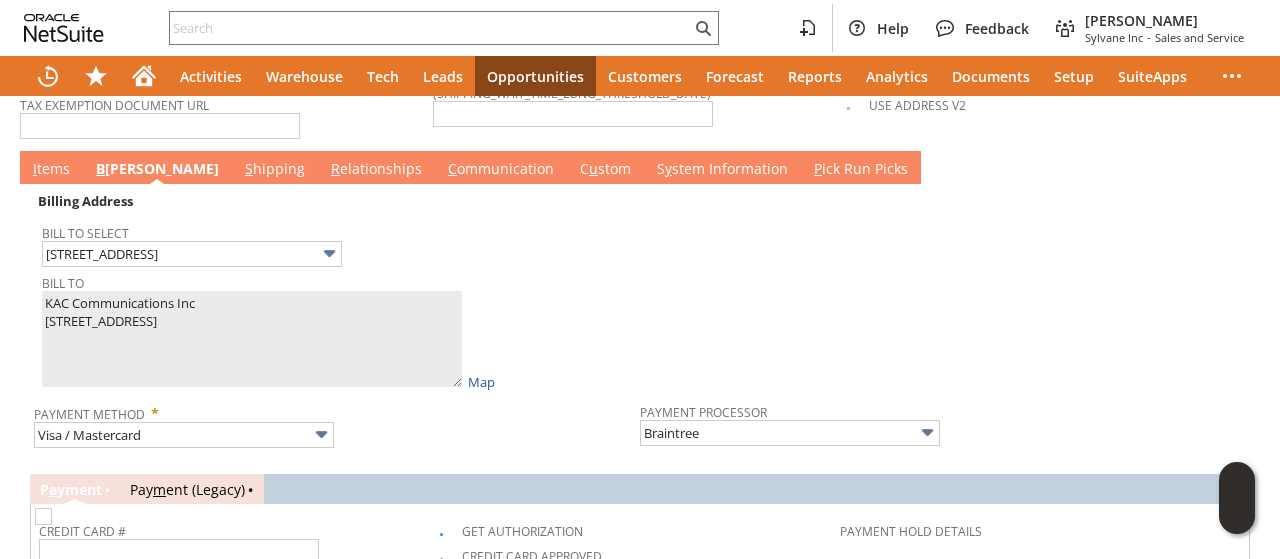 click on "I tems" at bounding box center (51, 170) 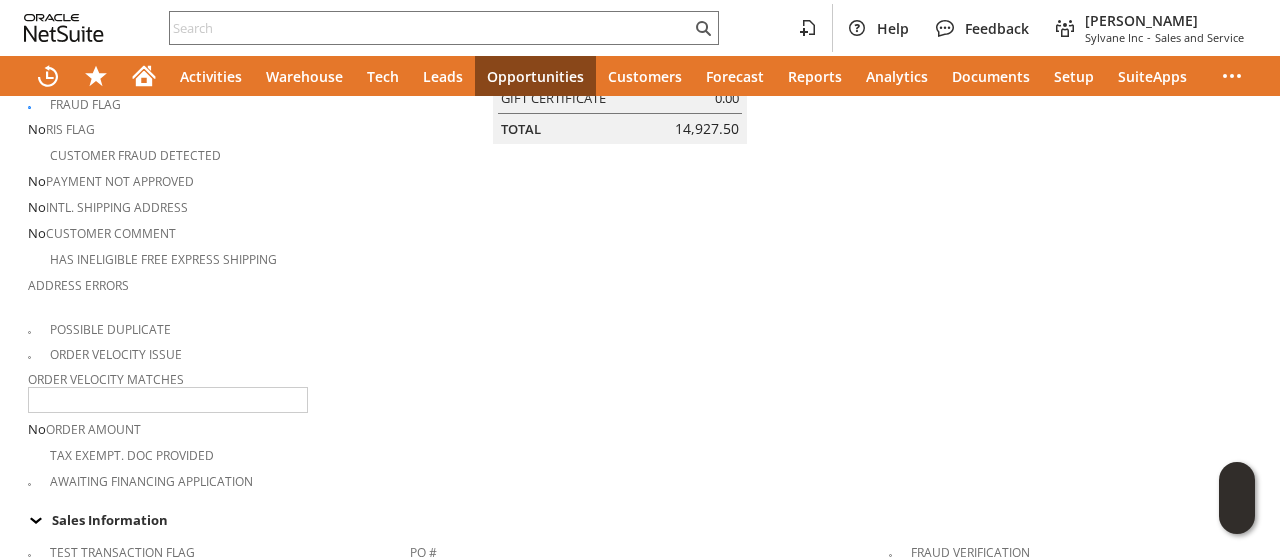 scroll, scrollTop: 9, scrollLeft: 0, axis: vertical 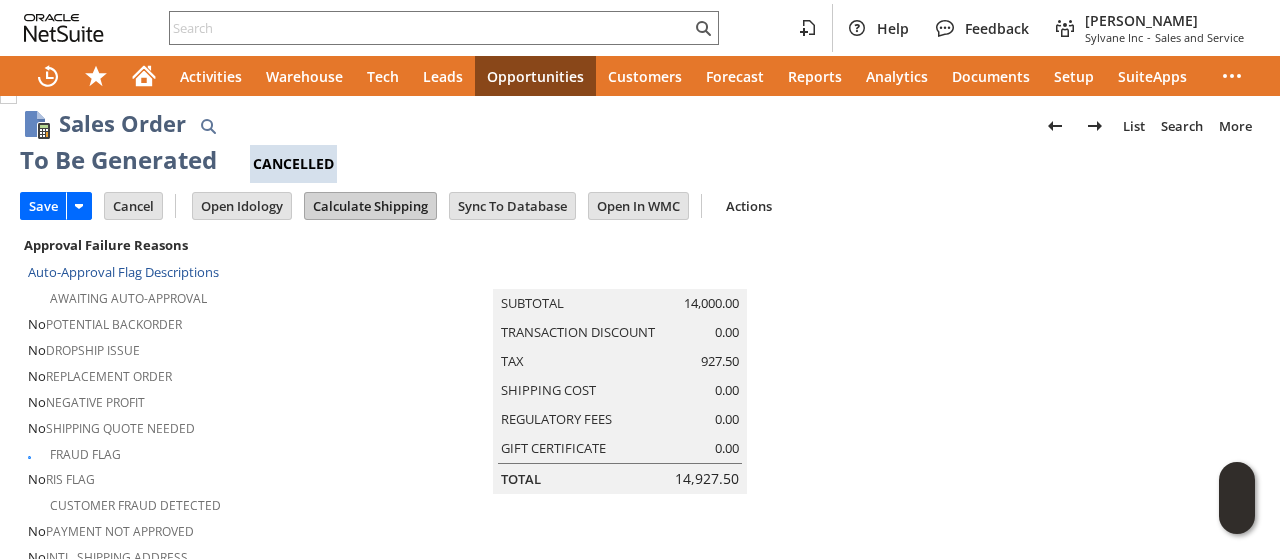 click on "Calculate Shipping" at bounding box center (370, 206) 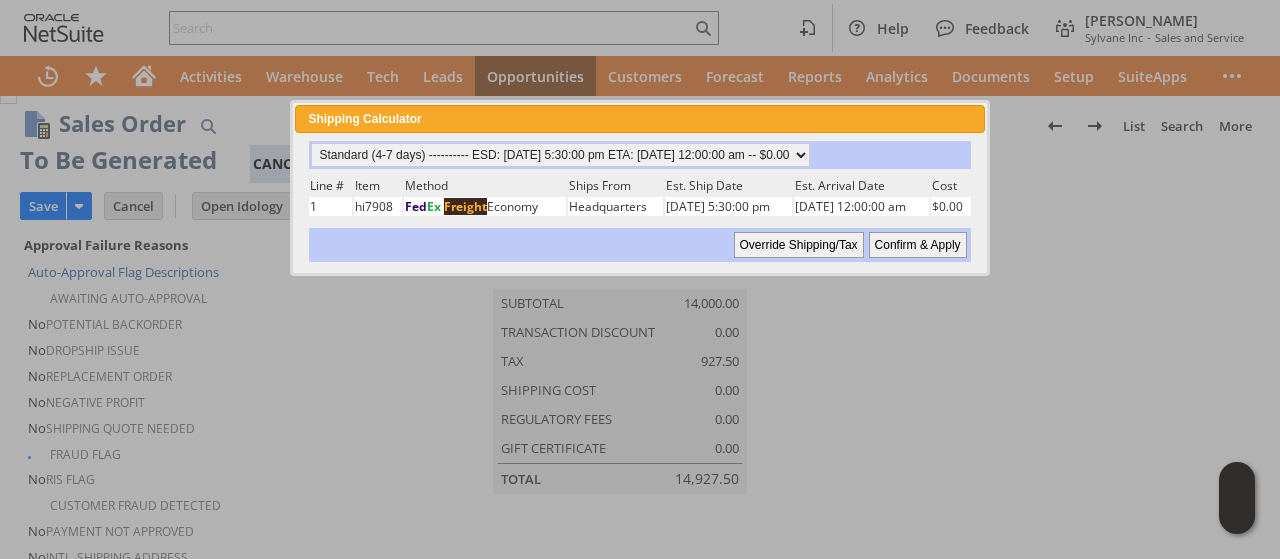 click on "Confirm & Apply" at bounding box center [918, 245] 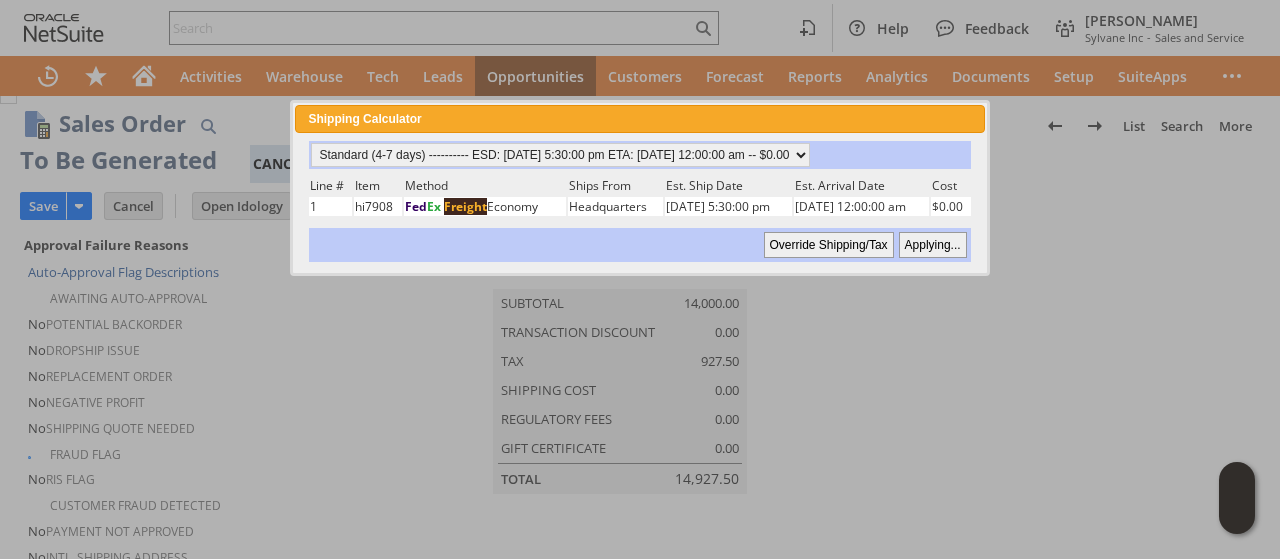 type 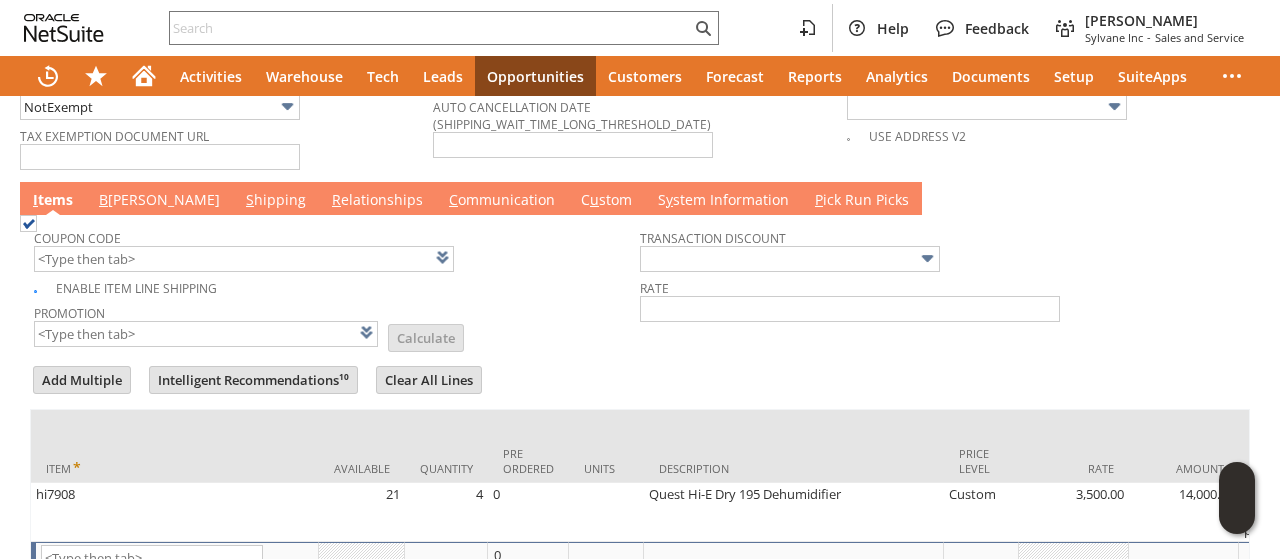 scroll, scrollTop: 1609, scrollLeft: 0, axis: vertical 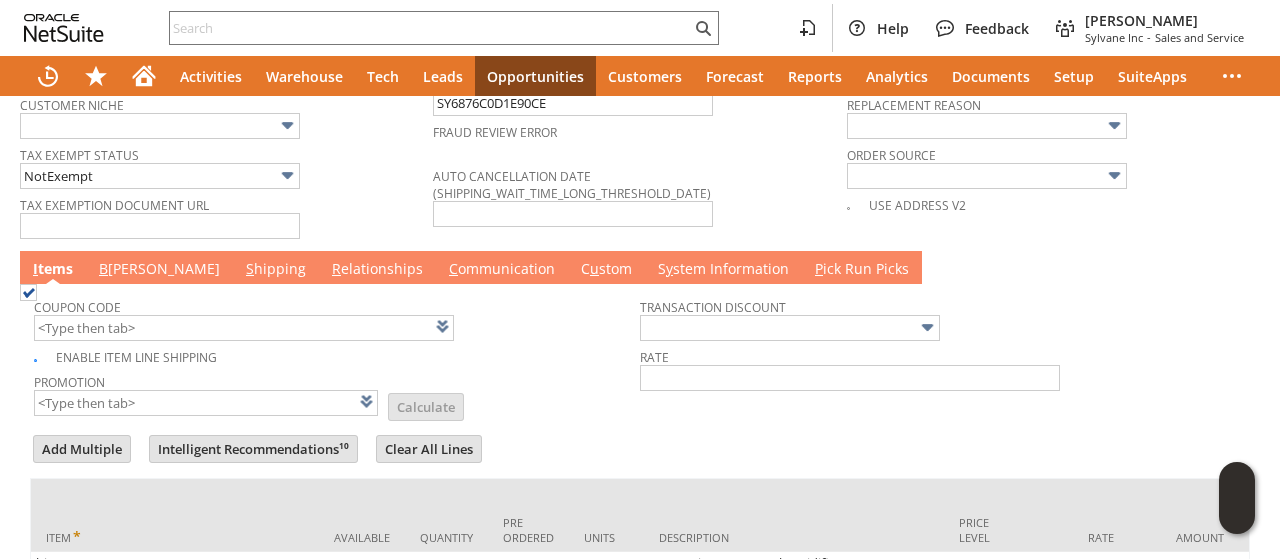 click on "B illing" at bounding box center (159, 270) 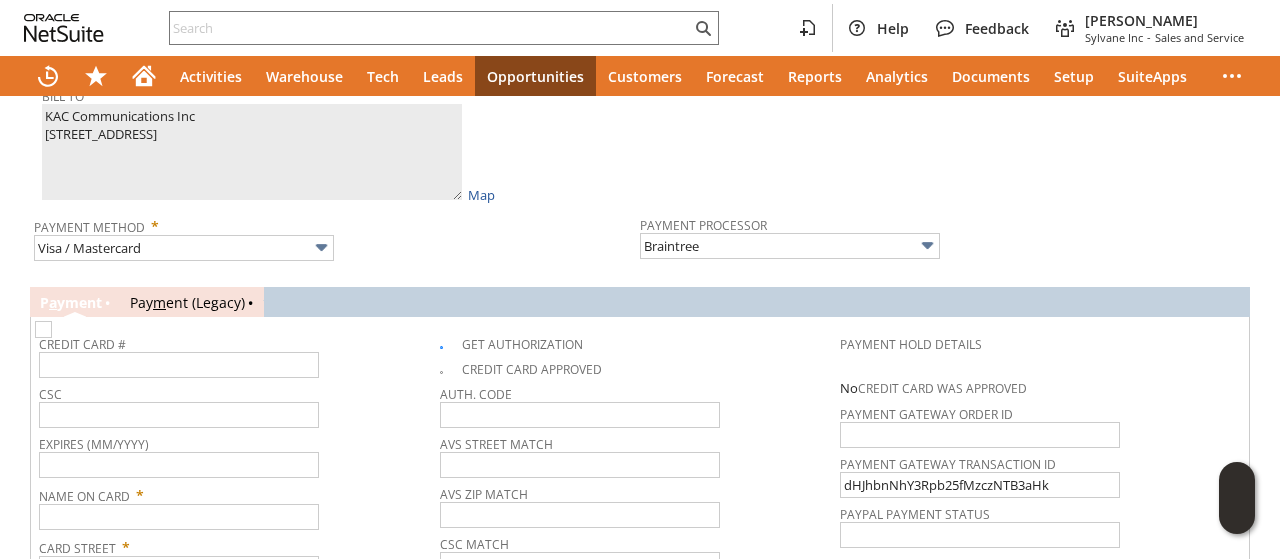 scroll, scrollTop: 2009, scrollLeft: 0, axis: vertical 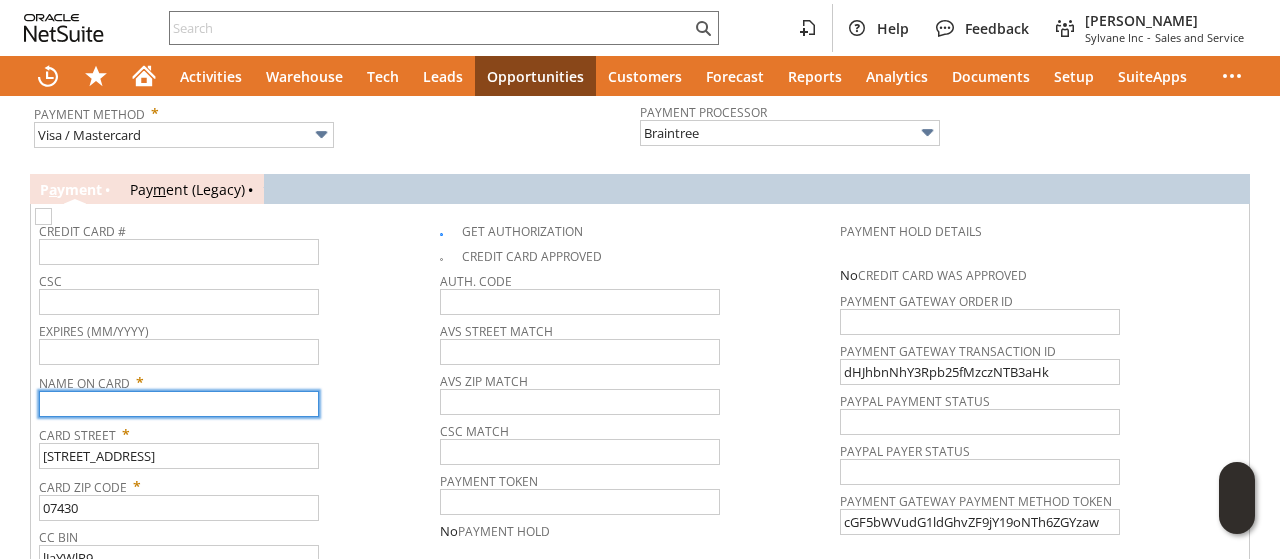 paste on "KAC Communications Inc" 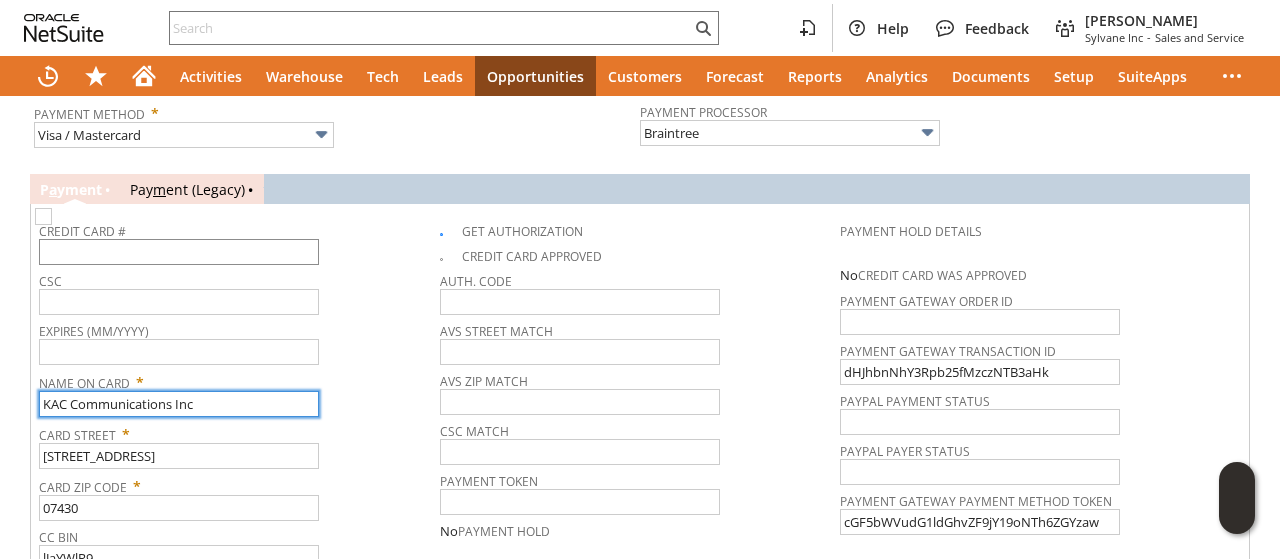 type on "KAC Communications Inc" 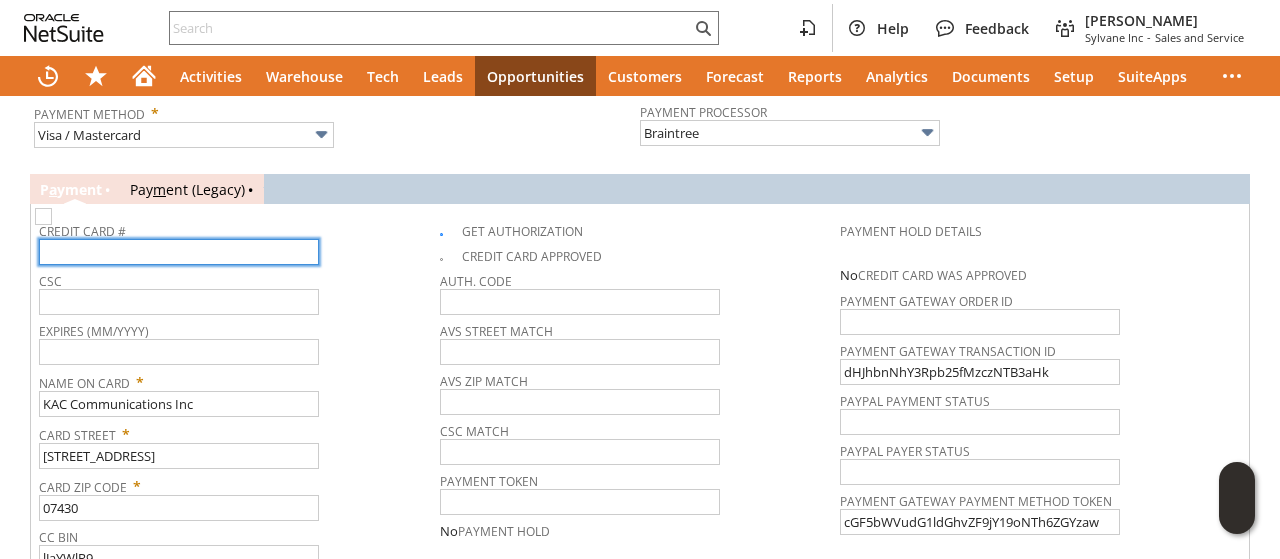 click at bounding box center [179, 252] 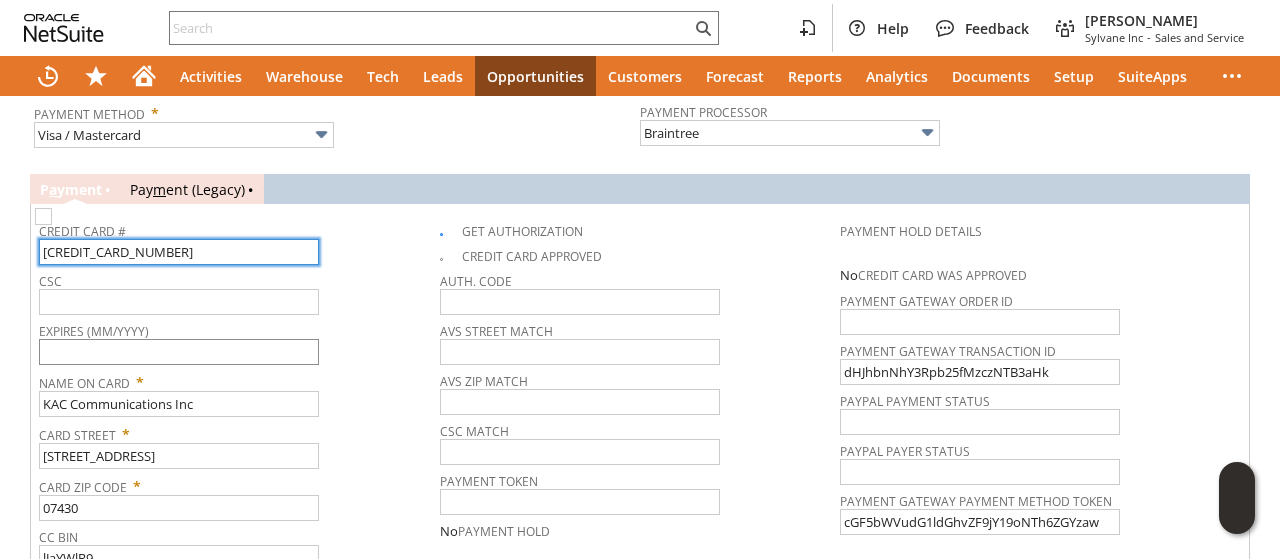 type on "4147097858638184" 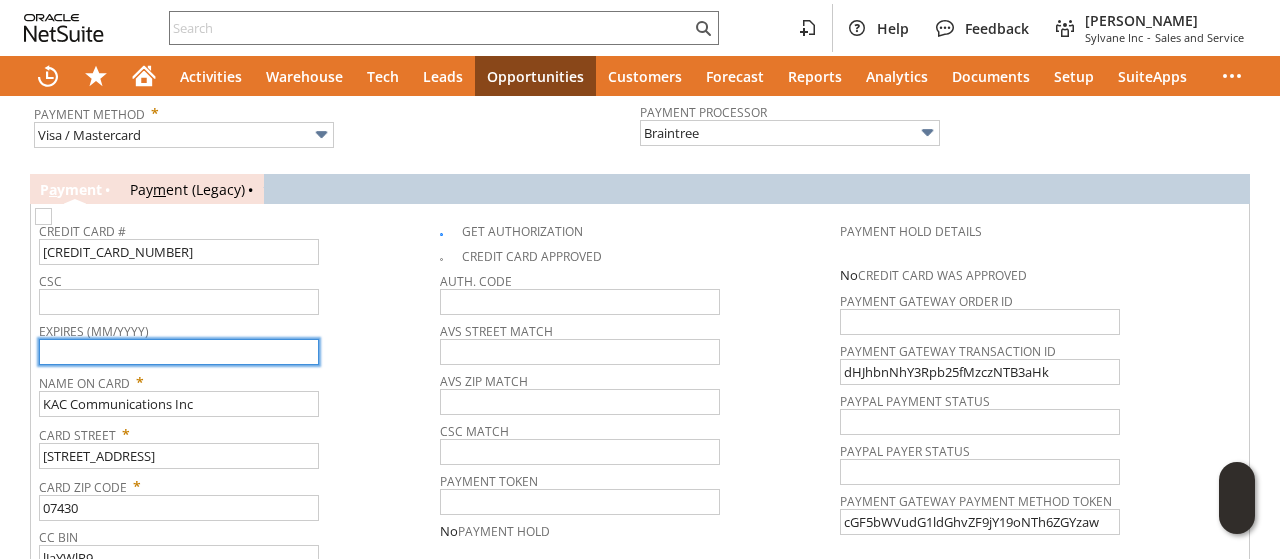 click at bounding box center [179, 352] 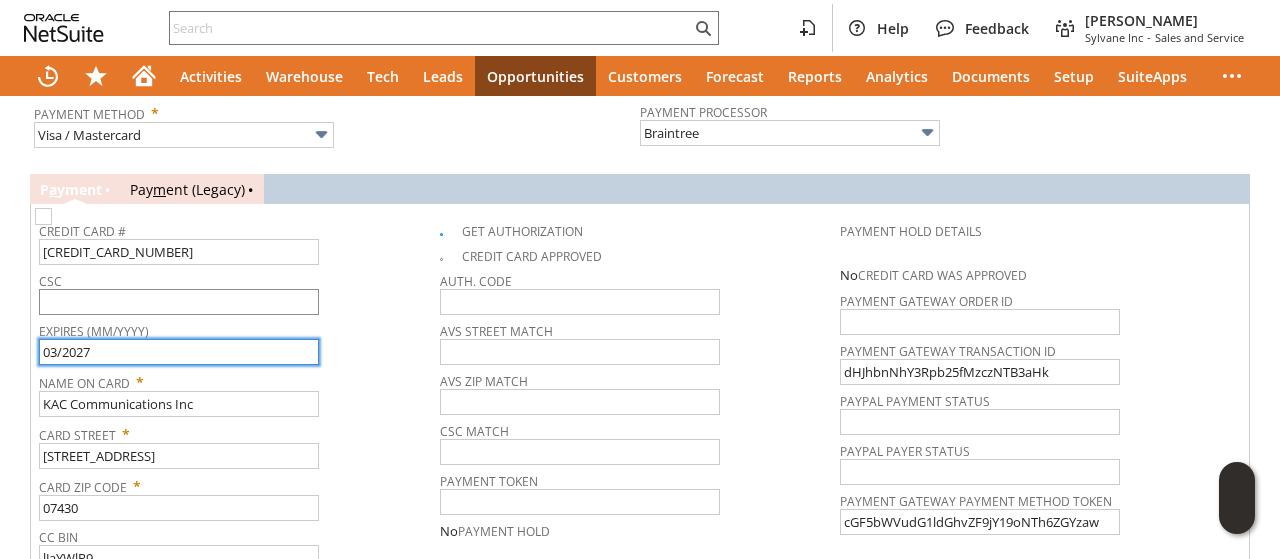 type on "03/2027" 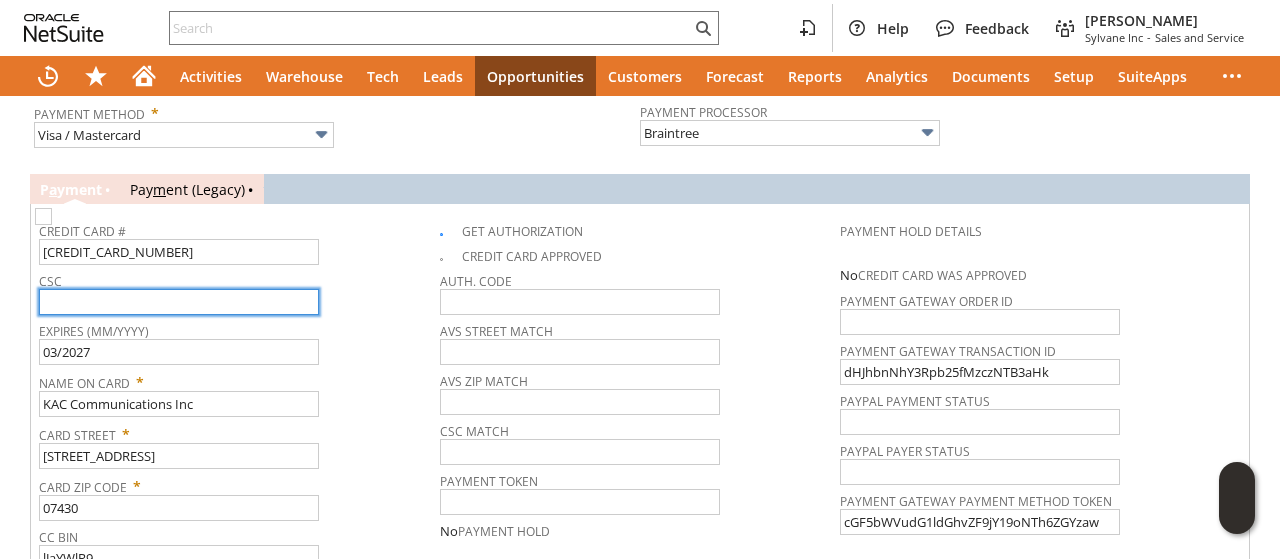 click at bounding box center (179, 302) 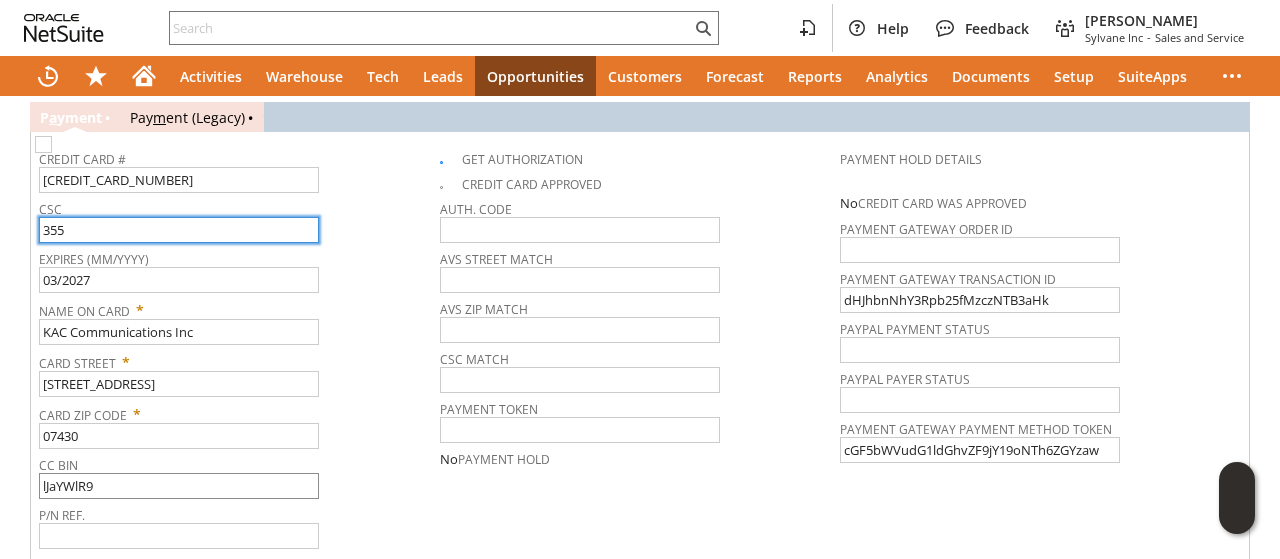 scroll, scrollTop: 2109, scrollLeft: 0, axis: vertical 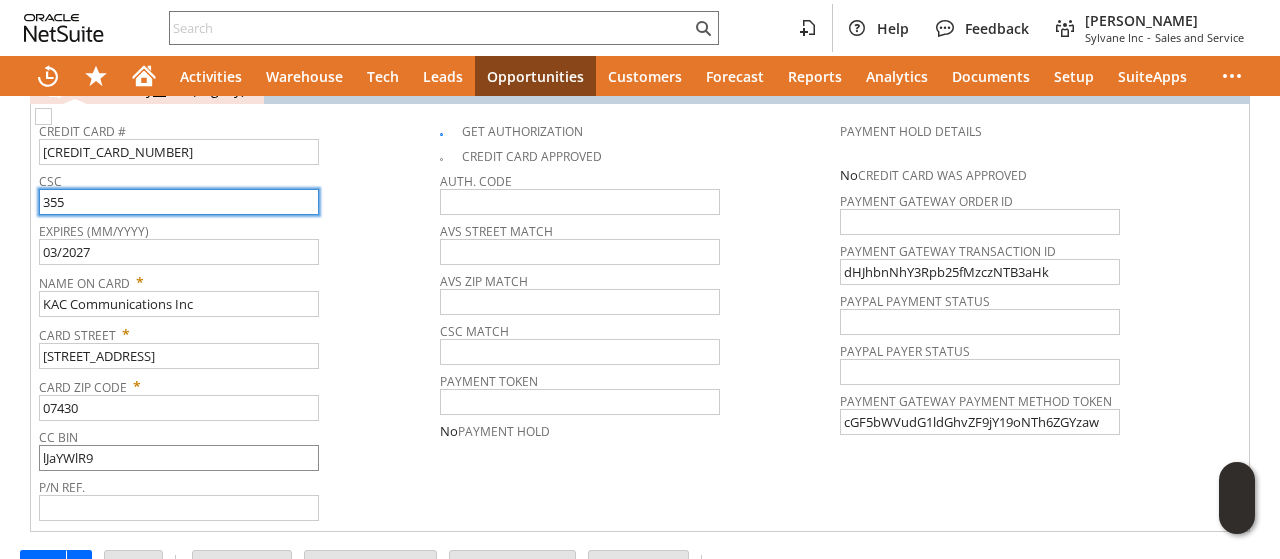 type on "355" 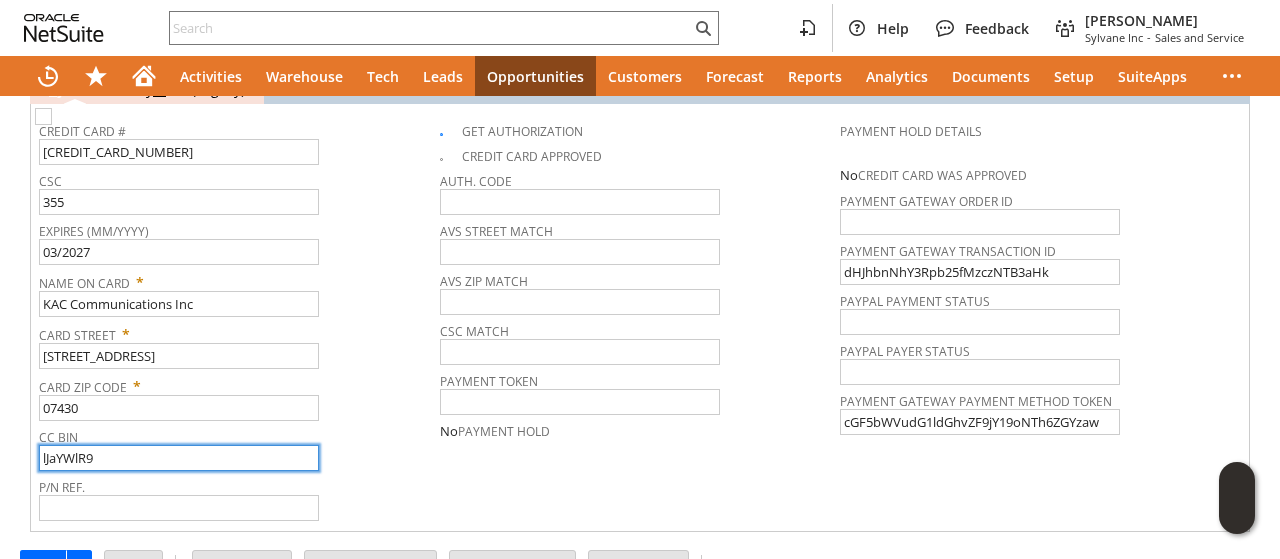 click on "lJaYWlR9" at bounding box center (179, 458) 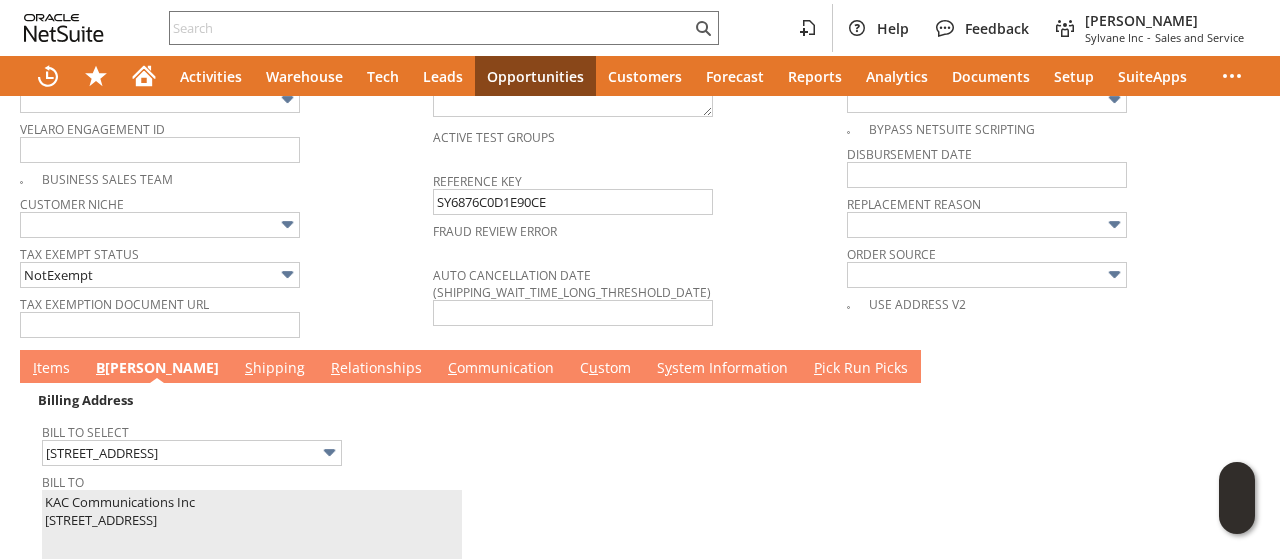 scroll, scrollTop: 1509, scrollLeft: 0, axis: vertical 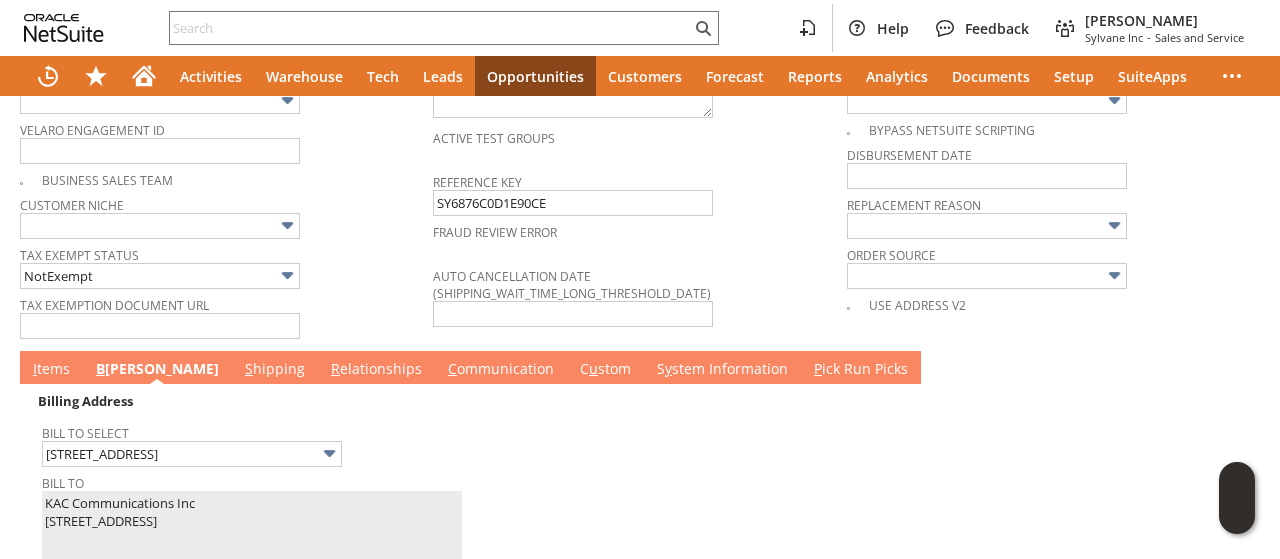 type 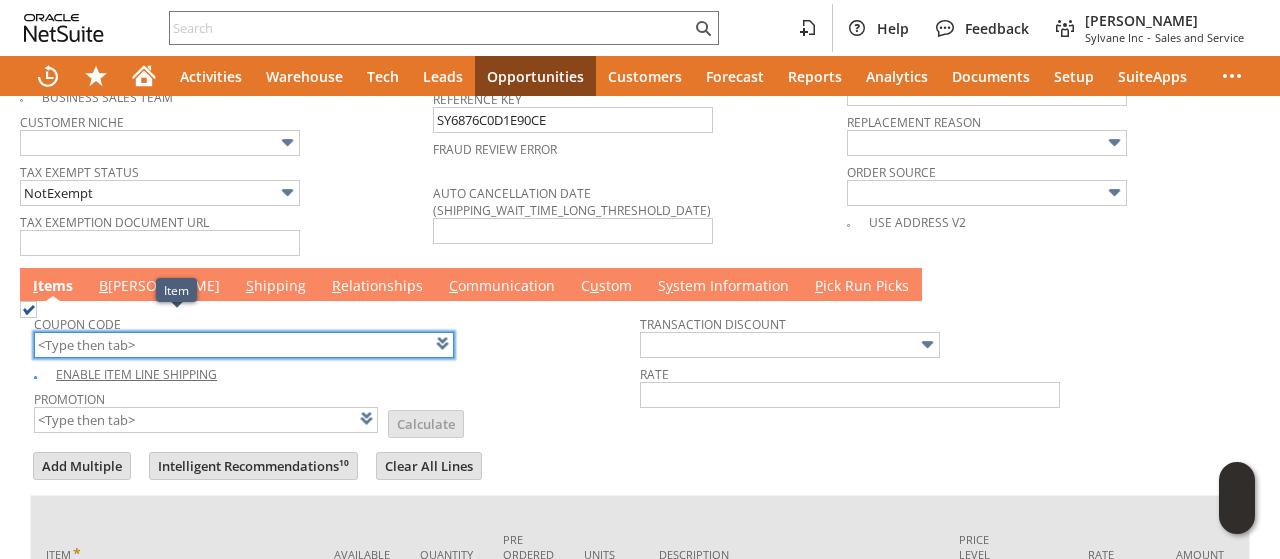 scroll, scrollTop: 1509, scrollLeft: 0, axis: vertical 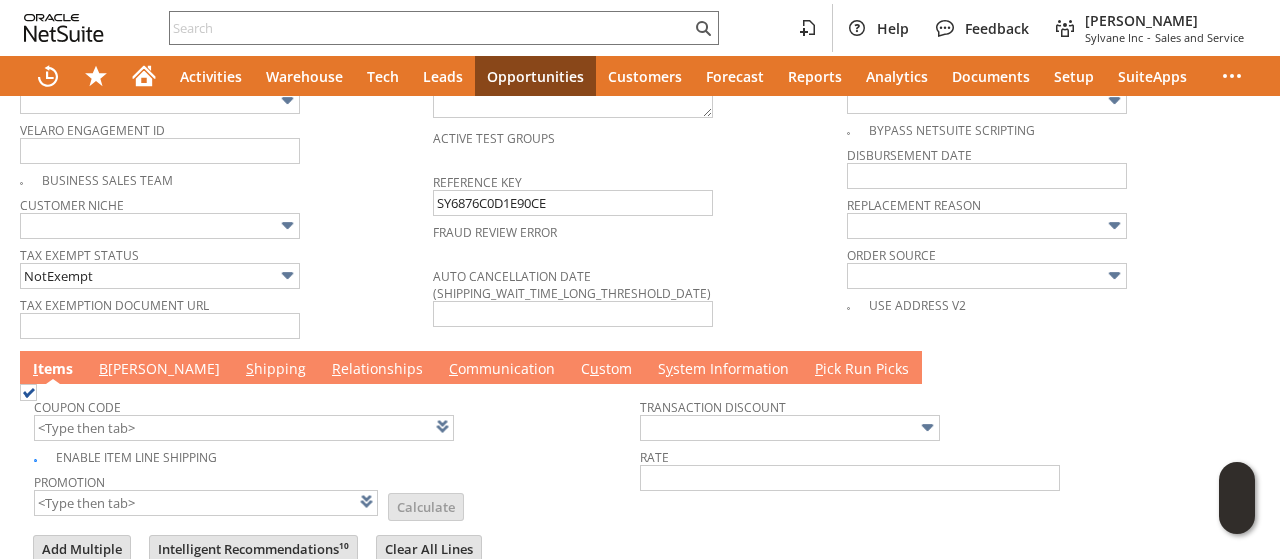 click on "B illing" at bounding box center [159, 367] 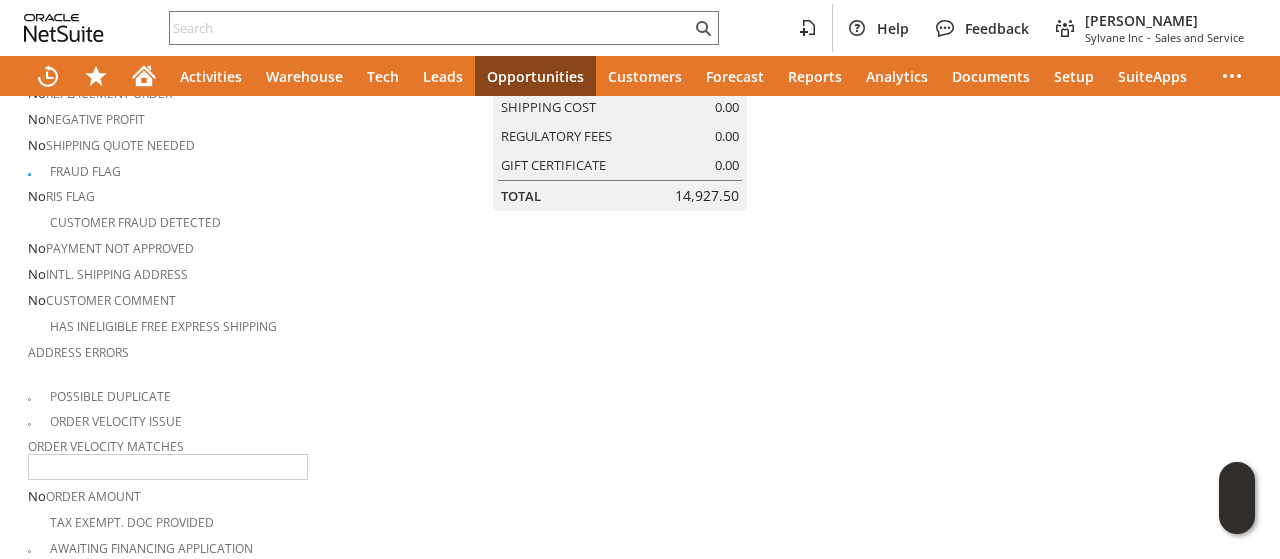 scroll, scrollTop: 9, scrollLeft: 0, axis: vertical 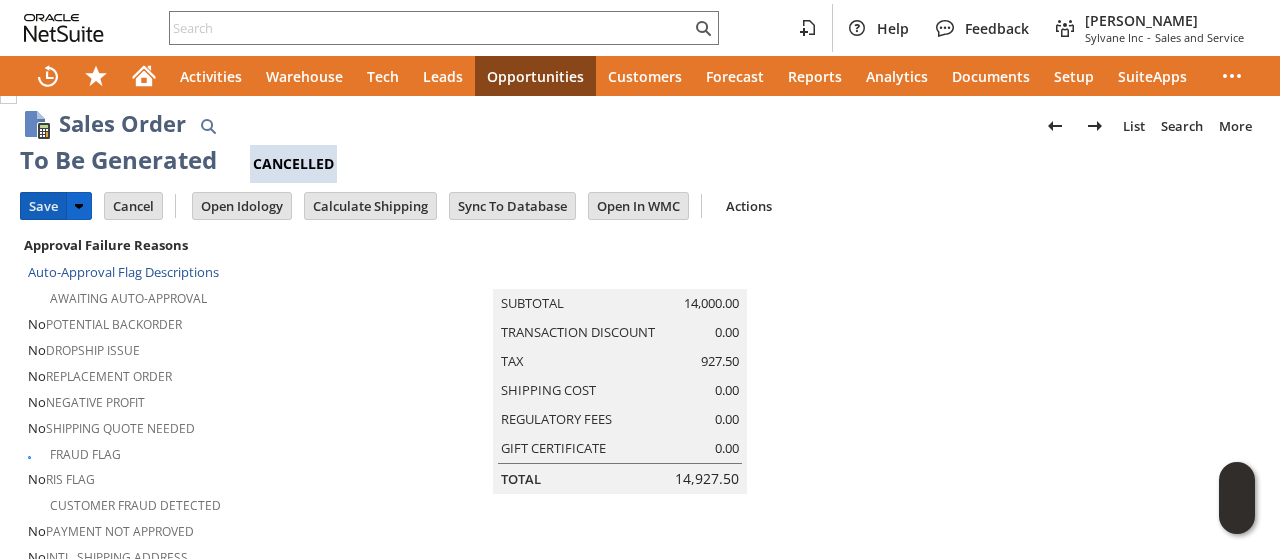 click on "Save" at bounding box center [43, 206] 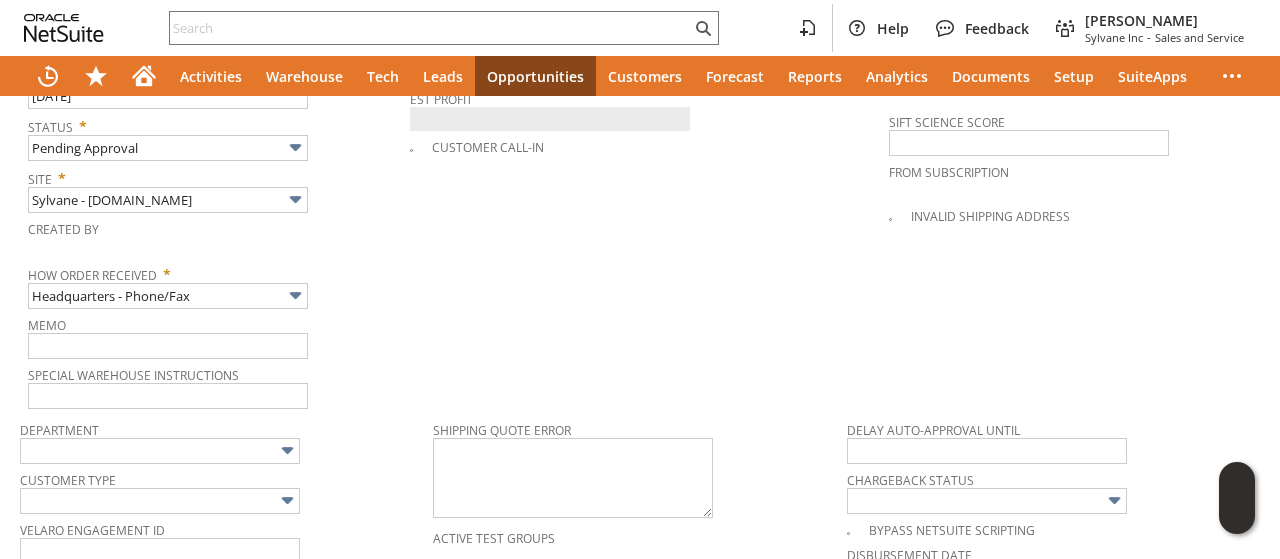 scroll, scrollTop: 1409, scrollLeft: 0, axis: vertical 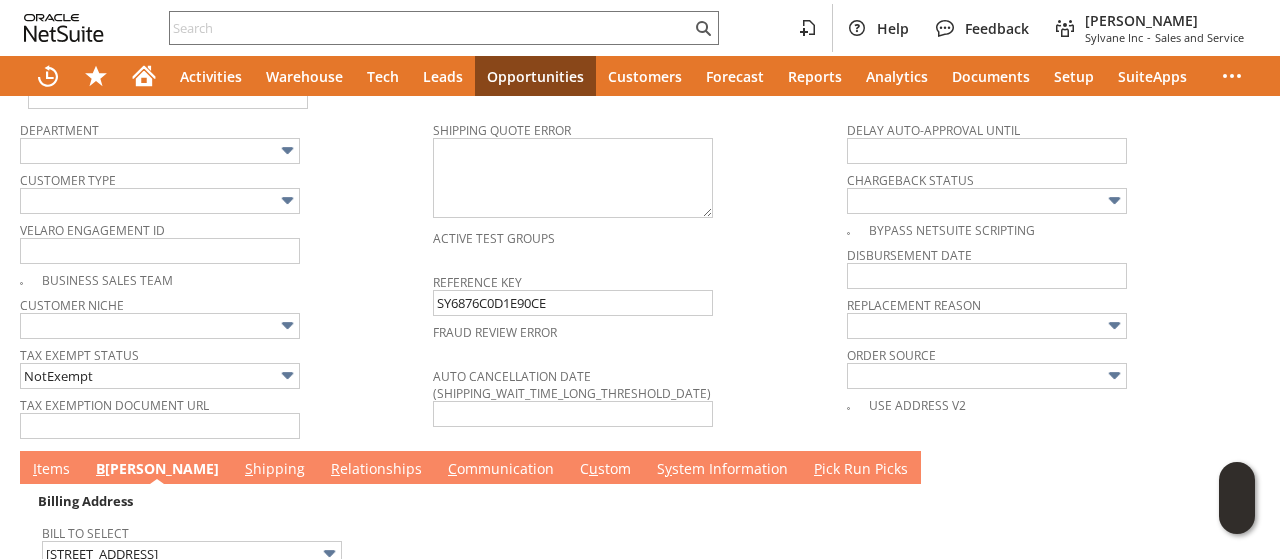click on "S hipping" at bounding box center [275, 470] 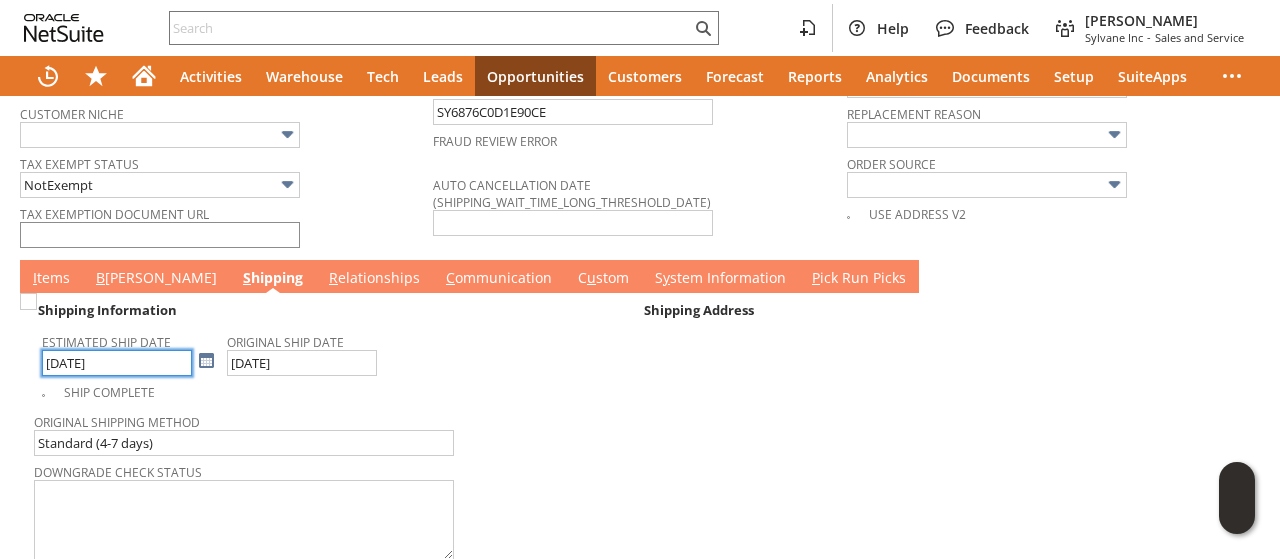 scroll, scrollTop: 1486, scrollLeft: 0, axis: vertical 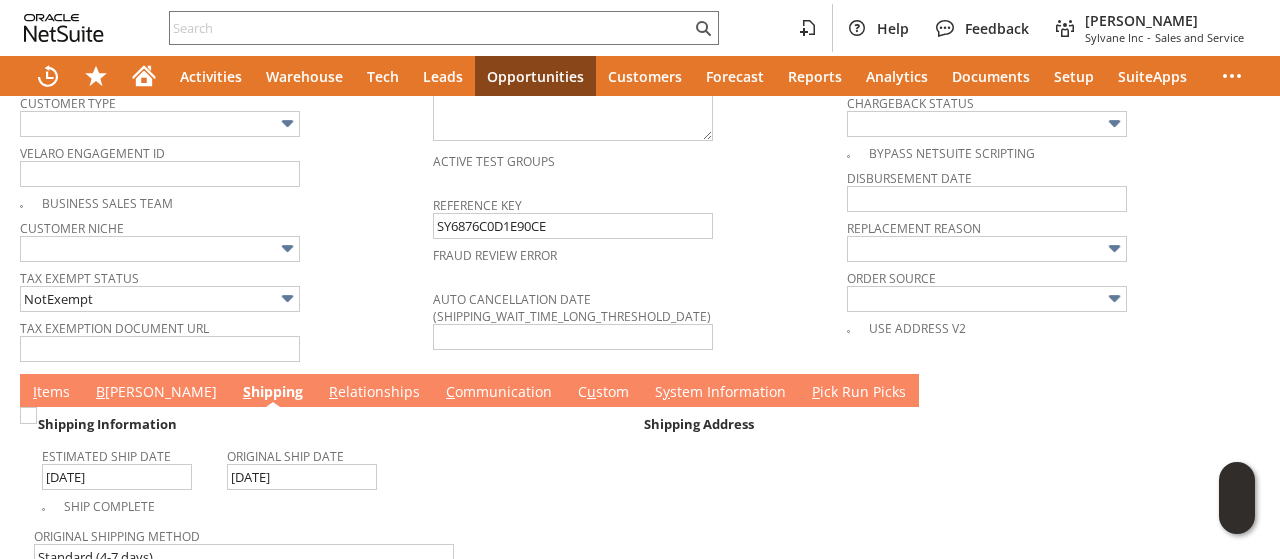 click on "B illing" at bounding box center [156, 393] 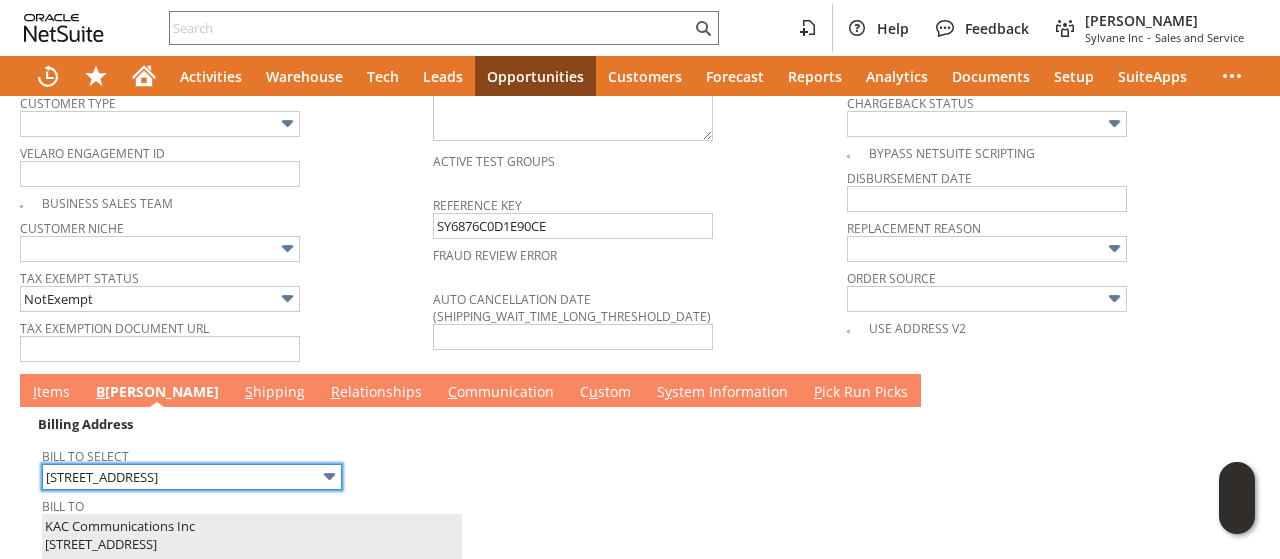 scroll, scrollTop: 1686, scrollLeft: 0, axis: vertical 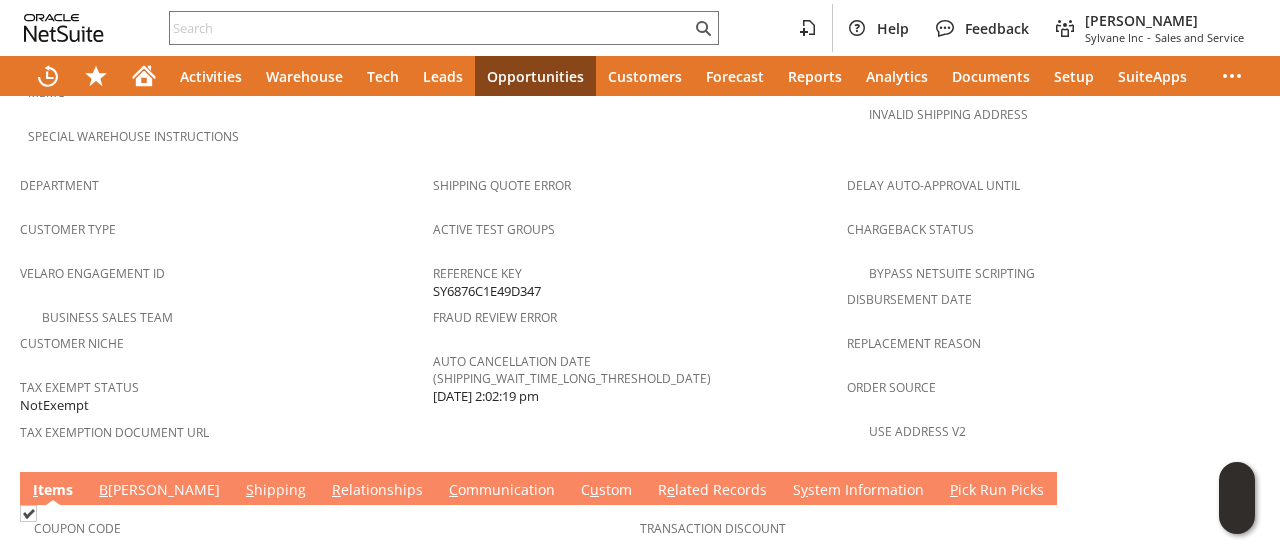click on "B [PERSON_NAME]" at bounding box center (159, 488) 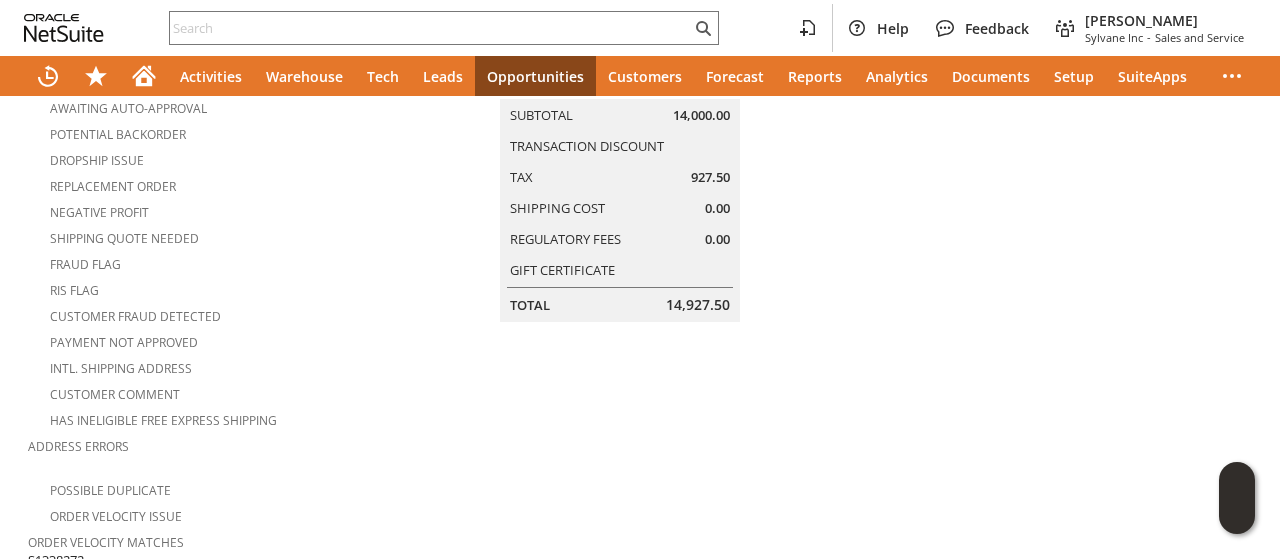 scroll, scrollTop: 0, scrollLeft: 0, axis: both 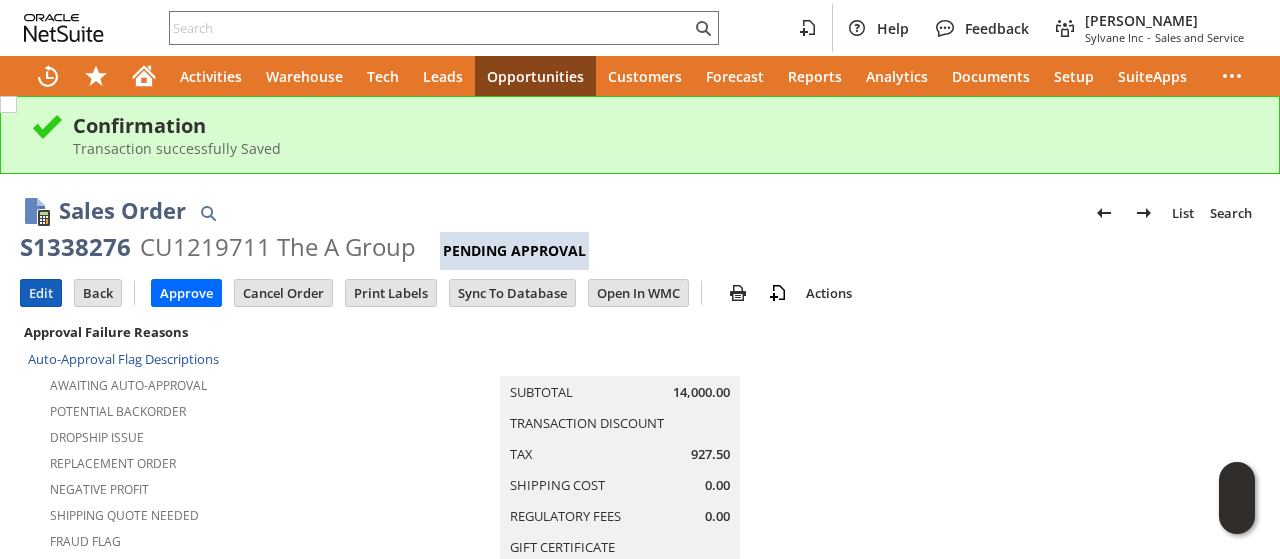 click on "Edit" at bounding box center [41, 293] 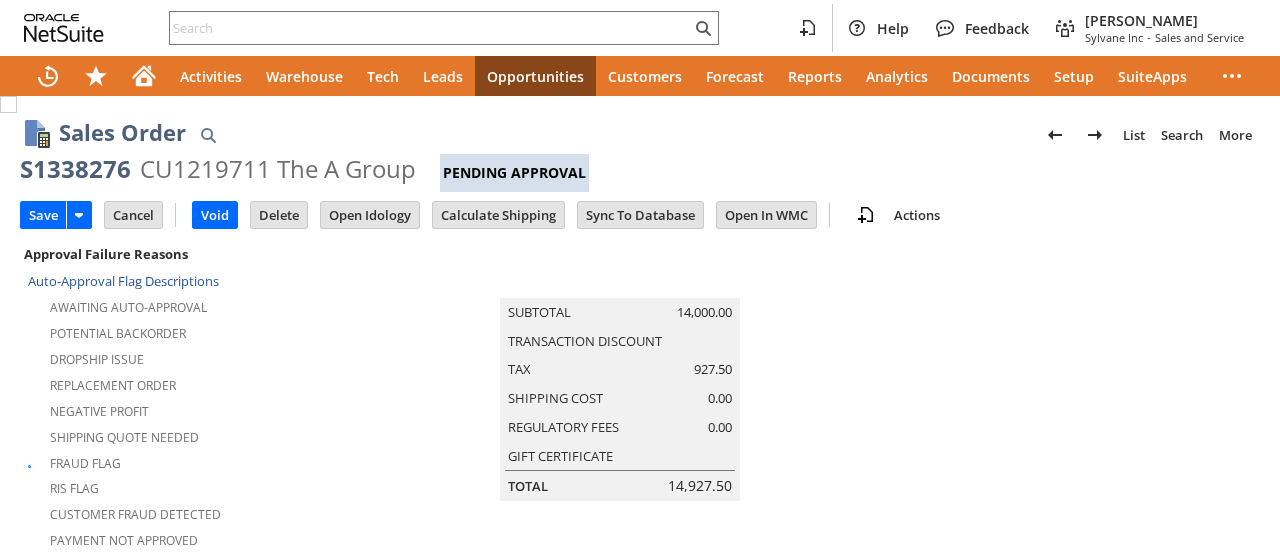 scroll, scrollTop: 0, scrollLeft: 0, axis: both 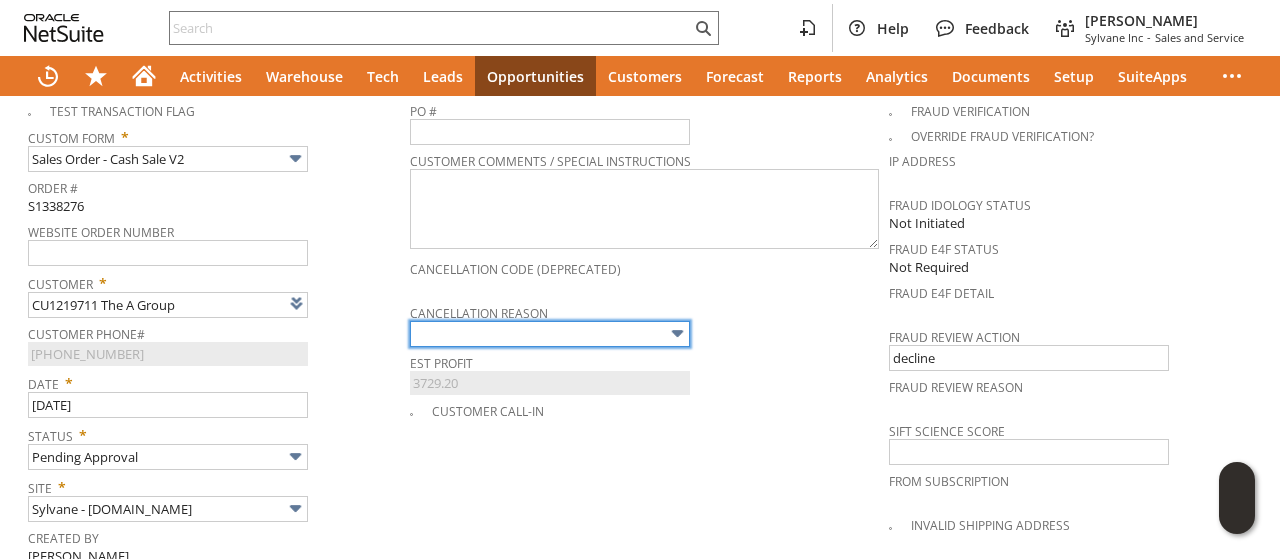 click at bounding box center [550, 334] 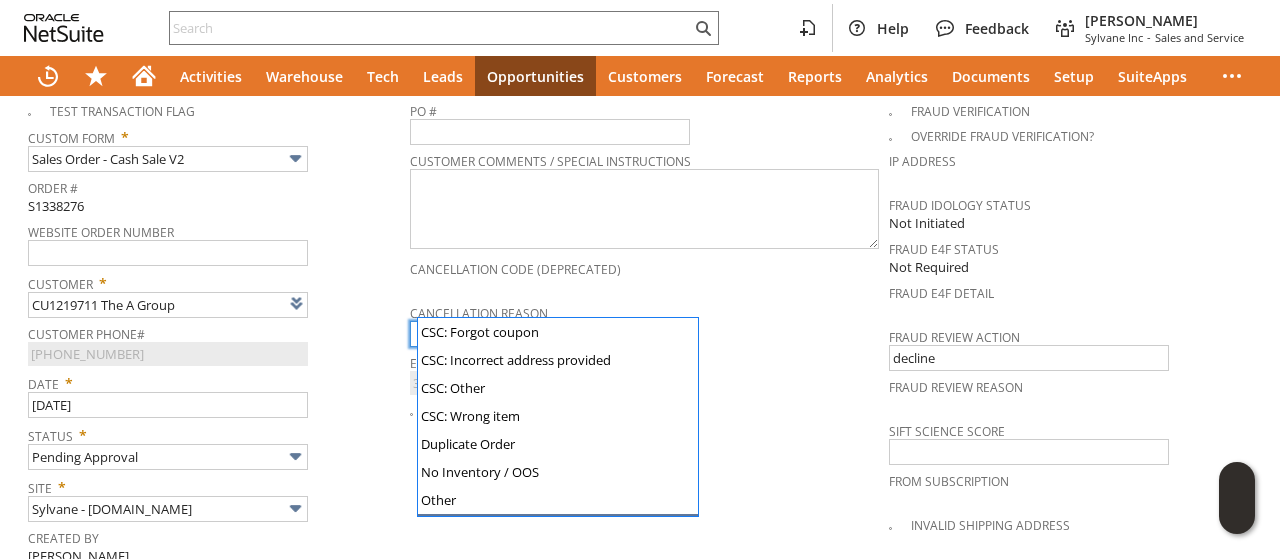 scroll, scrollTop: 194, scrollLeft: 0, axis: vertical 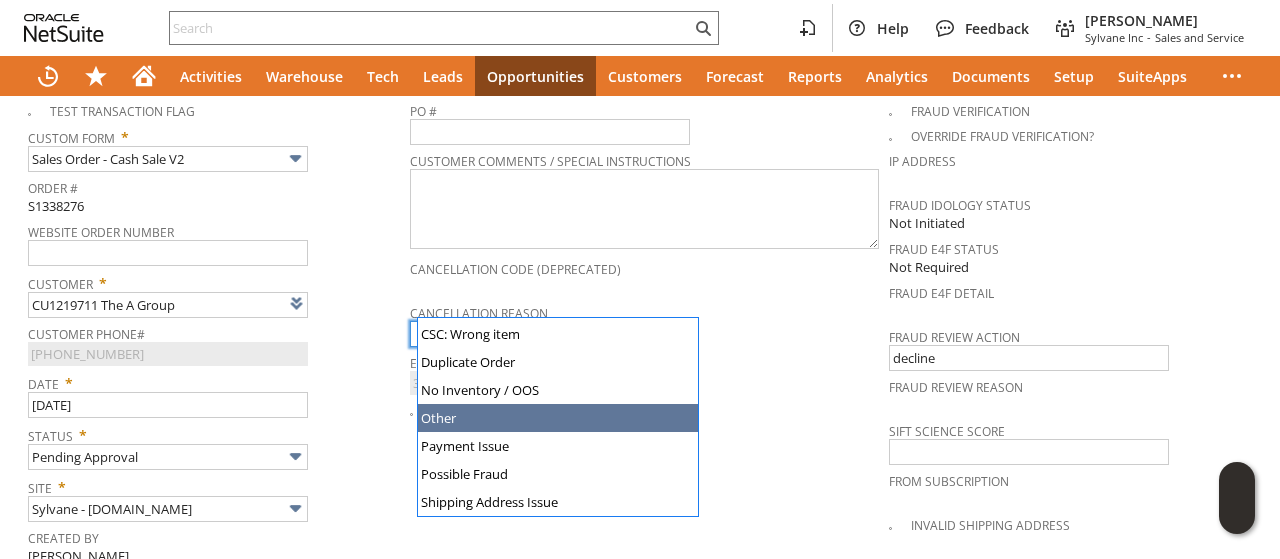 type on "Other" 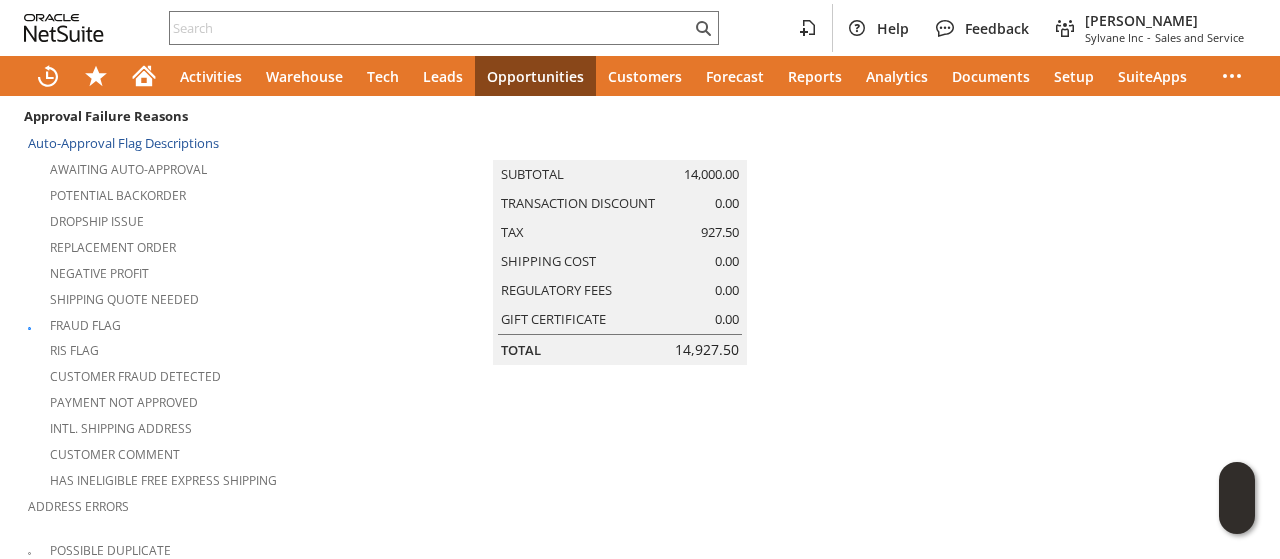scroll, scrollTop: 0, scrollLeft: 0, axis: both 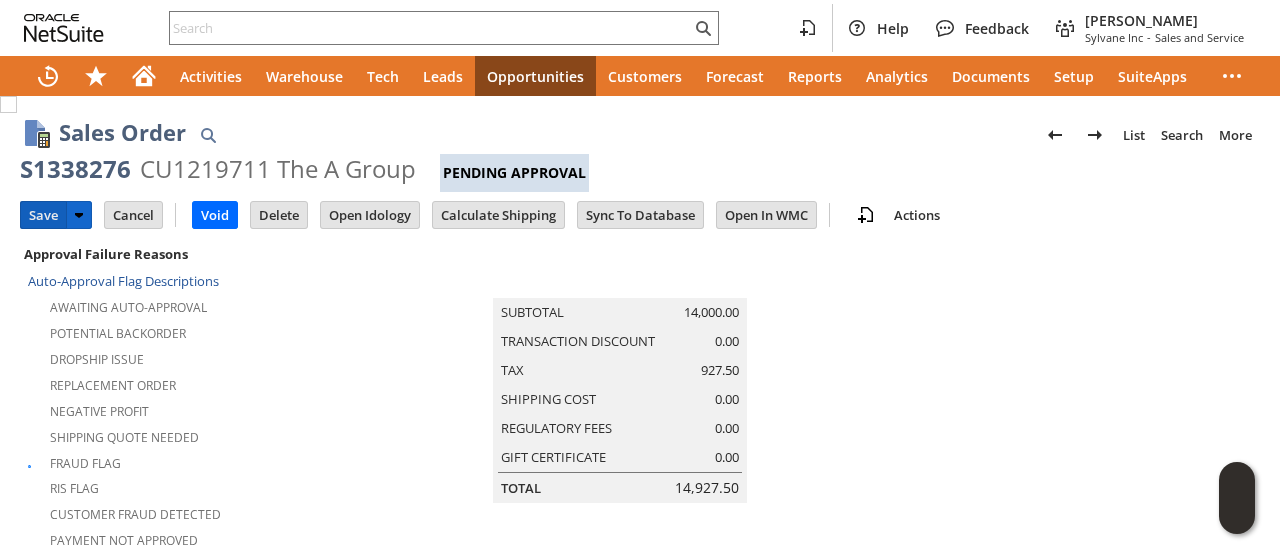 click on "Save" at bounding box center [43, 215] 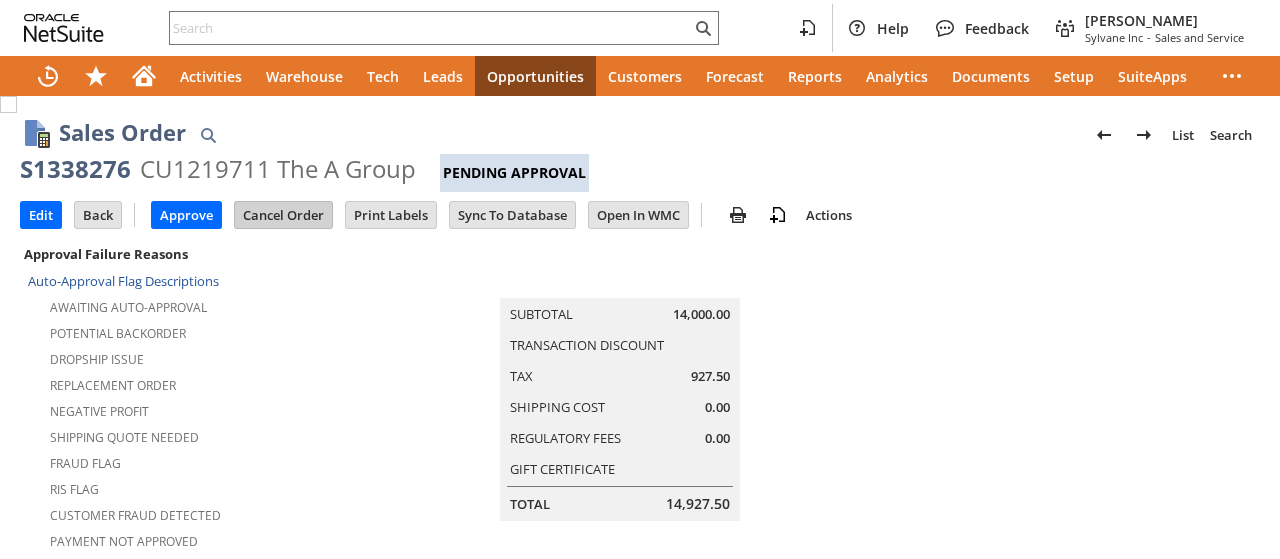 scroll, scrollTop: 0, scrollLeft: 0, axis: both 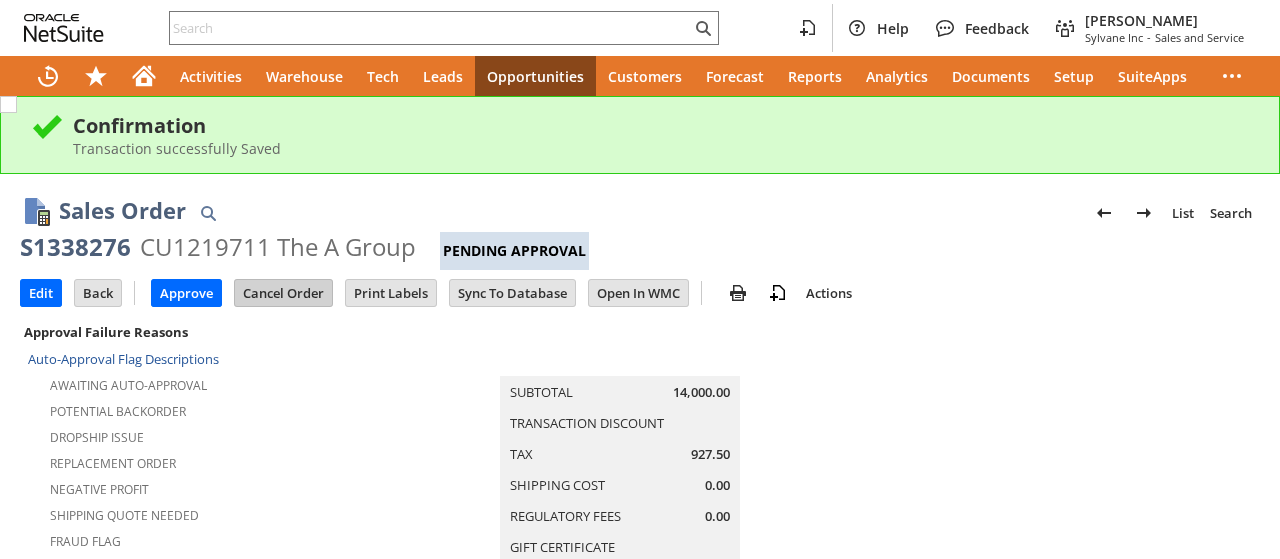 click on "Cancel Order" at bounding box center (283, 293) 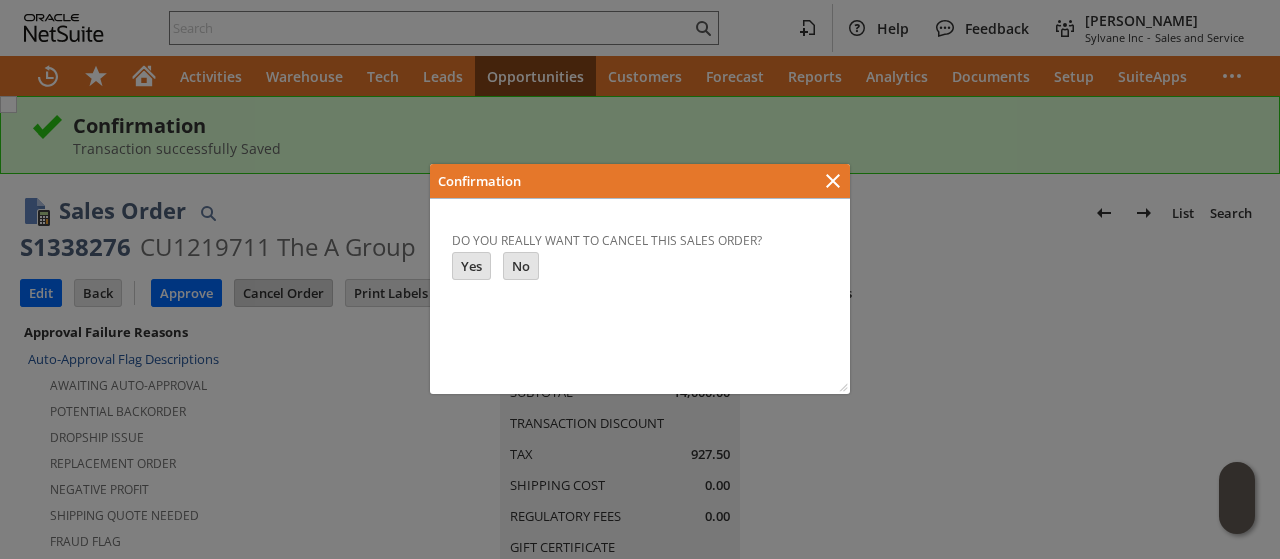 scroll, scrollTop: 0, scrollLeft: 0, axis: both 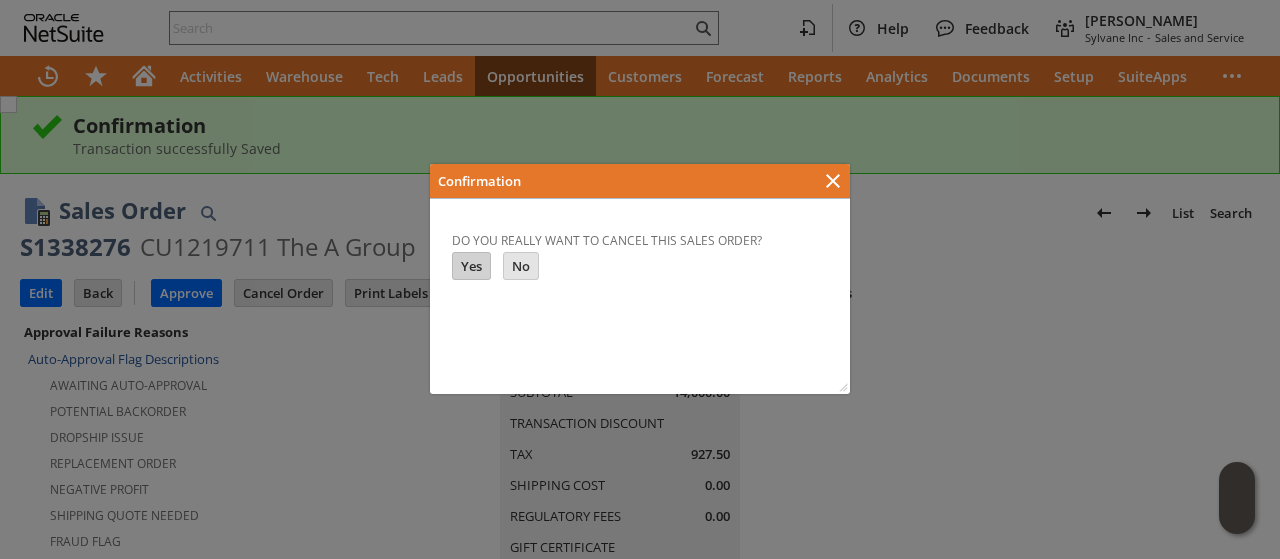 click on "Yes" at bounding box center (471, 266) 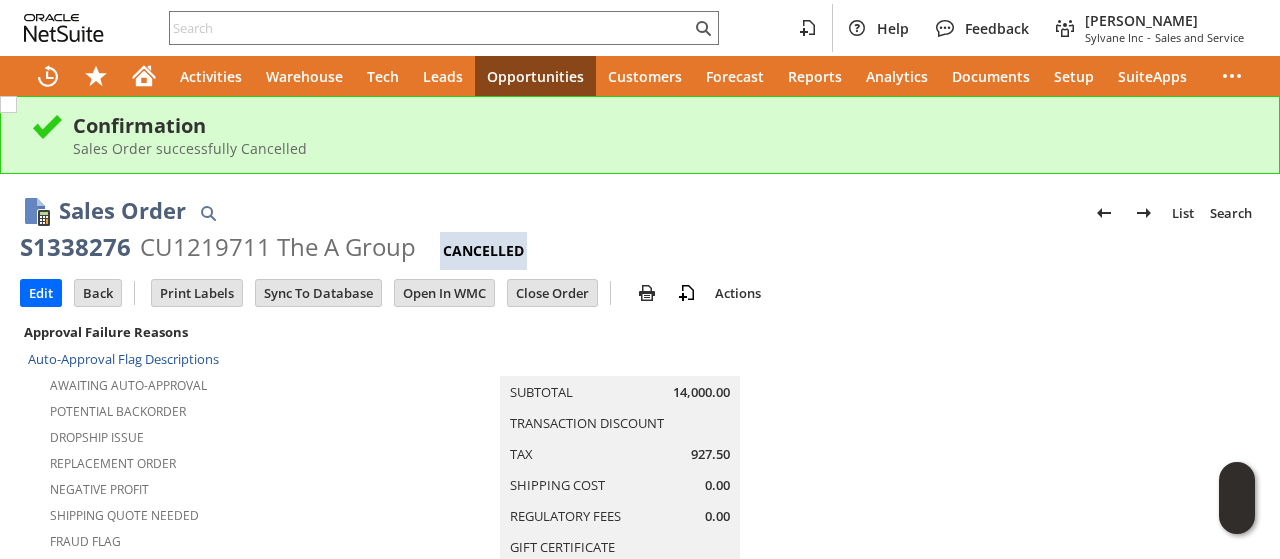 scroll, scrollTop: 0, scrollLeft: 0, axis: both 